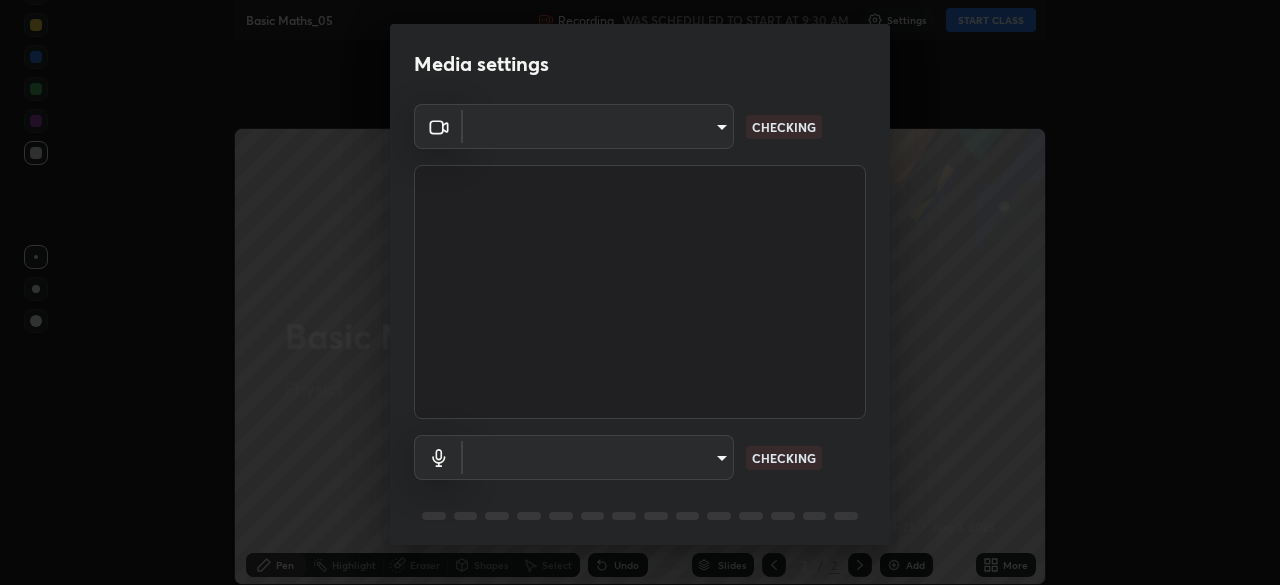 scroll, scrollTop: 0, scrollLeft: 0, axis: both 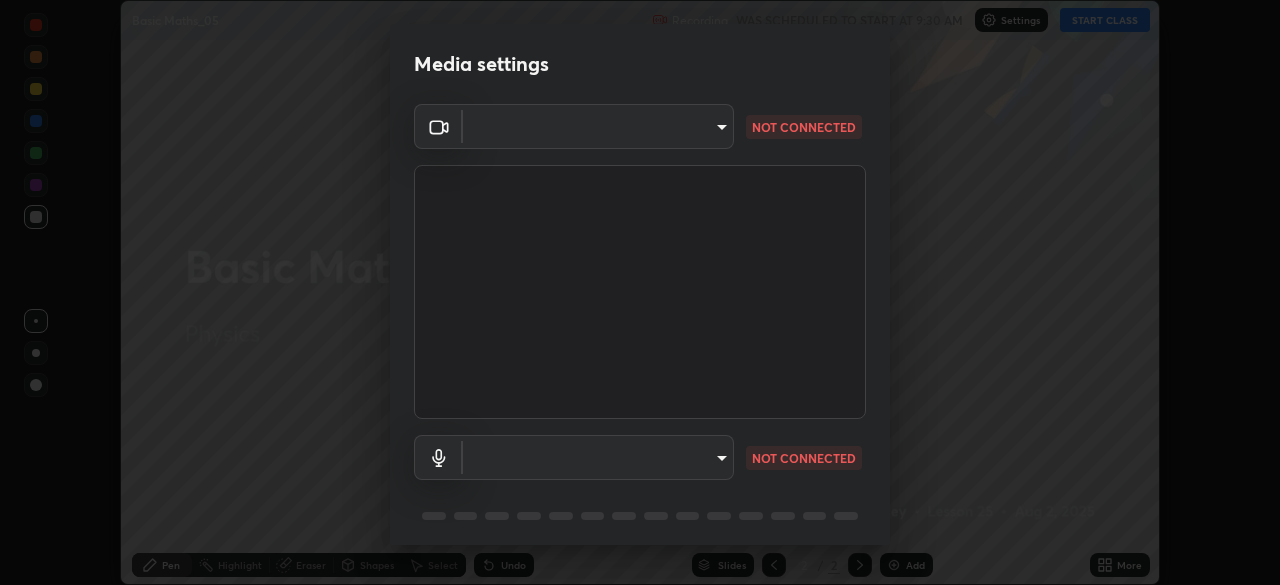 type on "dc213d5b485c0bb305d6b2db547763d7870d17505a100a98238a66de69915d05" 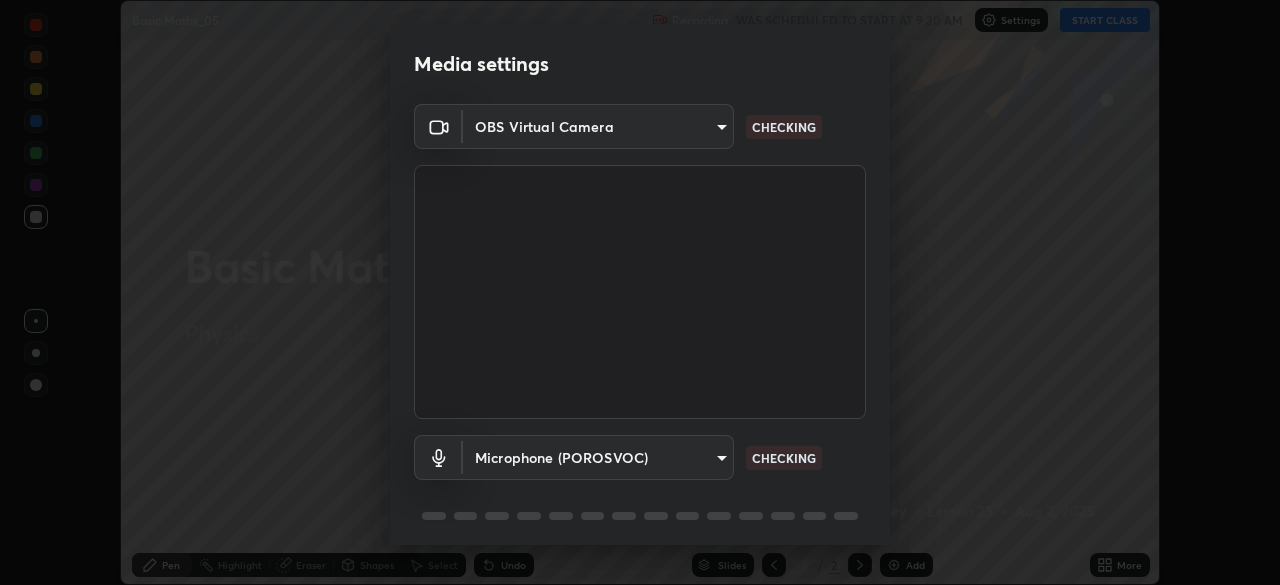 click on "Erase all Basic Maths_05 Recording WAS SCHEDULED TO START AT  9:30 AM Settings START CLASS Setting up your live class Basic Maths_05 • L25 of Physics [FIRST] [LAST] Pen Highlight Eraser Shapes Select Undo Slides 2 / 2 Add More No doubts shared Encourage your learners to ask a doubt for better clarity Report an issue Reason for reporting Buffering Chat not working Audio - Video sync issue Educator video quality low ​ Attach an image Report Media settings OBS Virtual Camera dc213d5b485c0bb305d6b2db547763d7870d17505a100a98238a66de69915d05 CHECKING Microphone (POROSVOC) 6fb5633373a57080c06248f8966193c32c178a0b0b734112604fd1af62f03152 CHECKING 1 / 5 Next" at bounding box center (640, 292) 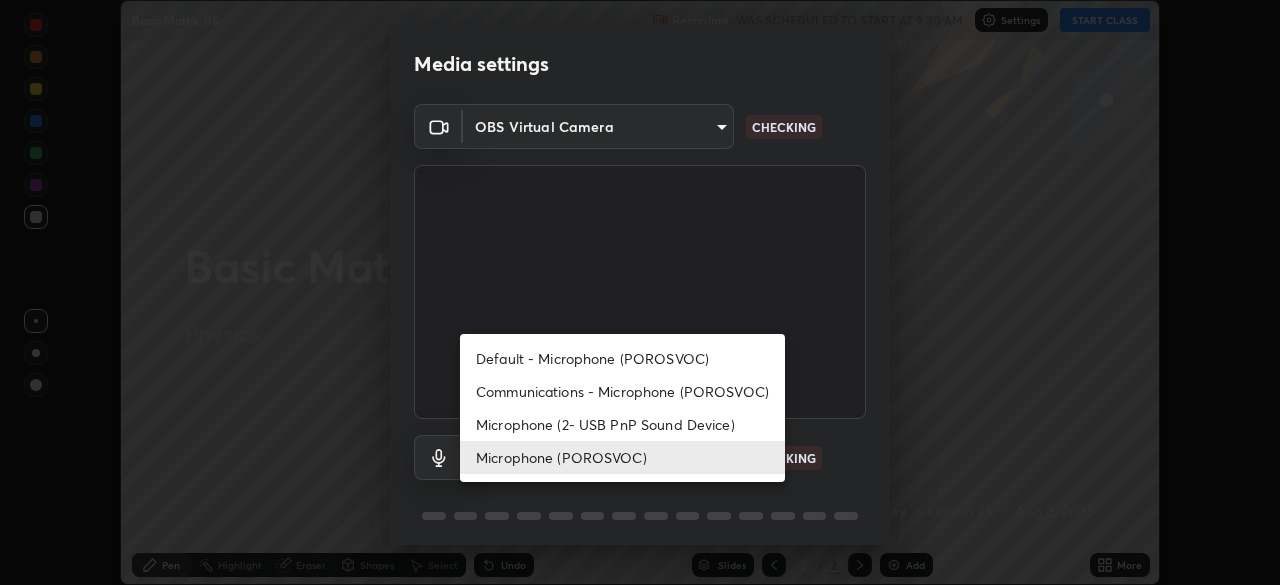 click on "Microphone (2- USB PnP Sound Device)" at bounding box center [622, 424] 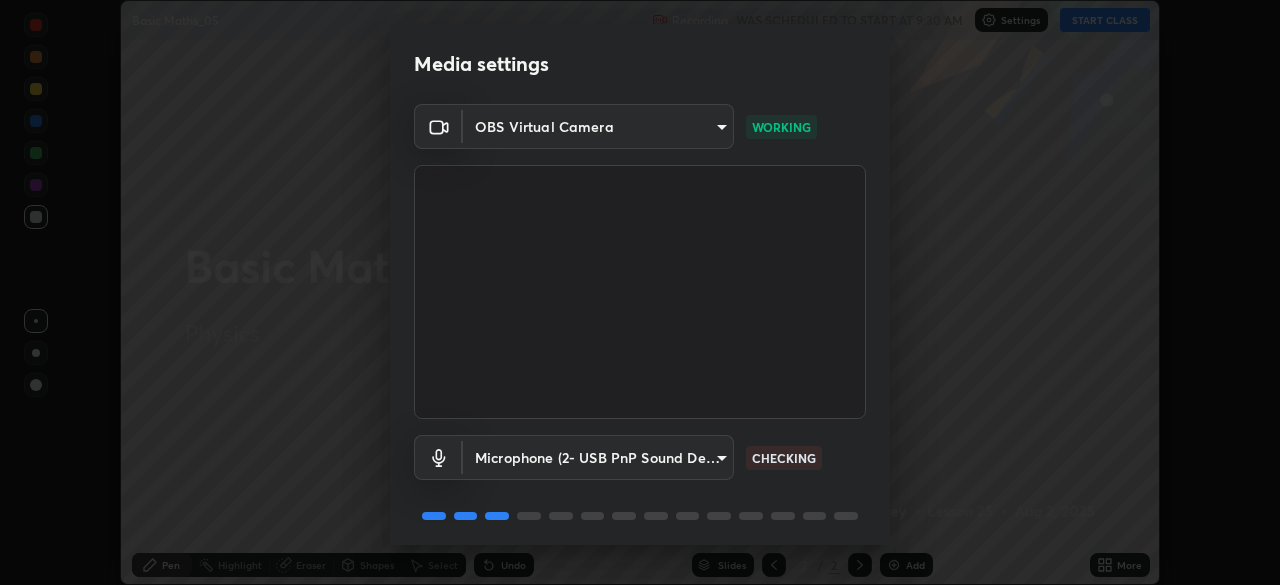 scroll, scrollTop: 71, scrollLeft: 0, axis: vertical 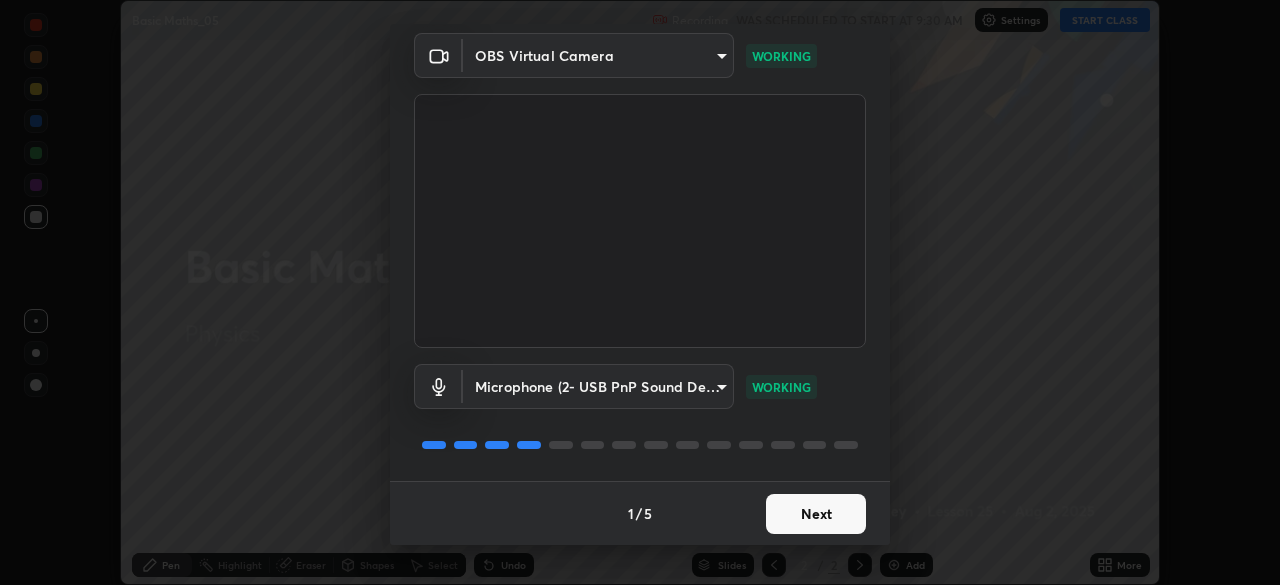 click on "Next" at bounding box center (816, 514) 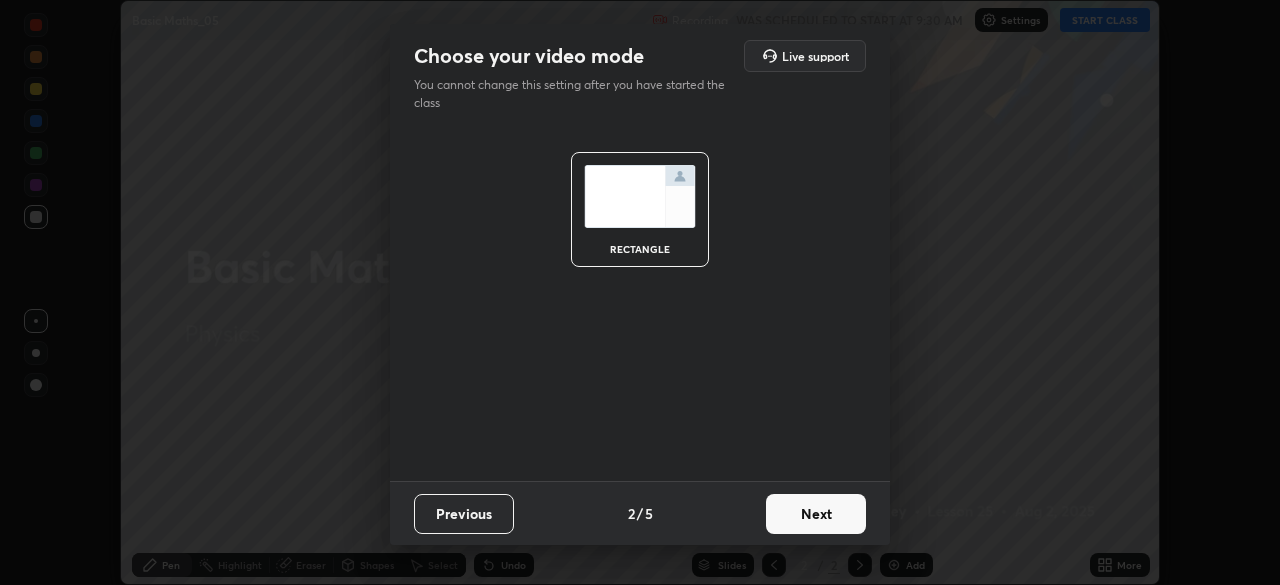 scroll, scrollTop: 0, scrollLeft: 0, axis: both 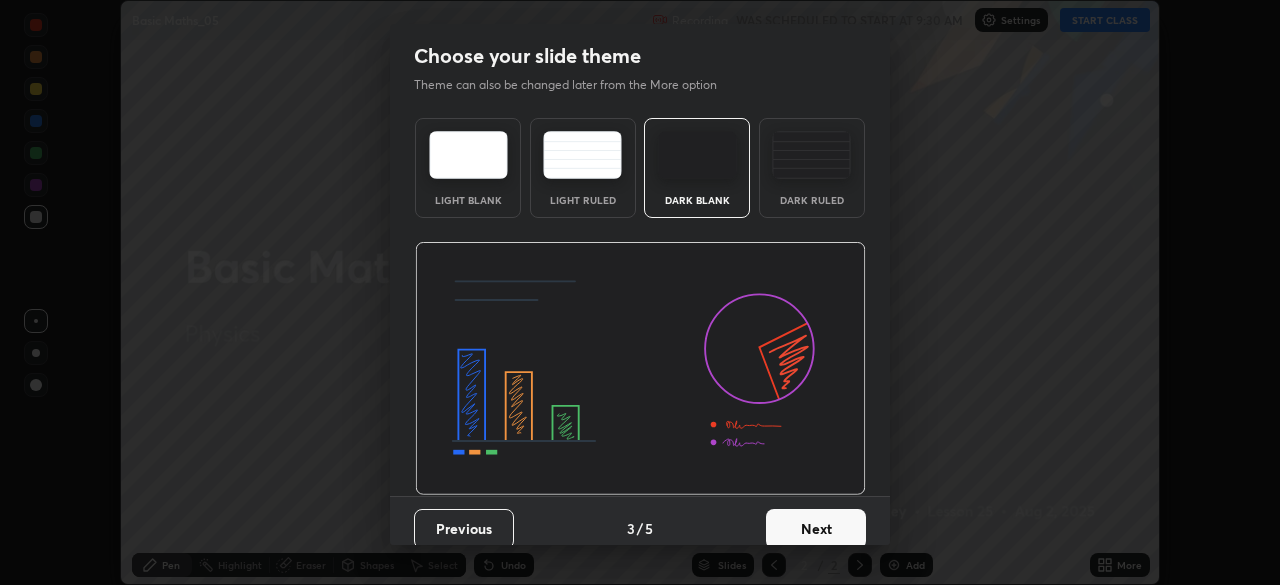 click on "Next" at bounding box center [816, 529] 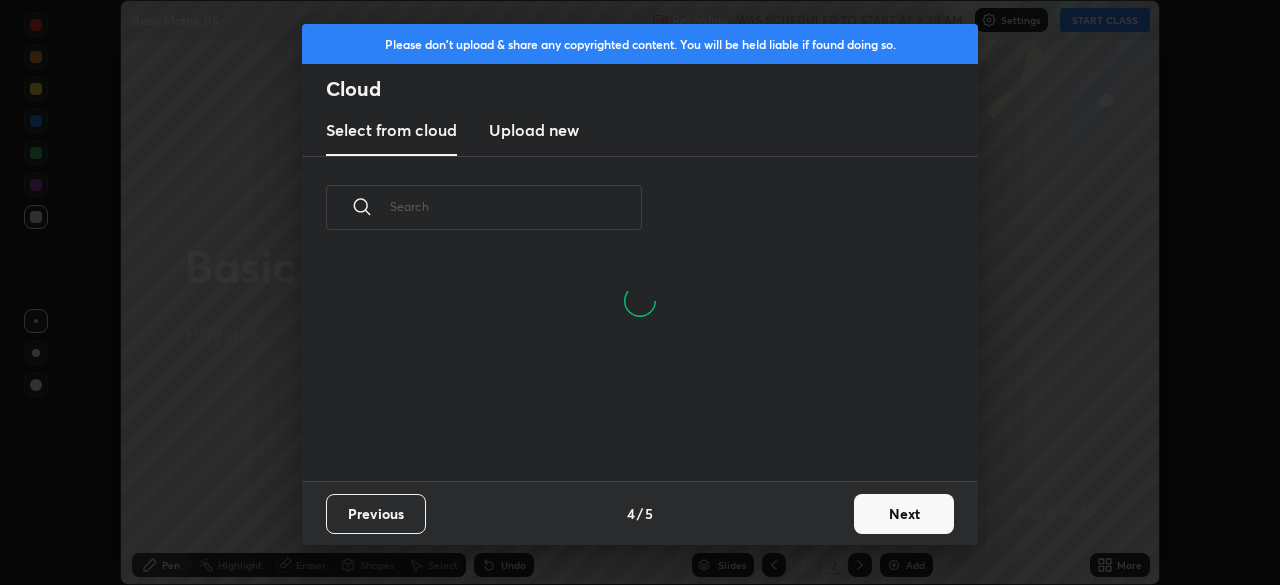 scroll, scrollTop: 7, scrollLeft: 11, axis: both 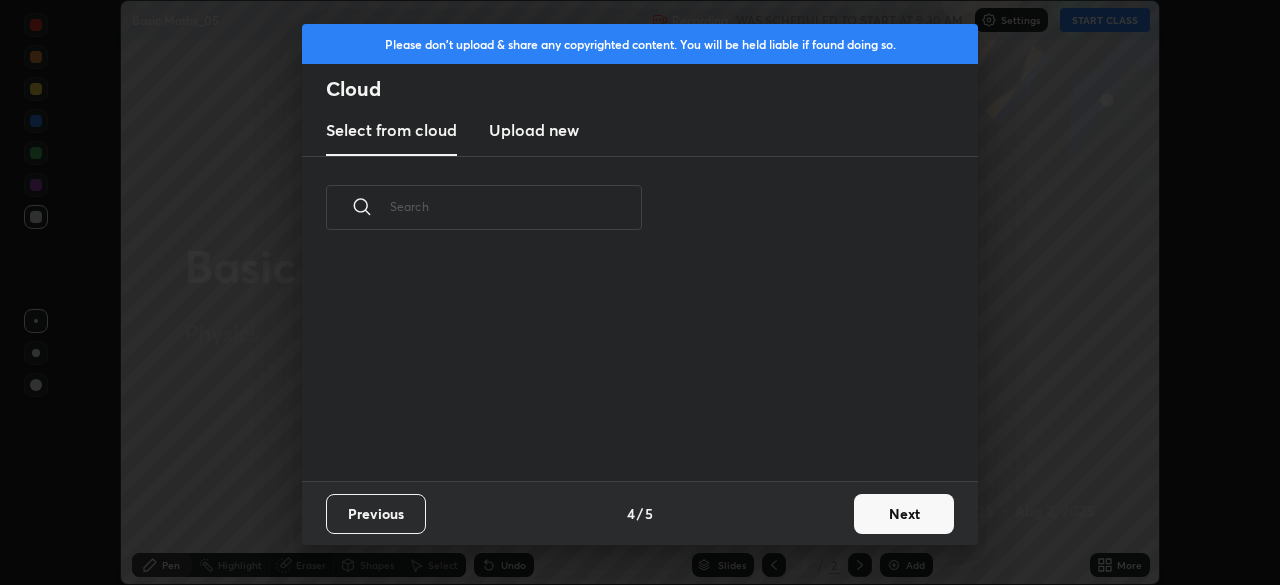 click on "Next" at bounding box center (904, 514) 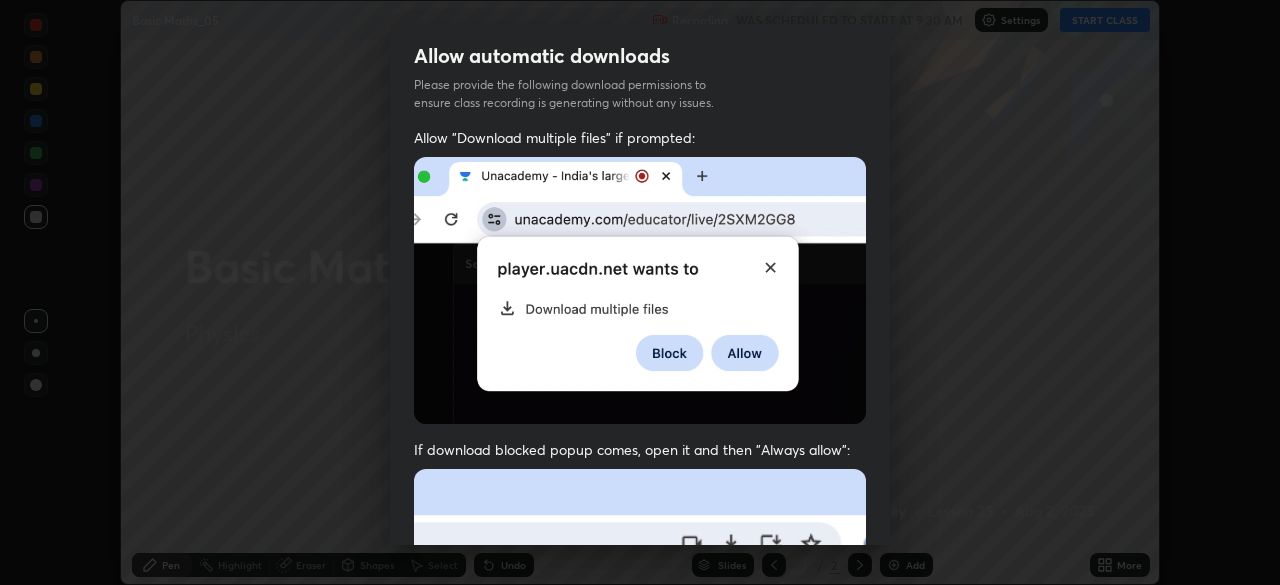 click on "Previous 5 / 5 Done" at bounding box center (640, 1002) 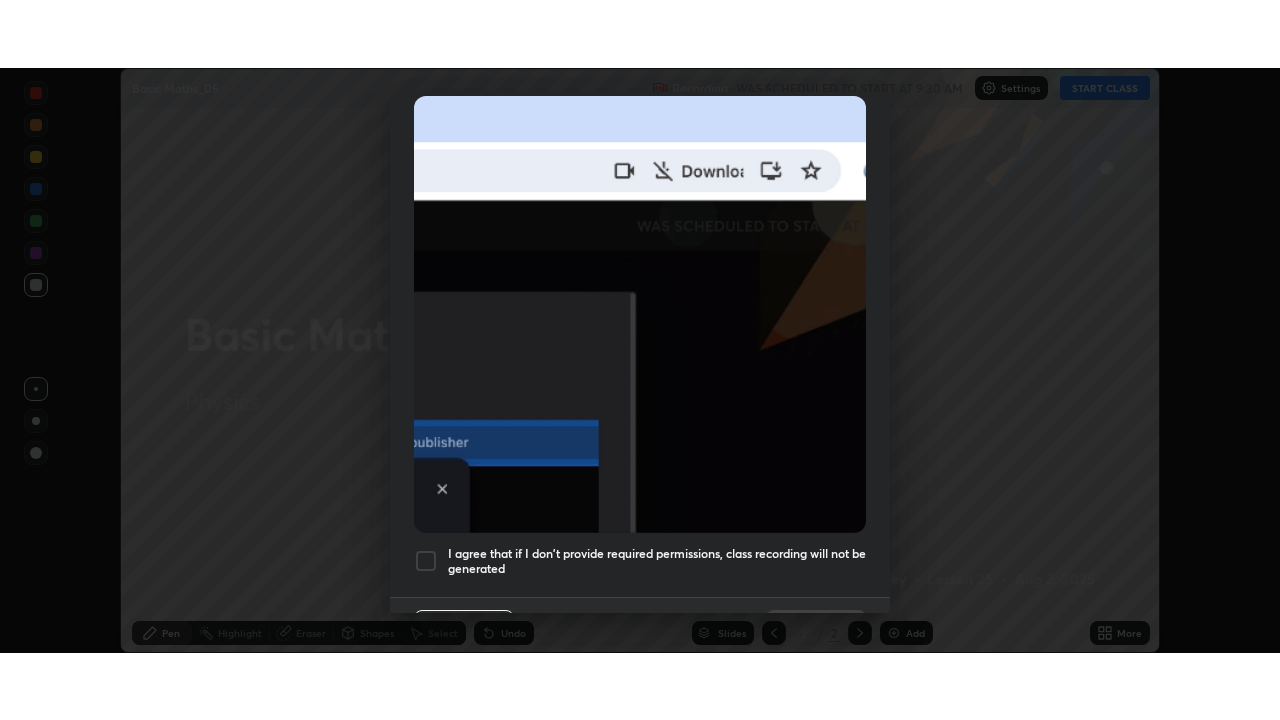 scroll, scrollTop: 479, scrollLeft: 0, axis: vertical 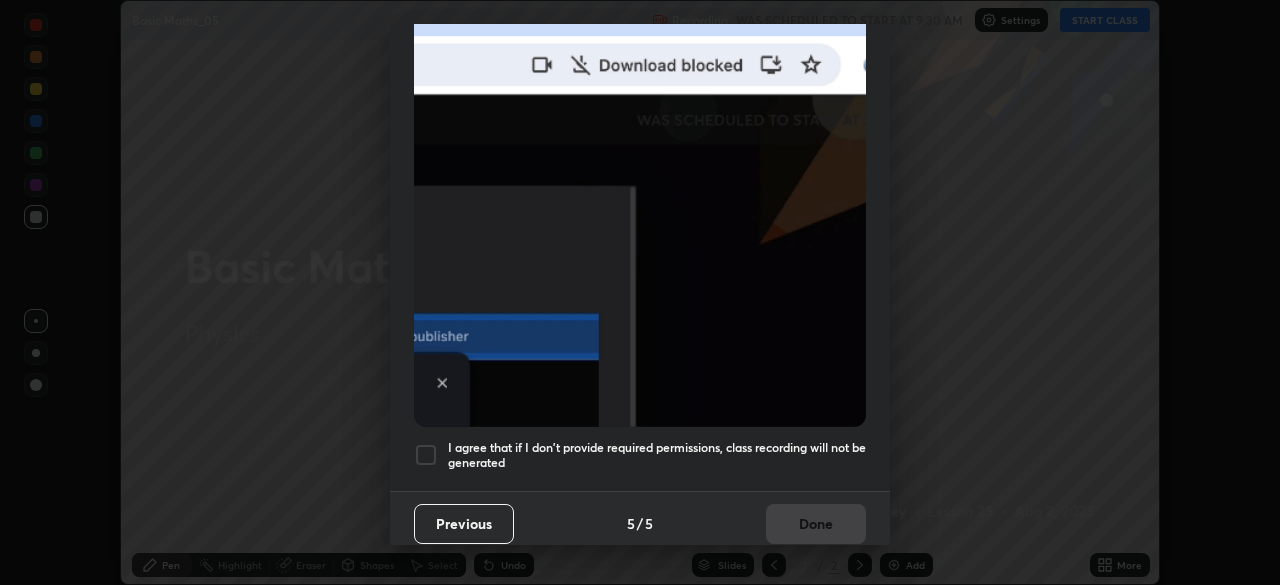 click at bounding box center [426, 455] 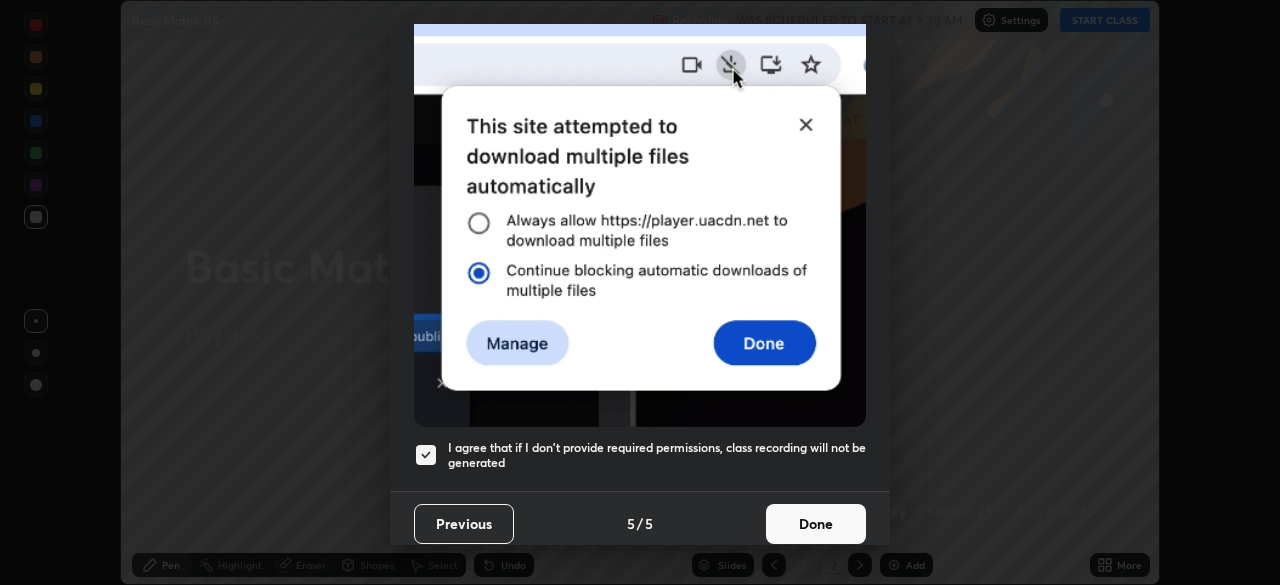 click on "Done" at bounding box center [816, 524] 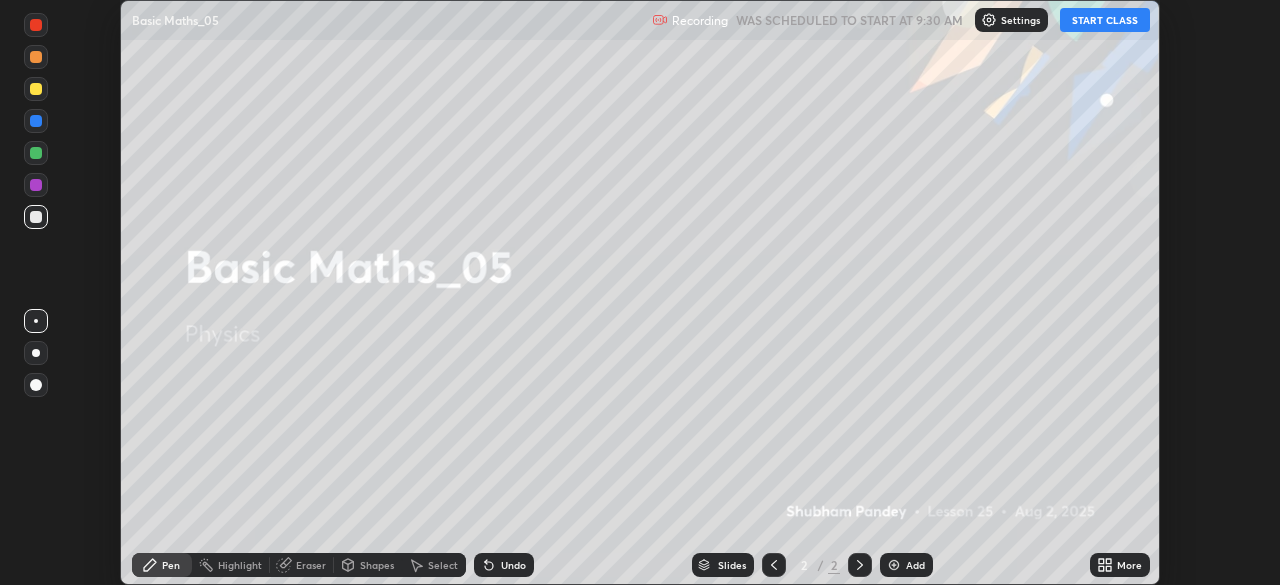 click on "START CLASS" at bounding box center (1105, 20) 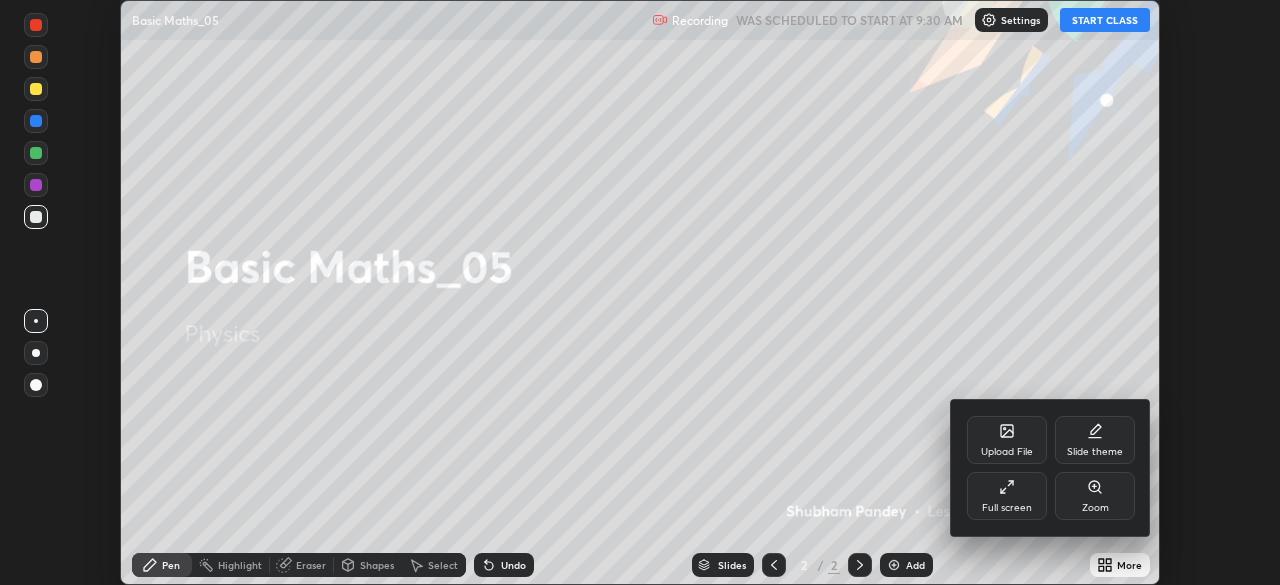 click on "Full screen" at bounding box center (1007, 496) 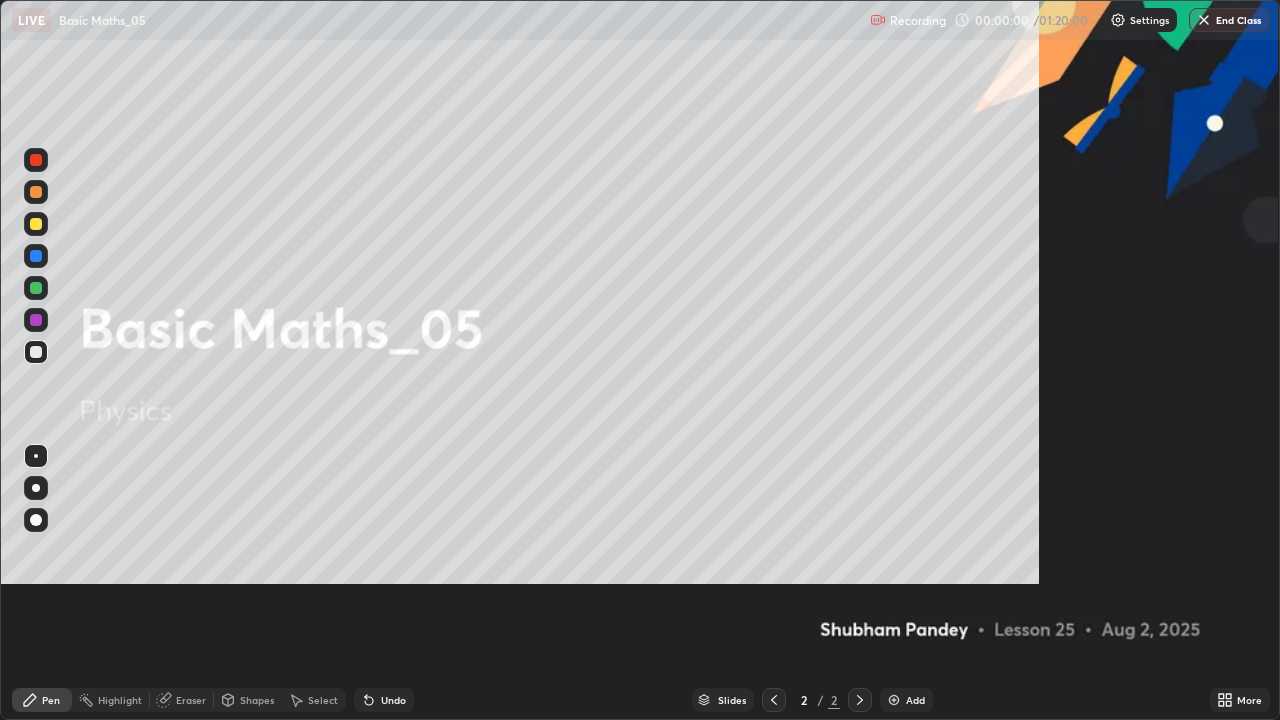 scroll, scrollTop: 99280, scrollLeft: 98720, axis: both 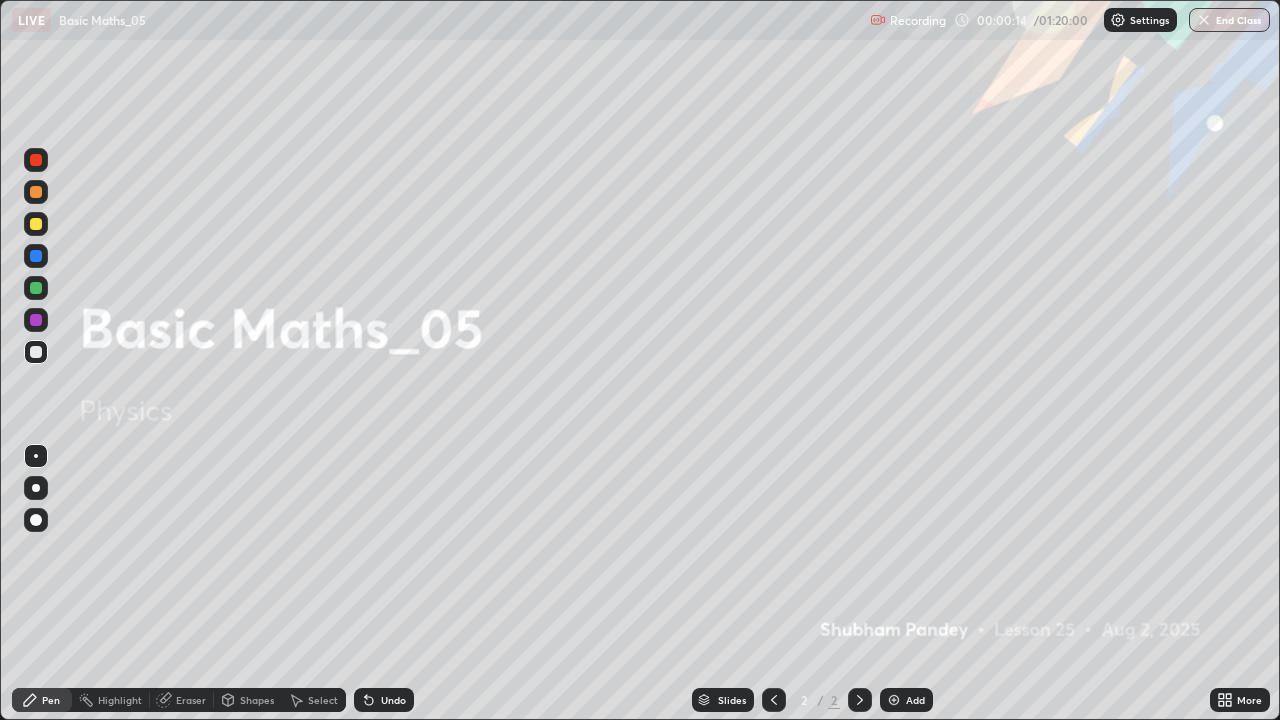 click on "Add" at bounding box center (906, 700) 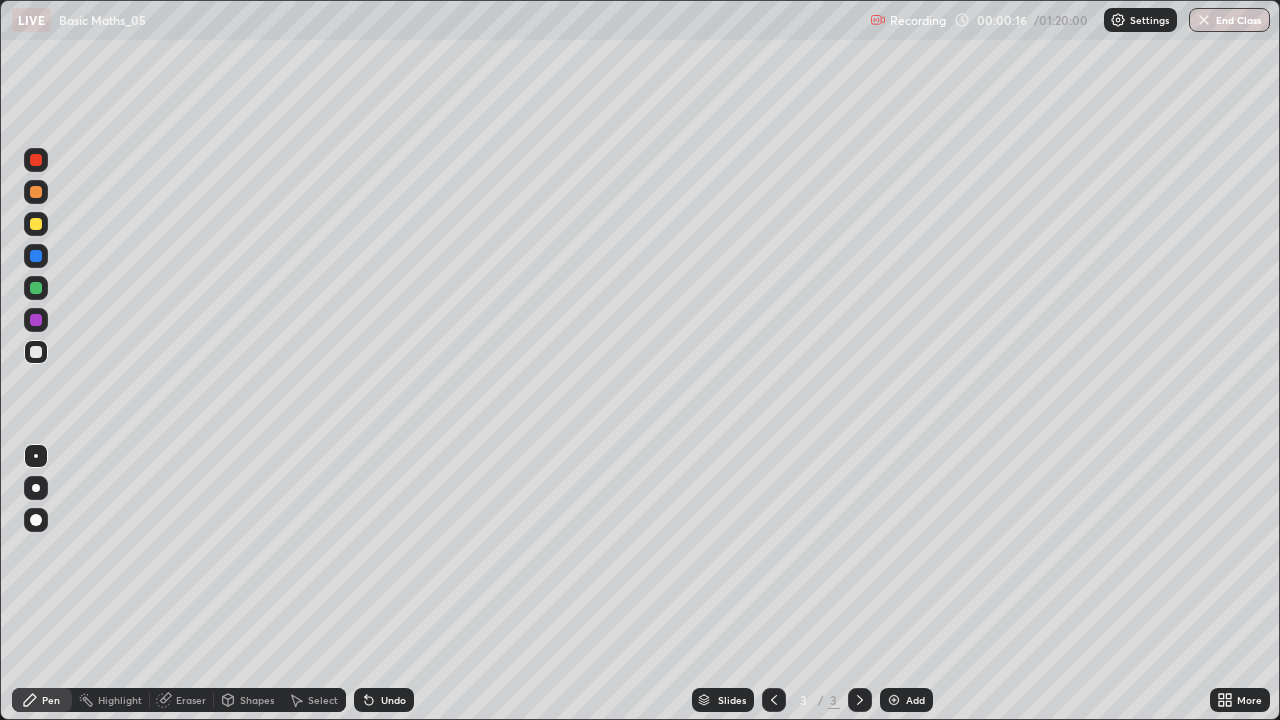 click at bounding box center [36, 224] 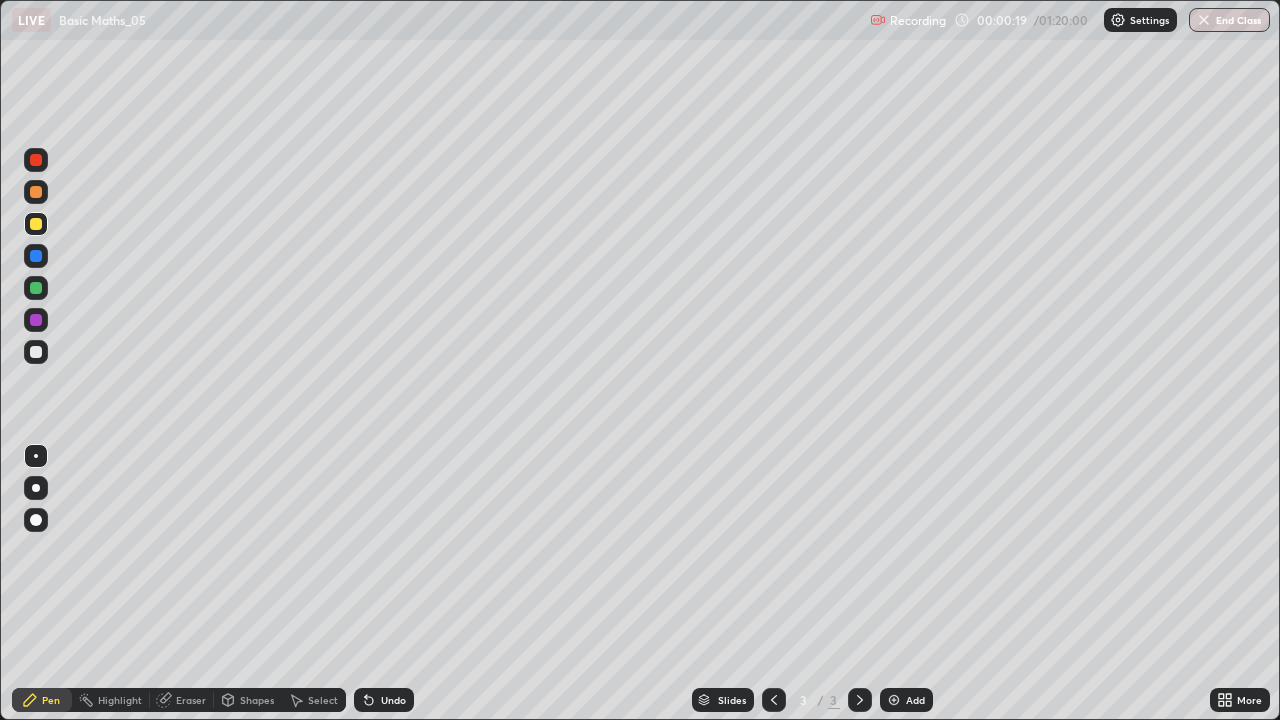click on "Setting up your live class" at bounding box center (640, 360) 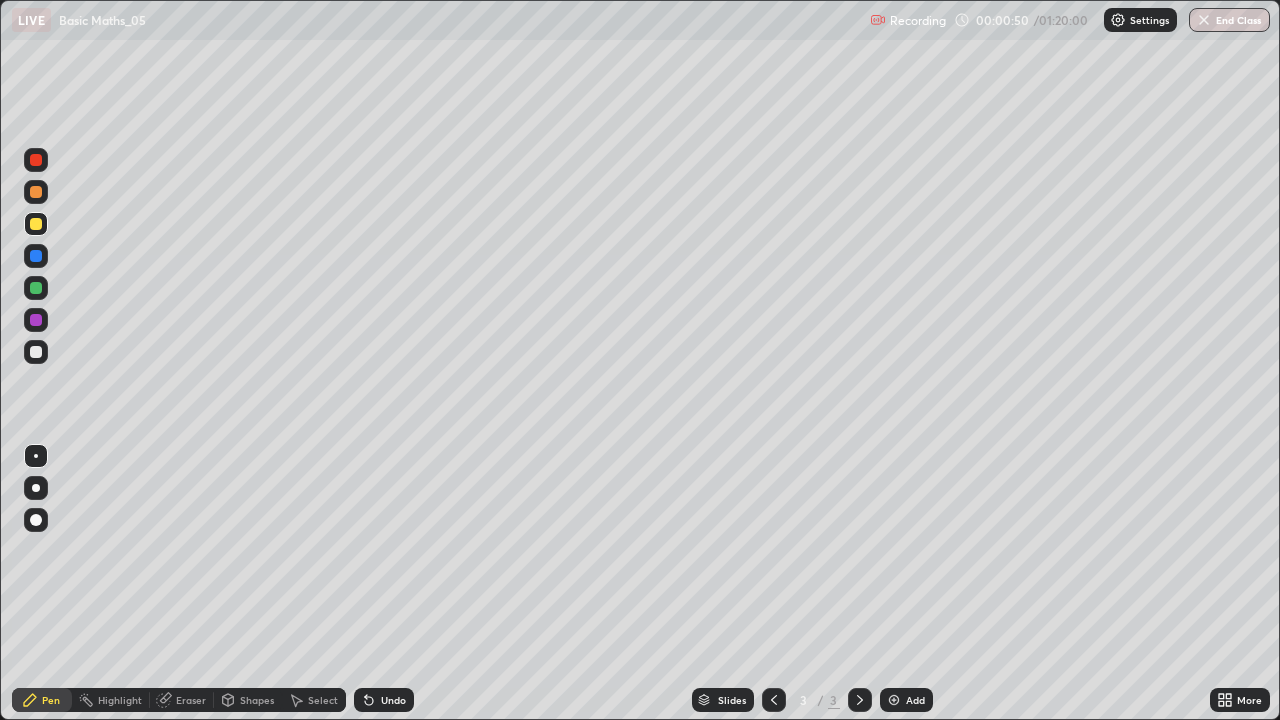 click at bounding box center (36, 352) 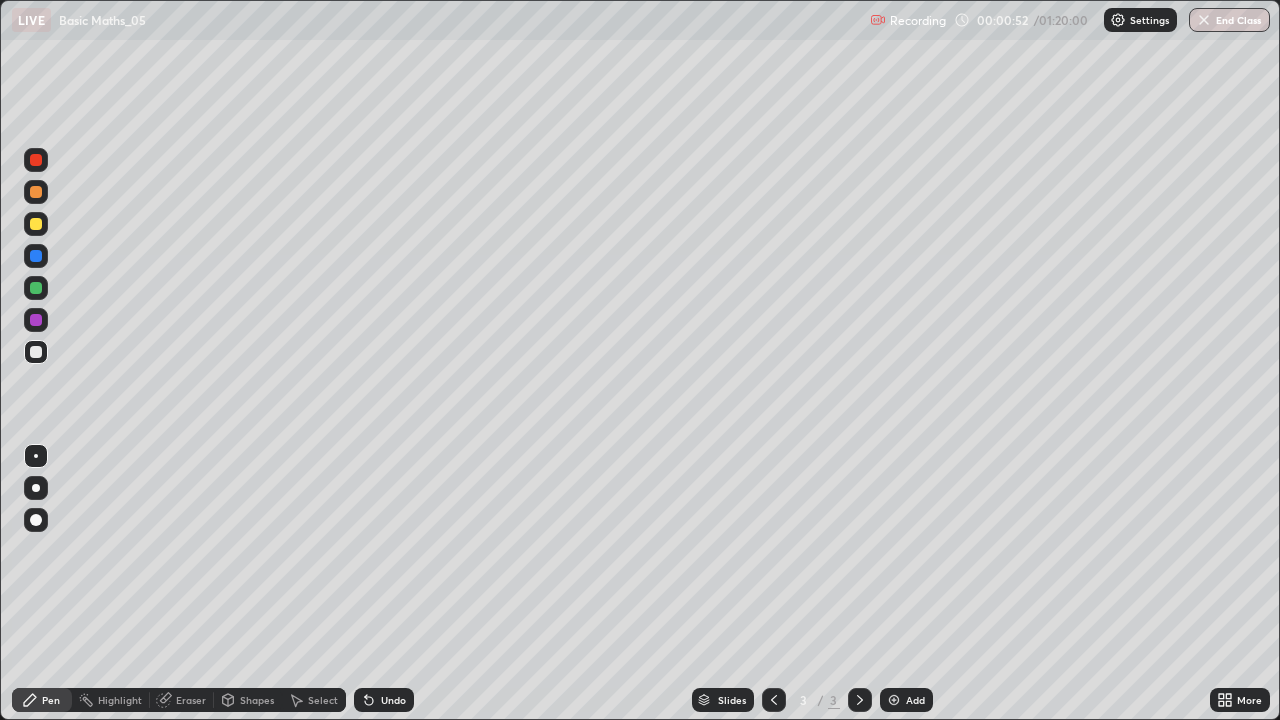 click at bounding box center (36, 224) 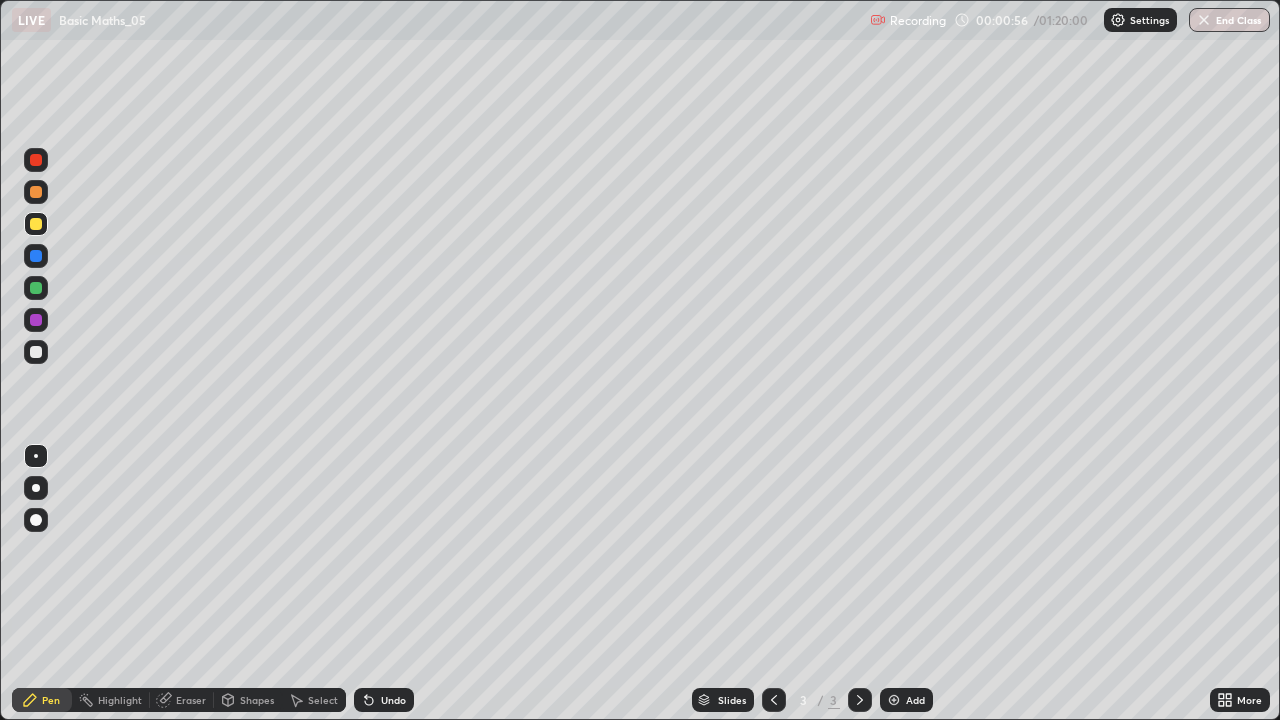 click at bounding box center (36, 488) 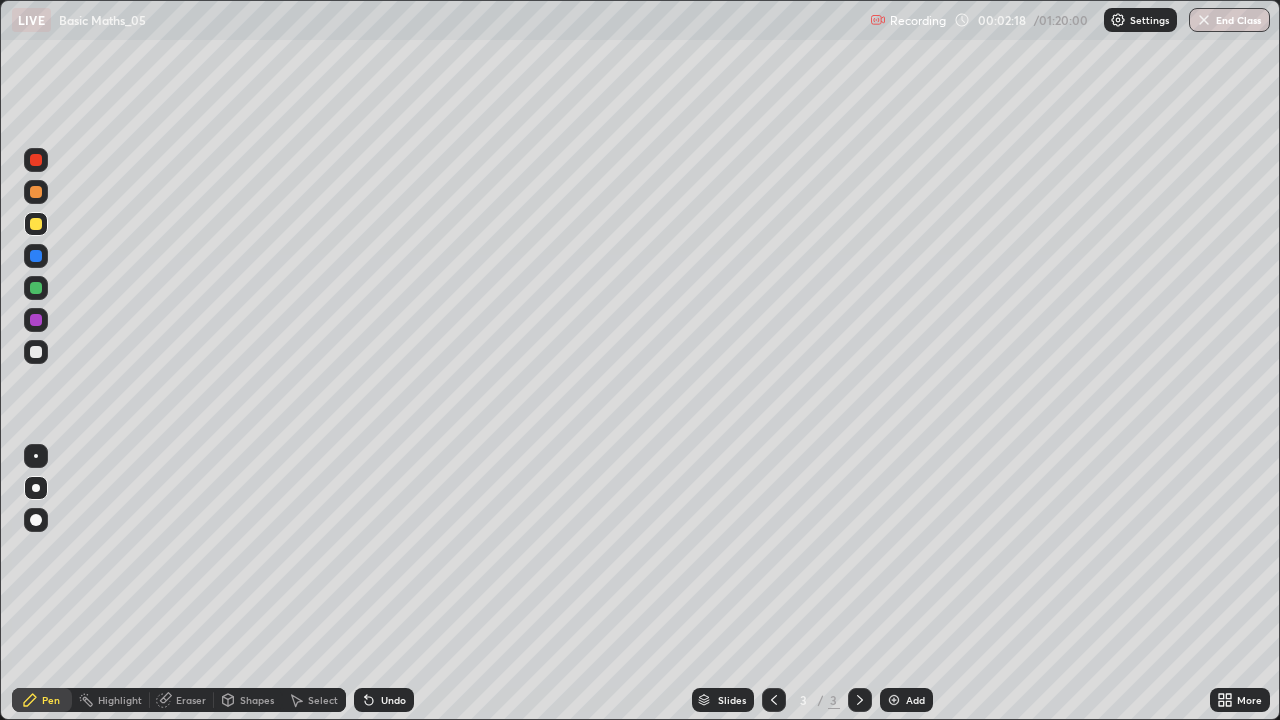 click at bounding box center [36, 352] 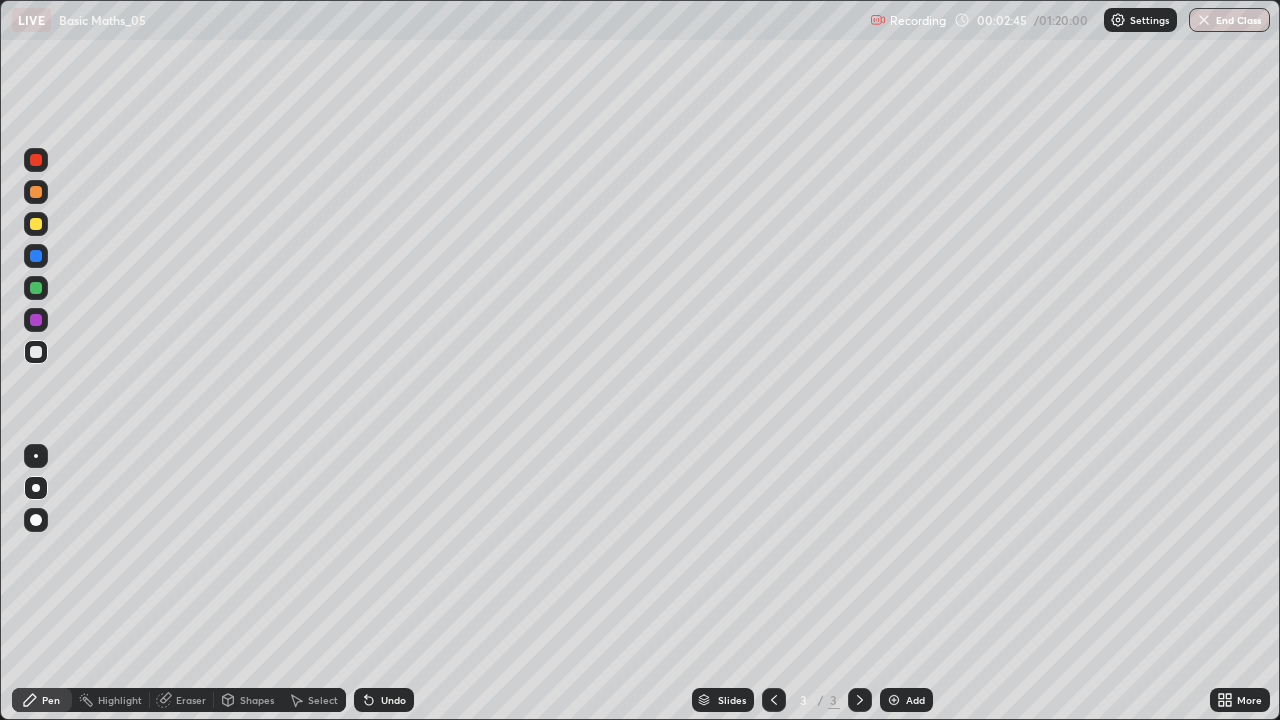 click at bounding box center (36, 224) 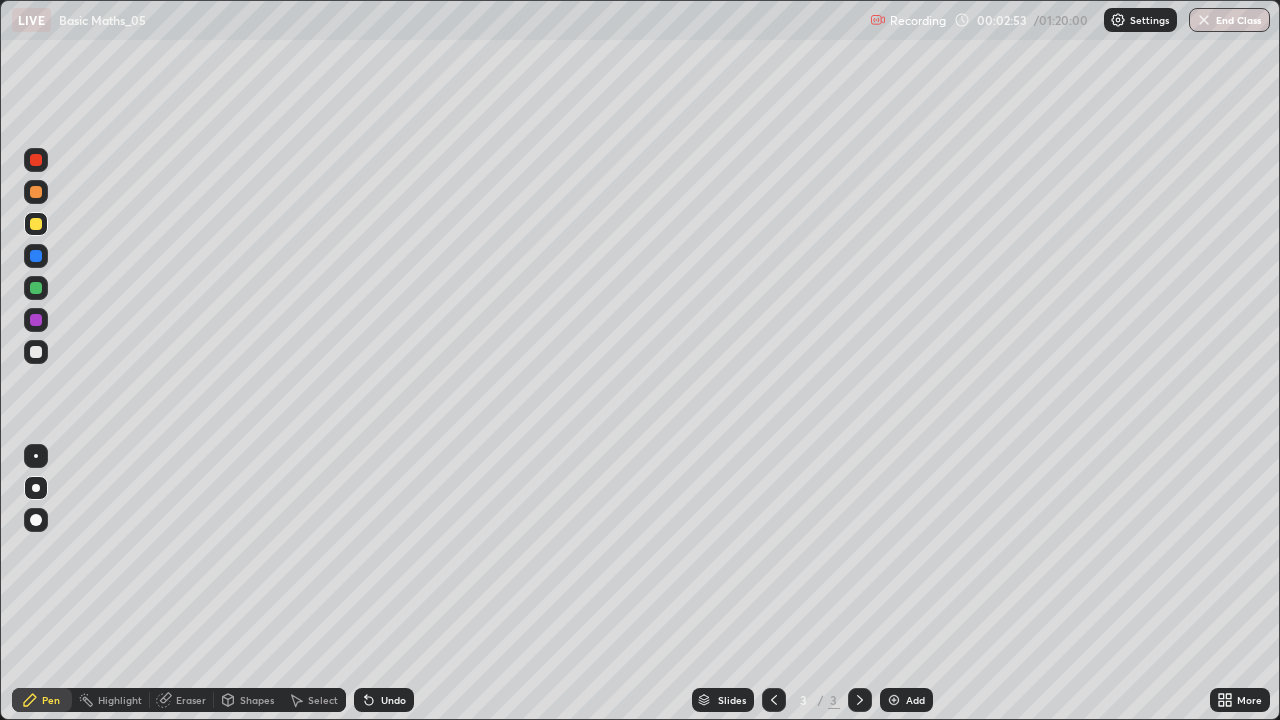 click at bounding box center (36, 352) 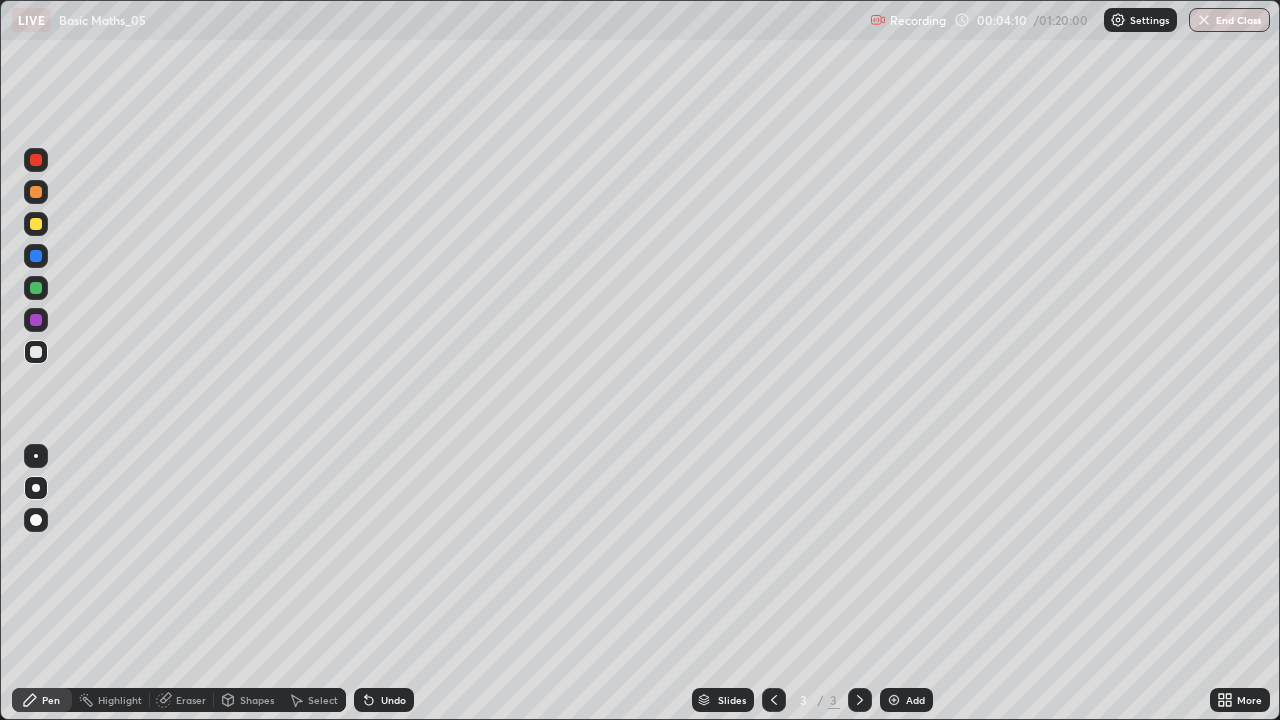 click at bounding box center (36, 352) 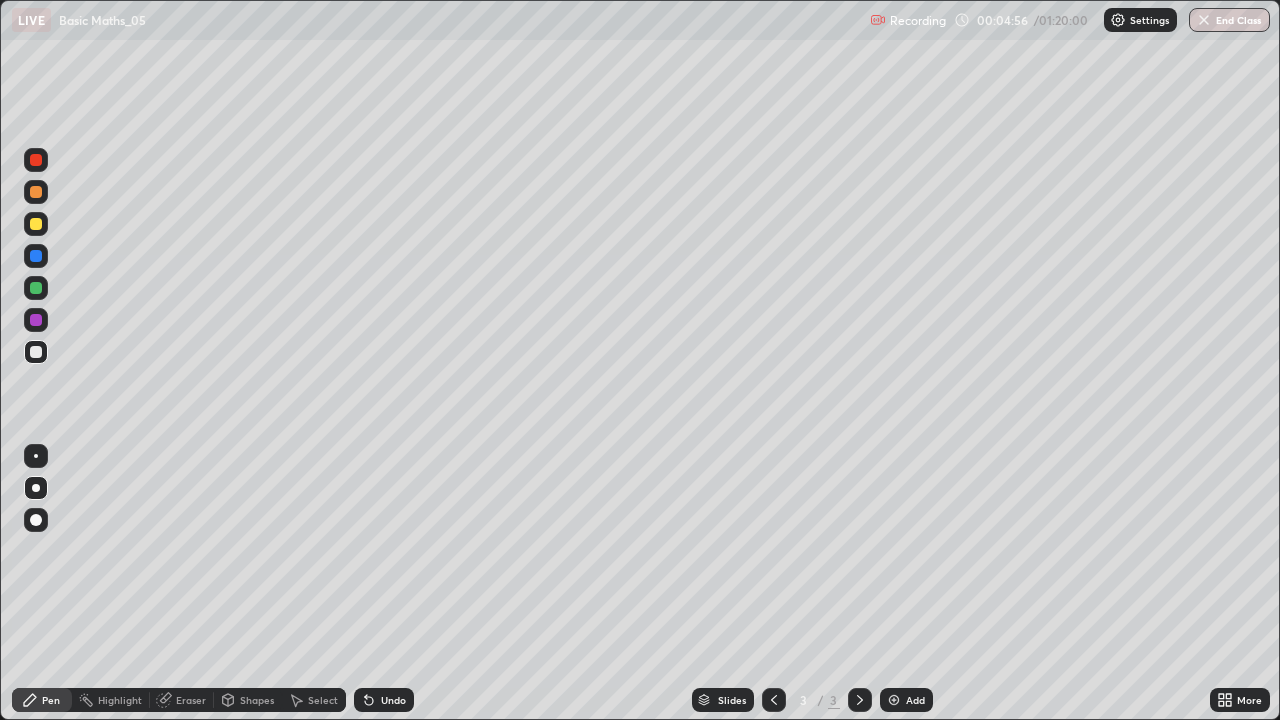 click on "Add" at bounding box center [906, 700] 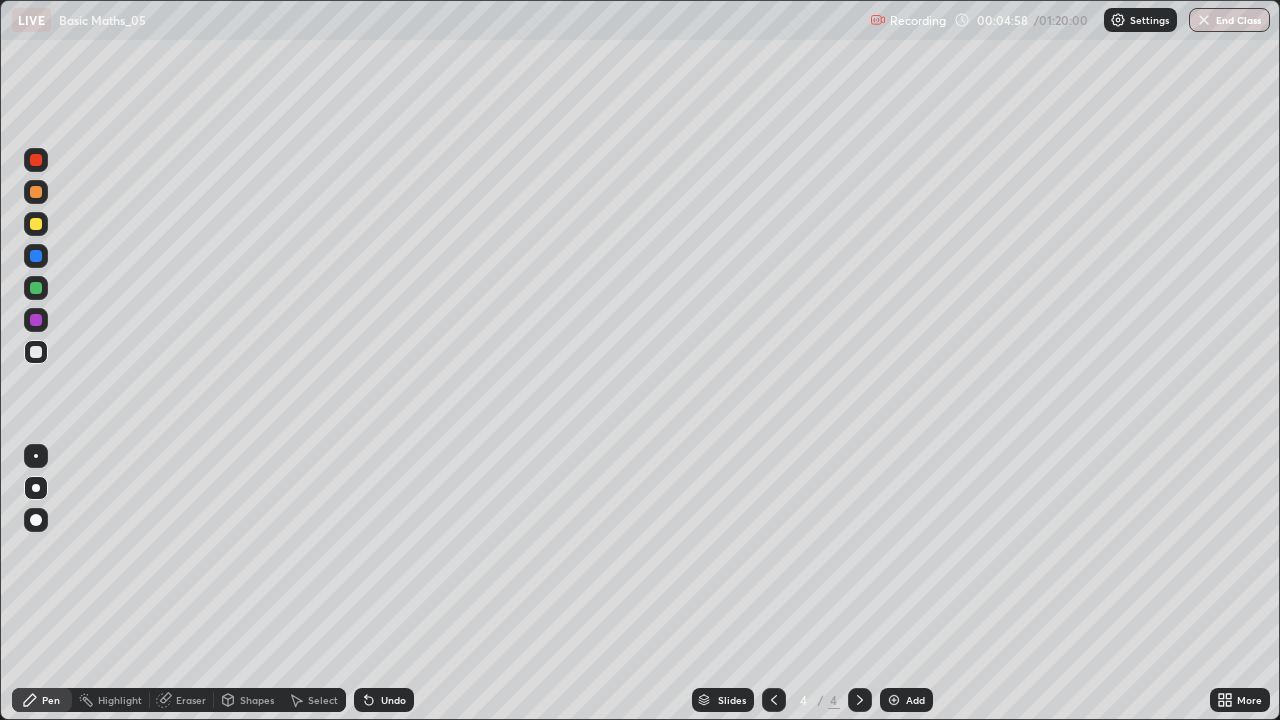 click at bounding box center (36, 224) 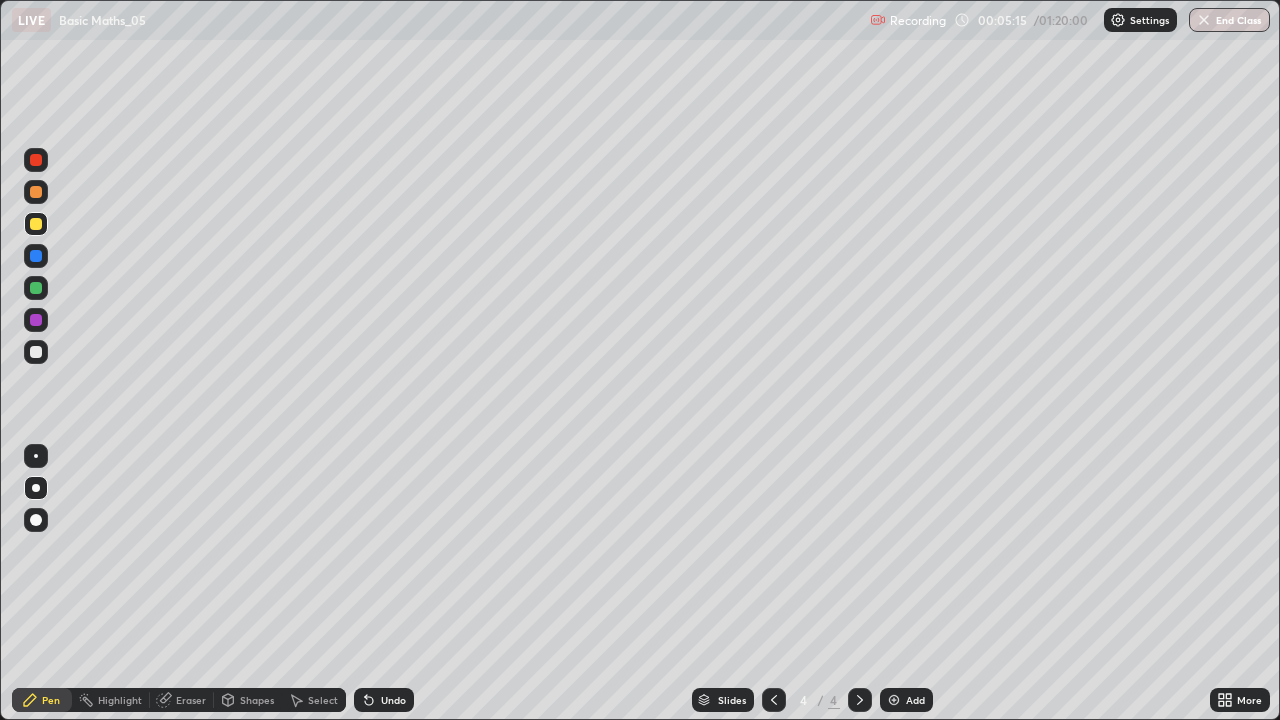 click at bounding box center [36, 352] 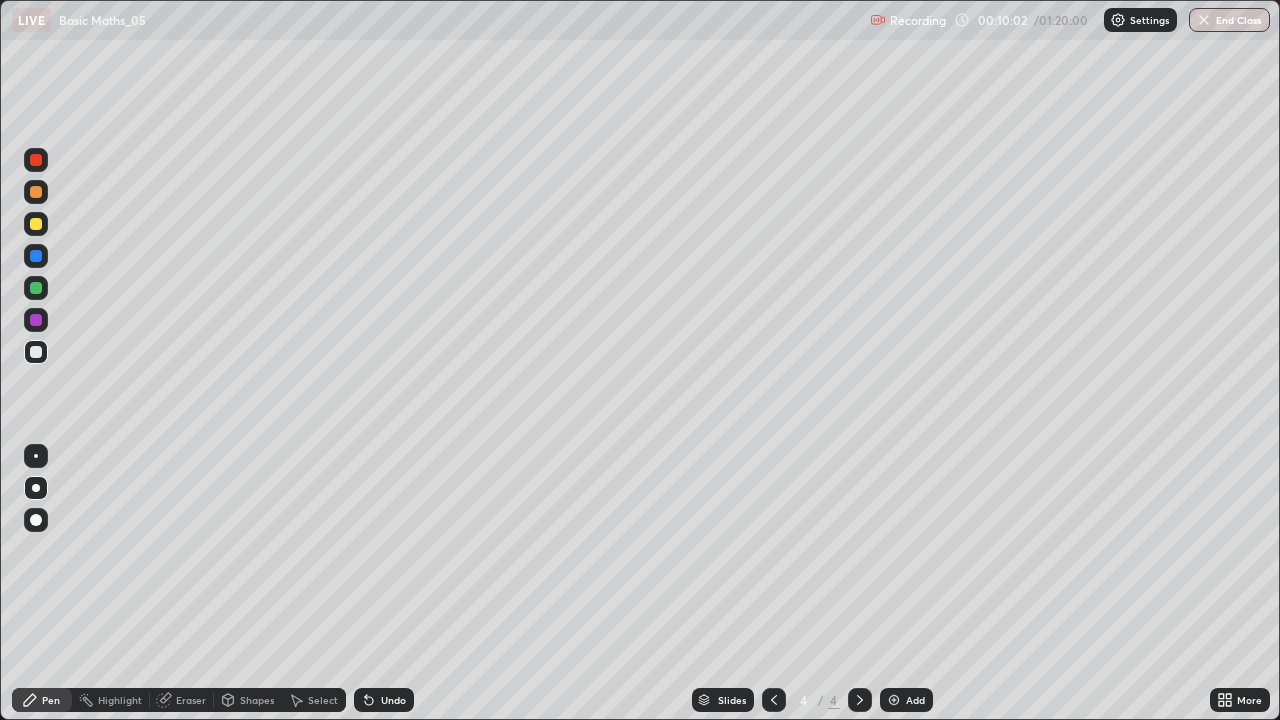 click on "Add" at bounding box center [915, 700] 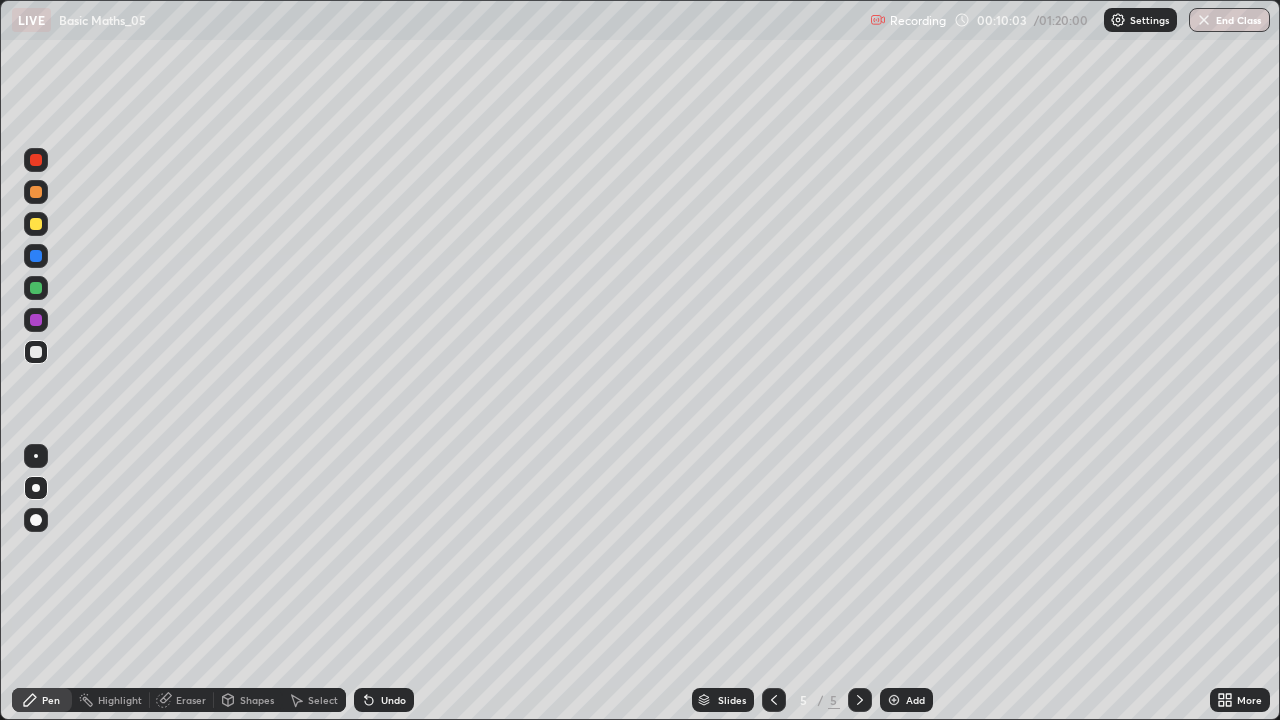 click at bounding box center (36, 224) 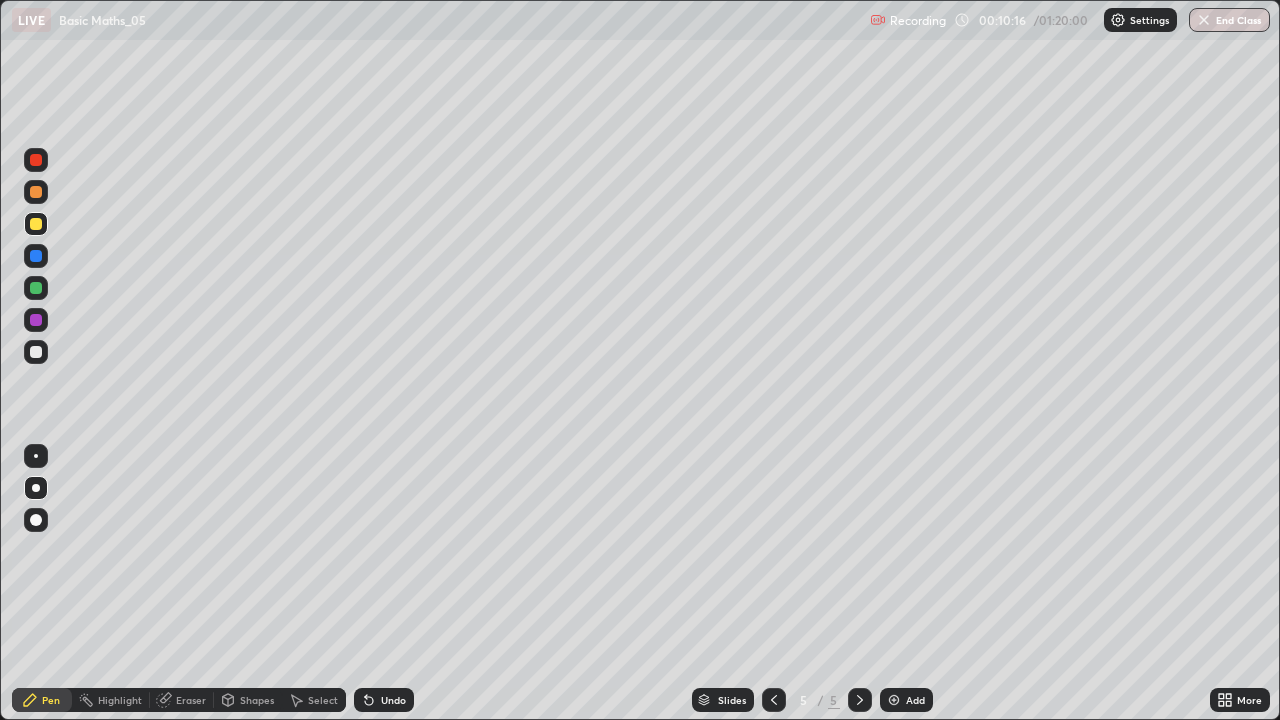 click at bounding box center (36, 352) 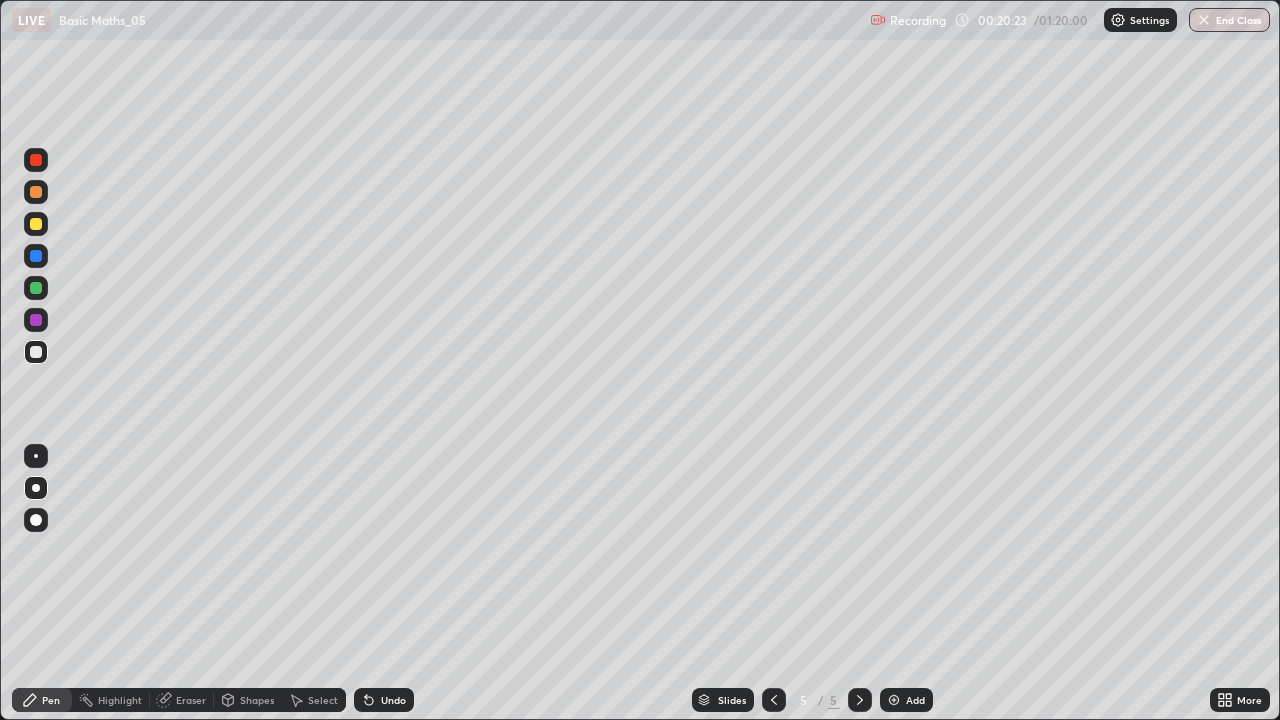 click at bounding box center [894, 700] 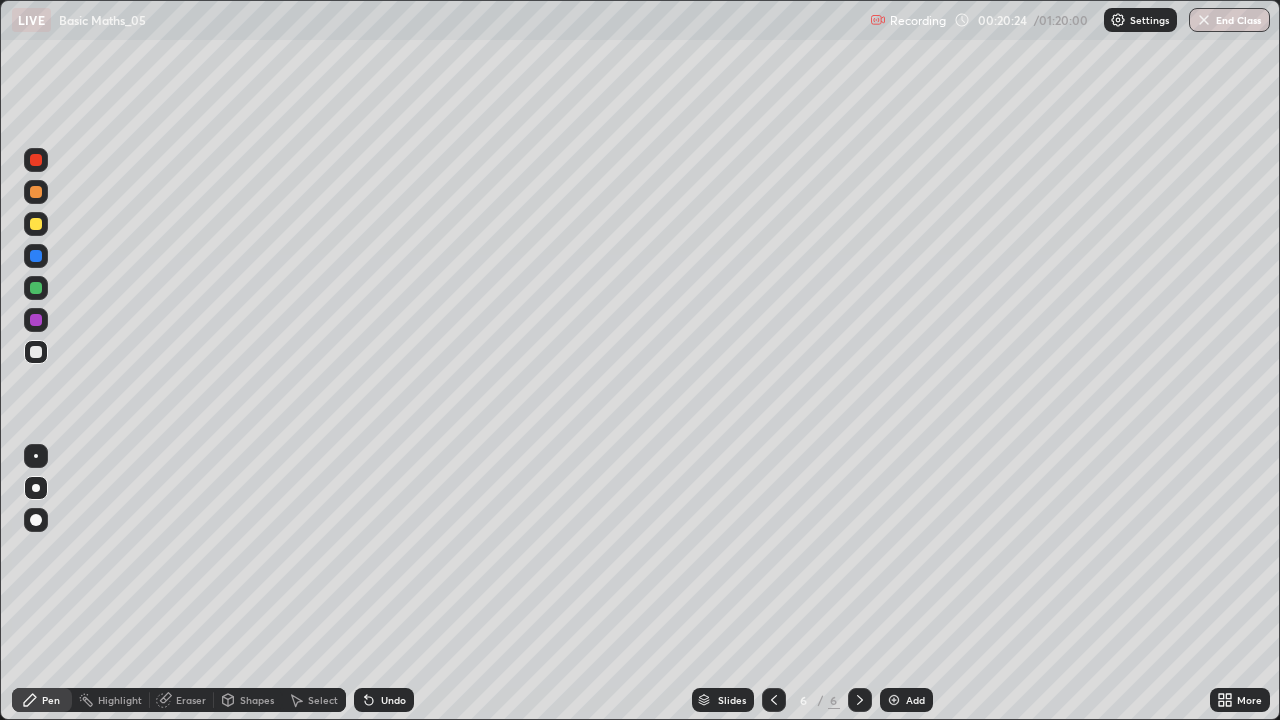 click at bounding box center (36, 224) 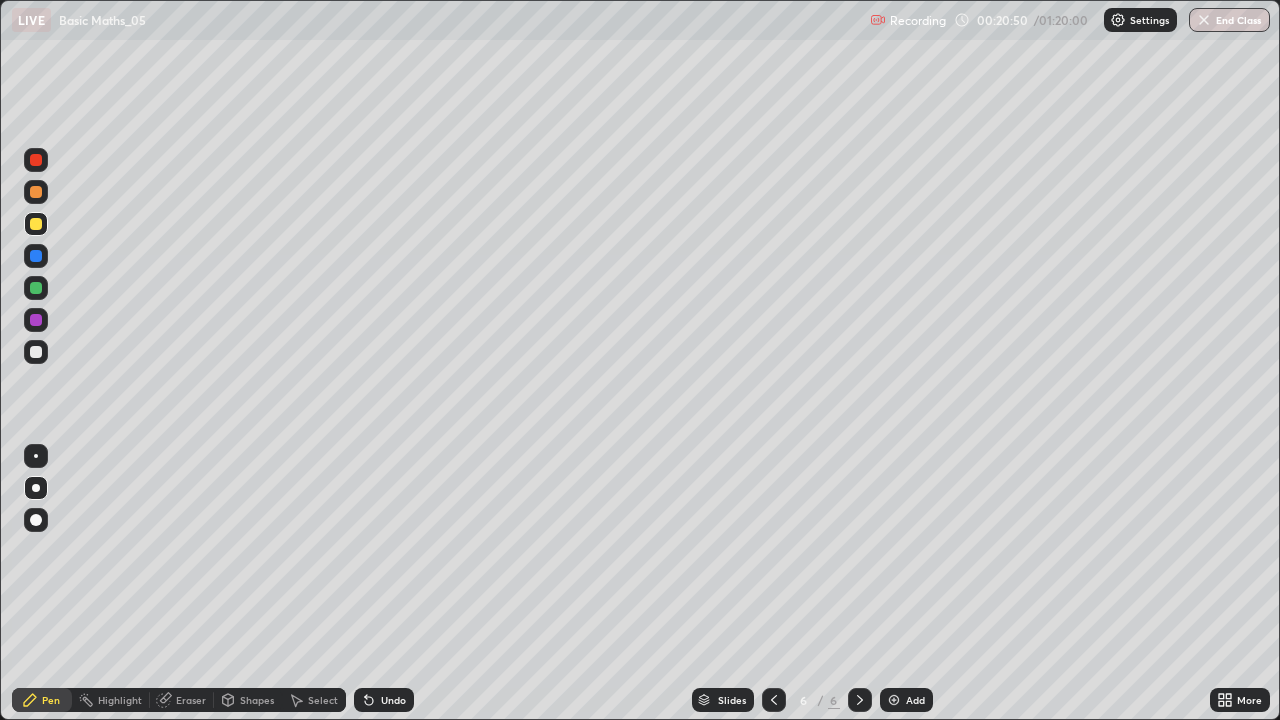 click at bounding box center (36, 352) 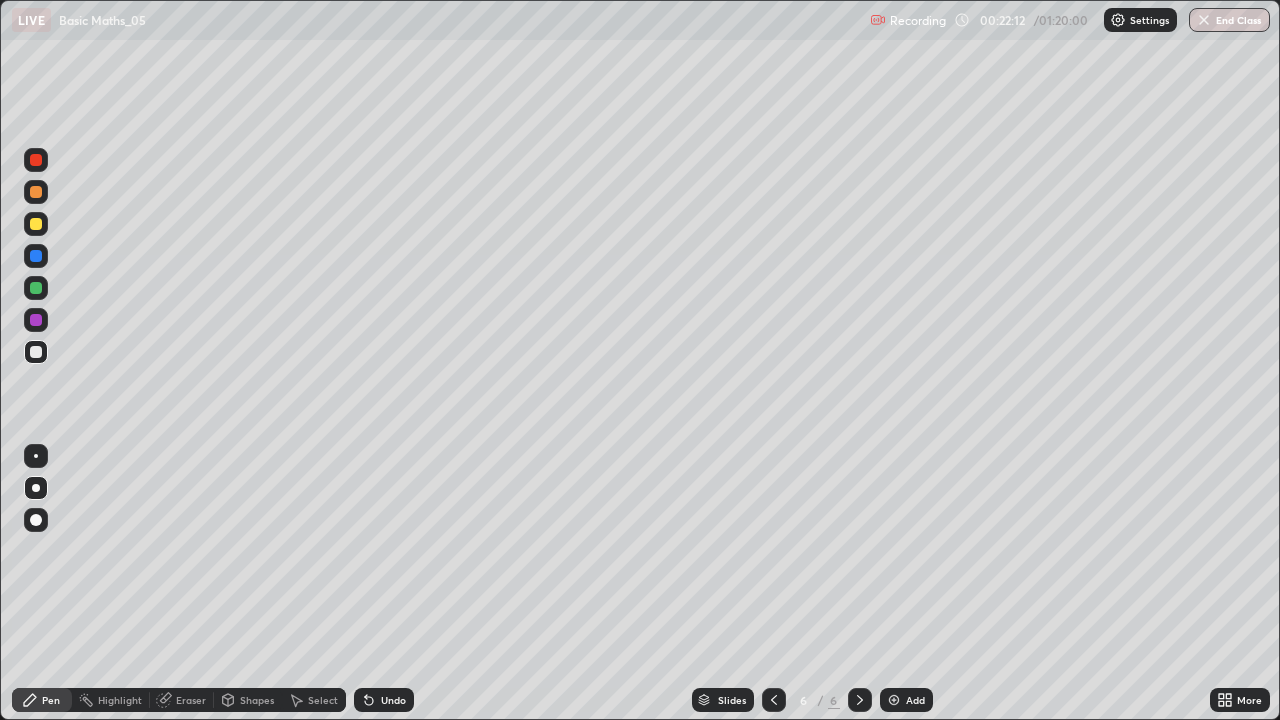 click at bounding box center [36, 352] 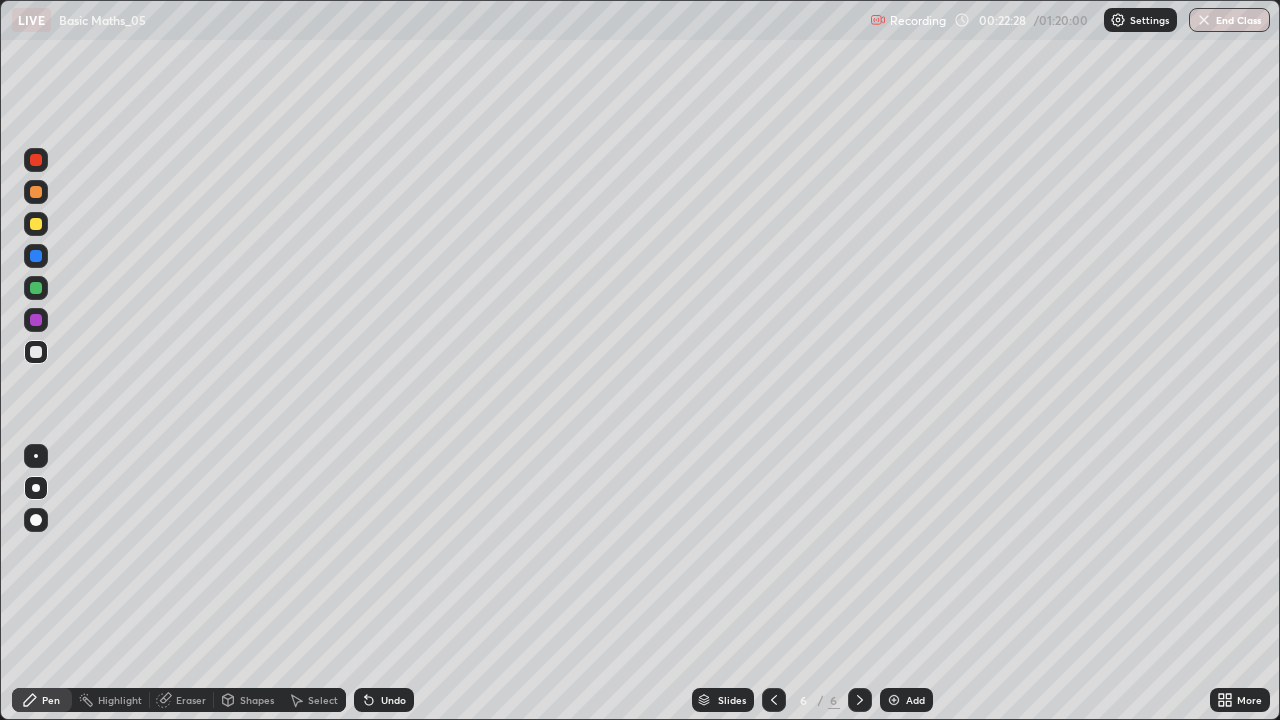 click on "Setting up your live class" at bounding box center [640, 360] 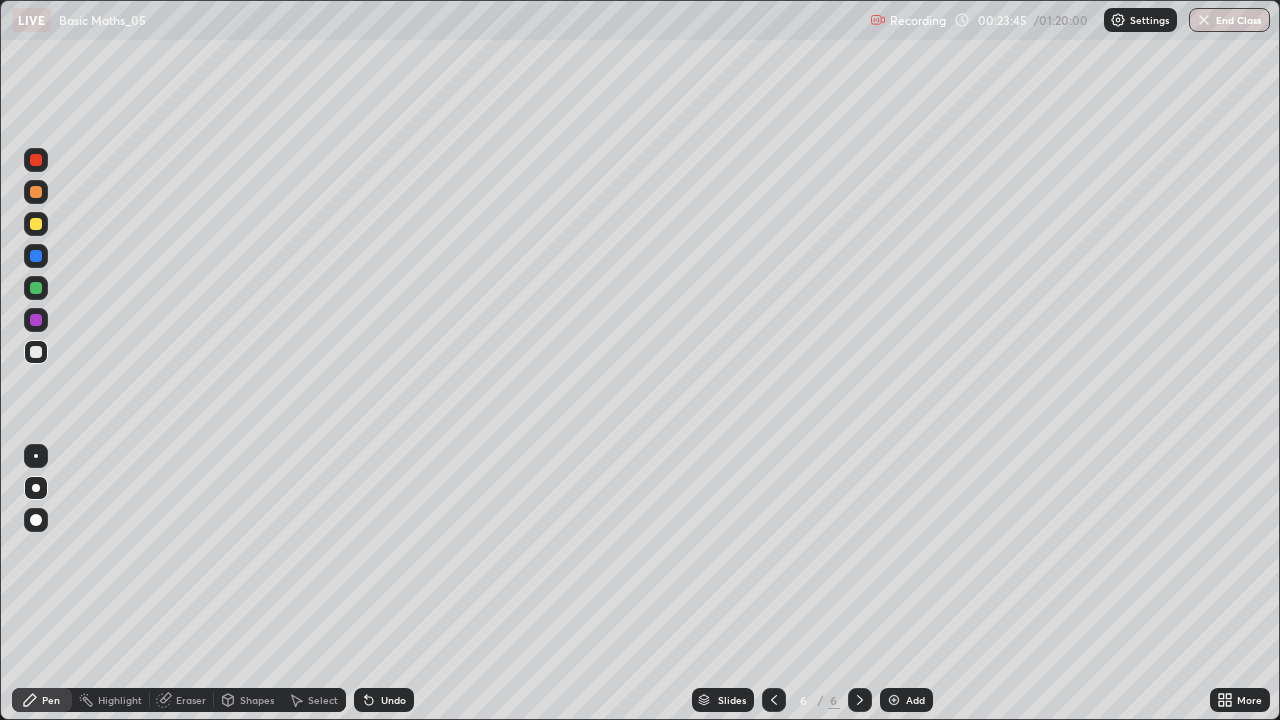 click on "Add" at bounding box center (906, 700) 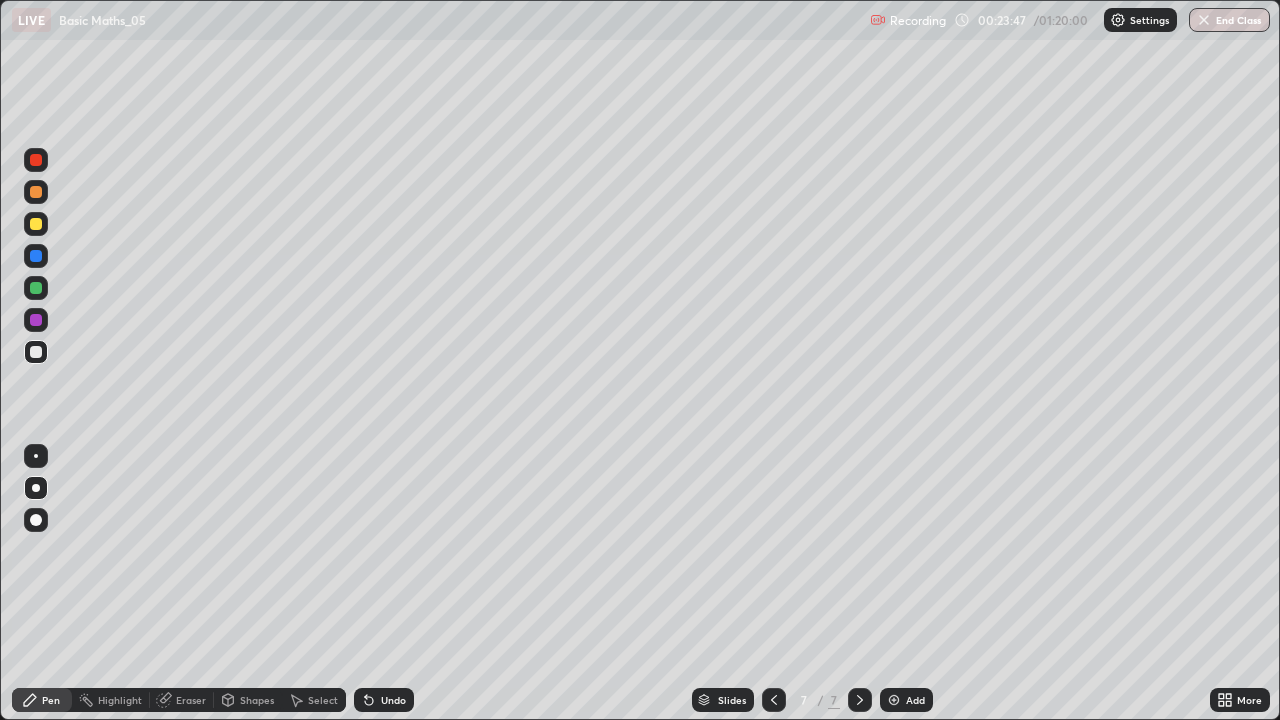 click at bounding box center [36, 224] 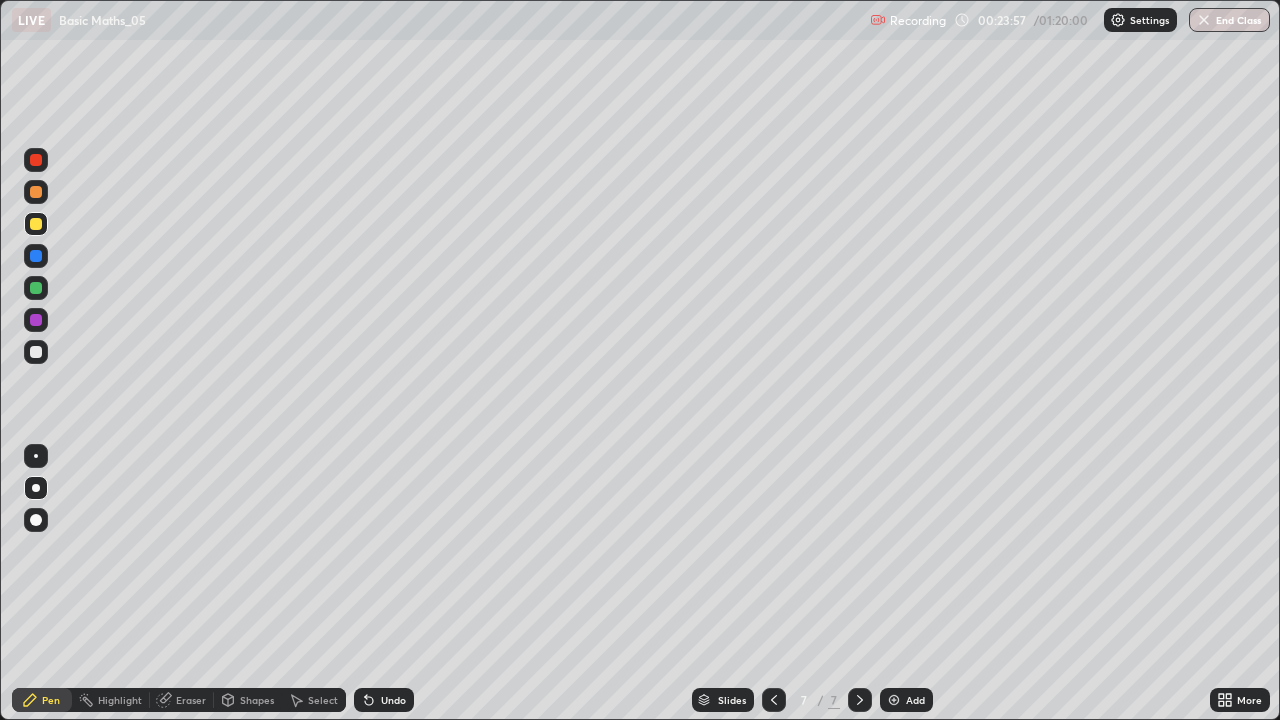 click at bounding box center (36, 352) 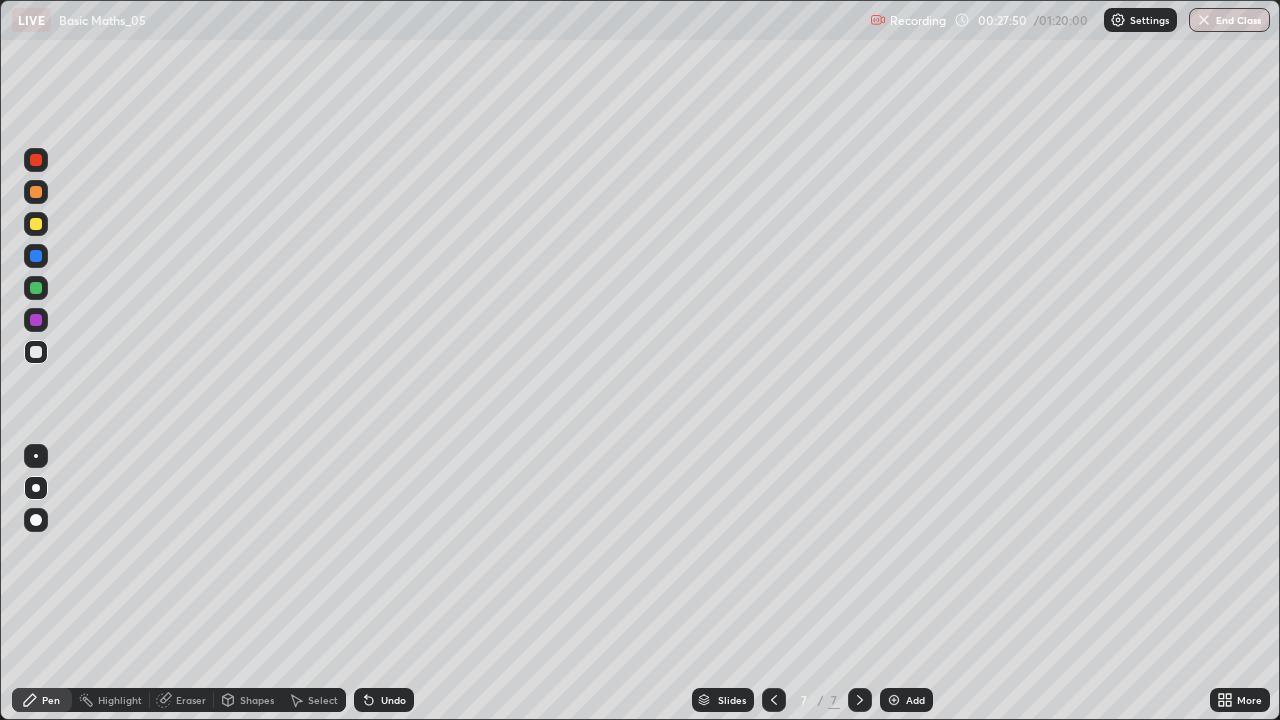 click on "Undo" at bounding box center (393, 700) 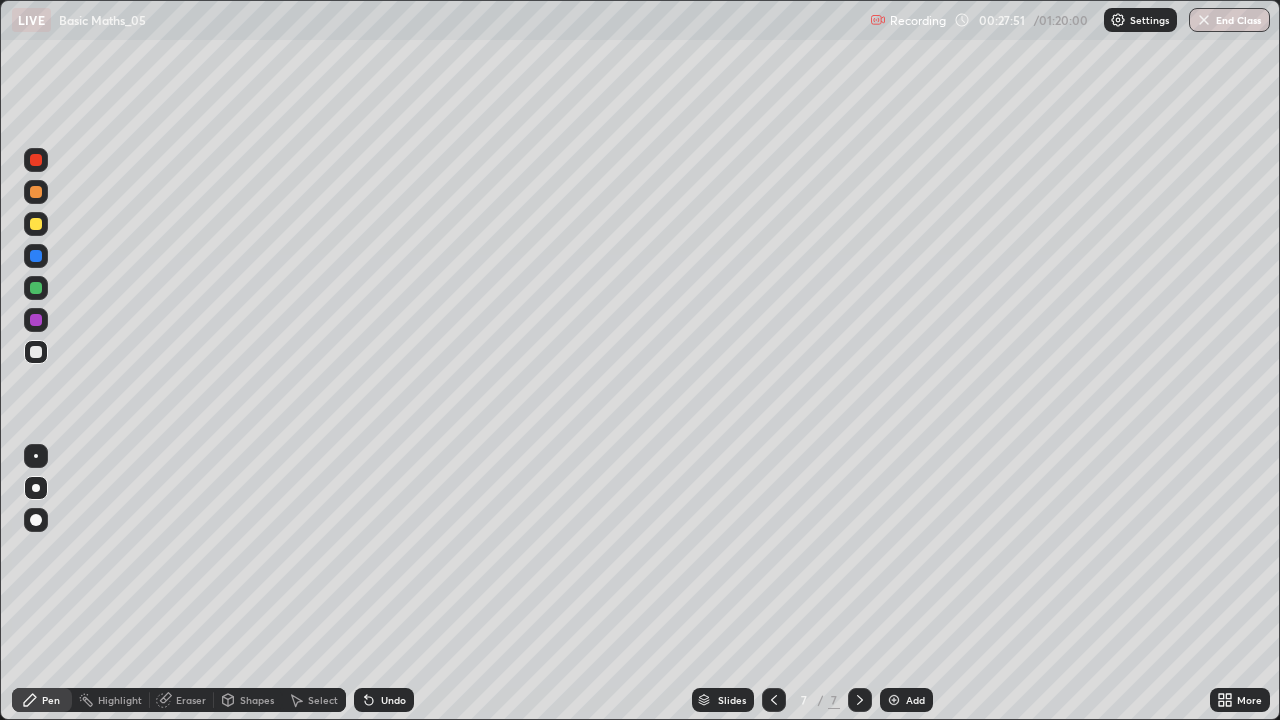 click on "Undo" at bounding box center [393, 700] 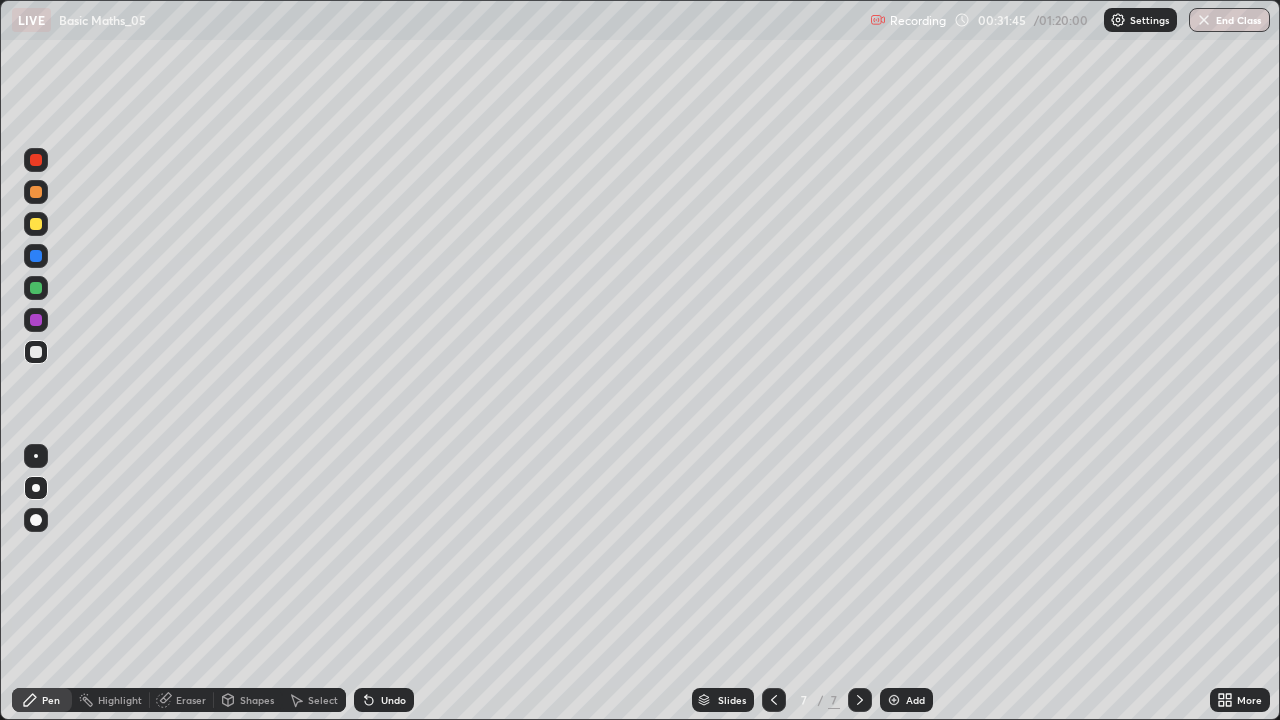 click on "Add" at bounding box center (915, 700) 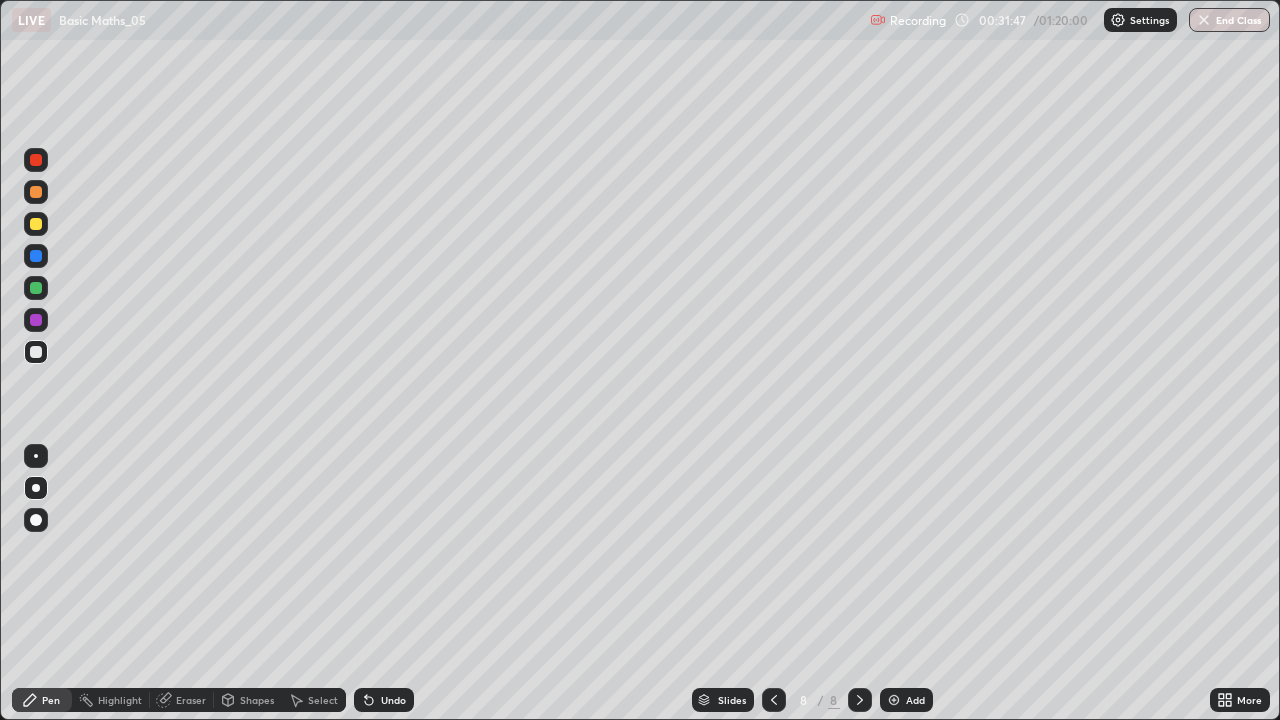 click at bounding box center (36, 224) 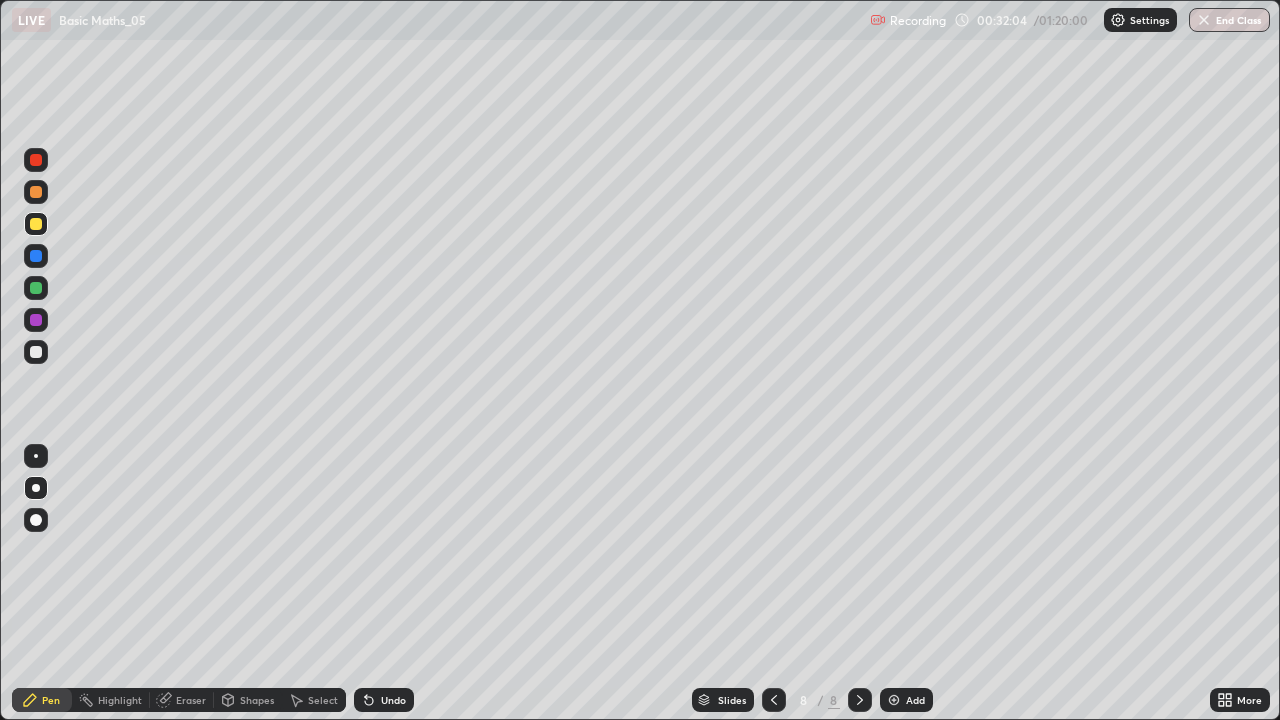 click at bounding box center (36, 192) 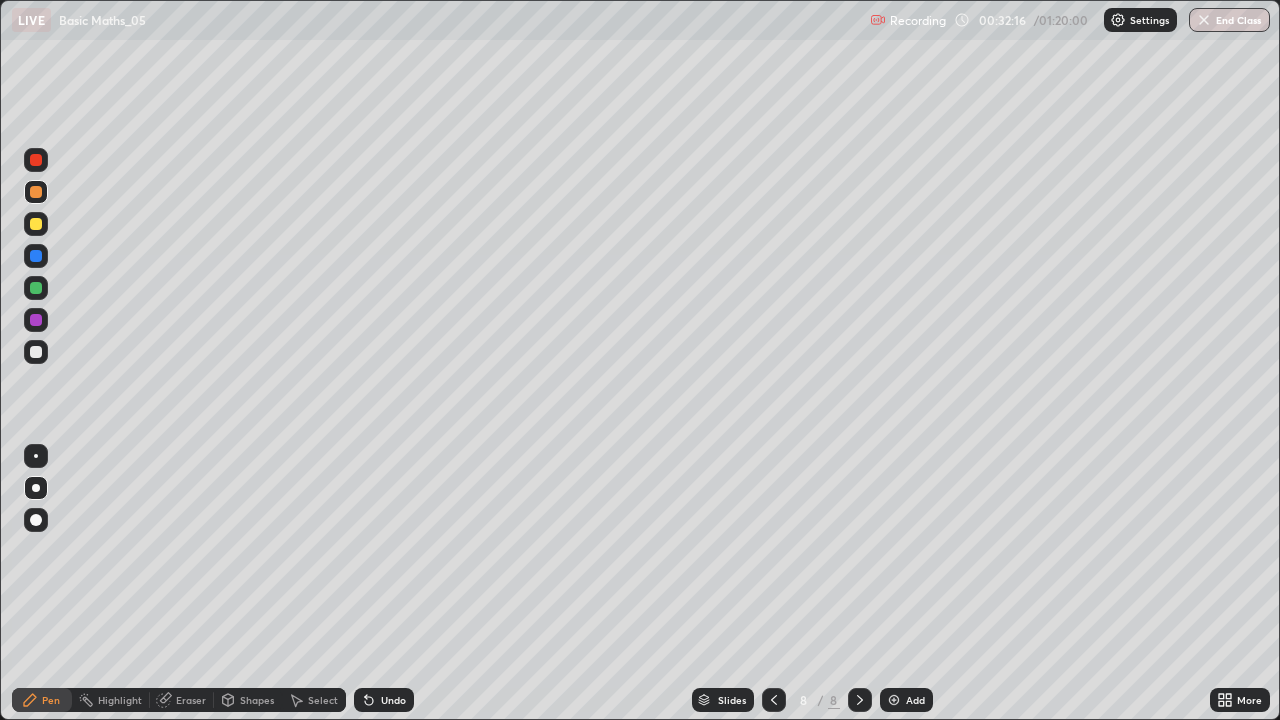 click at bounding box center [36, 352] 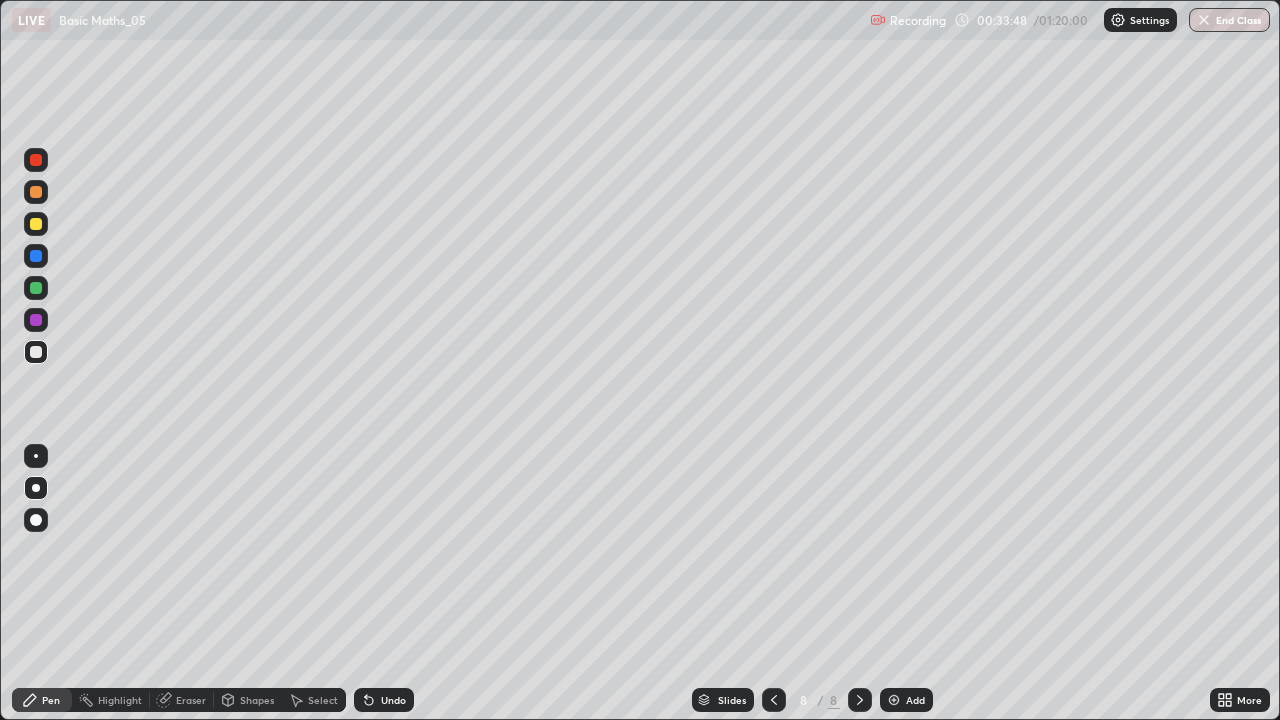 click on "Undo" at bounding box center (384, 700) 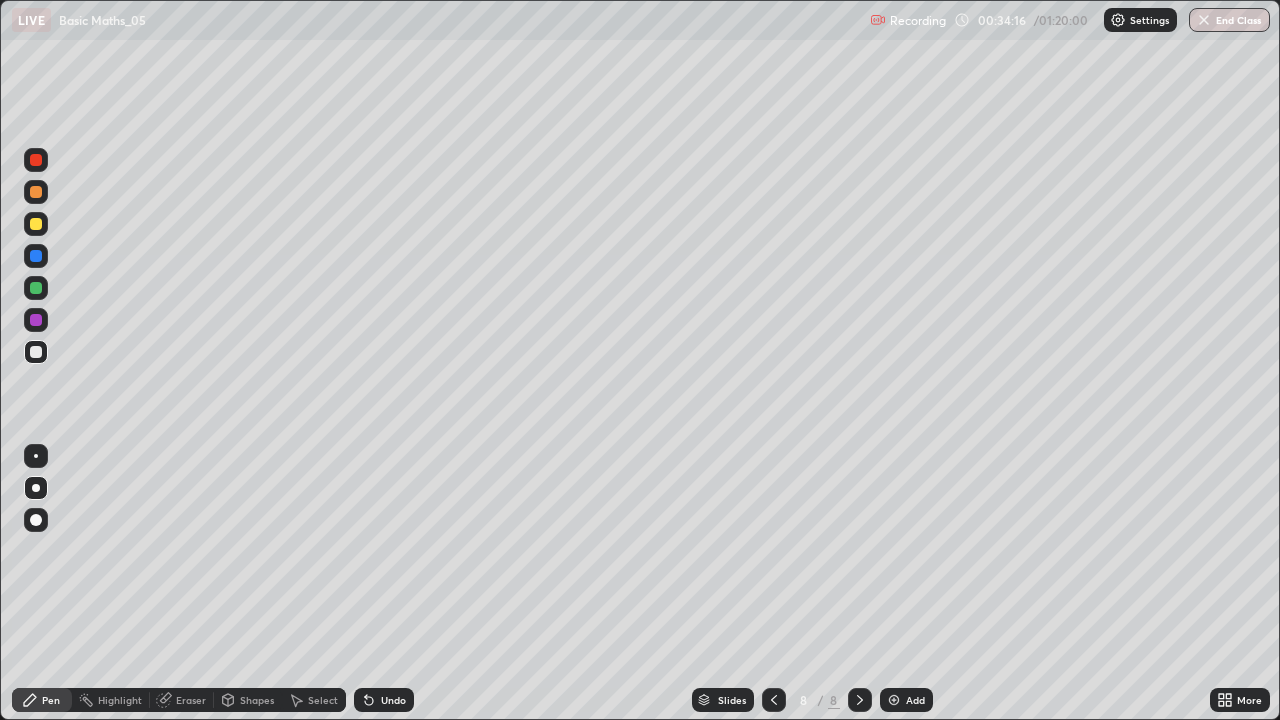 click on "Add" at bounding box center [915, 700] 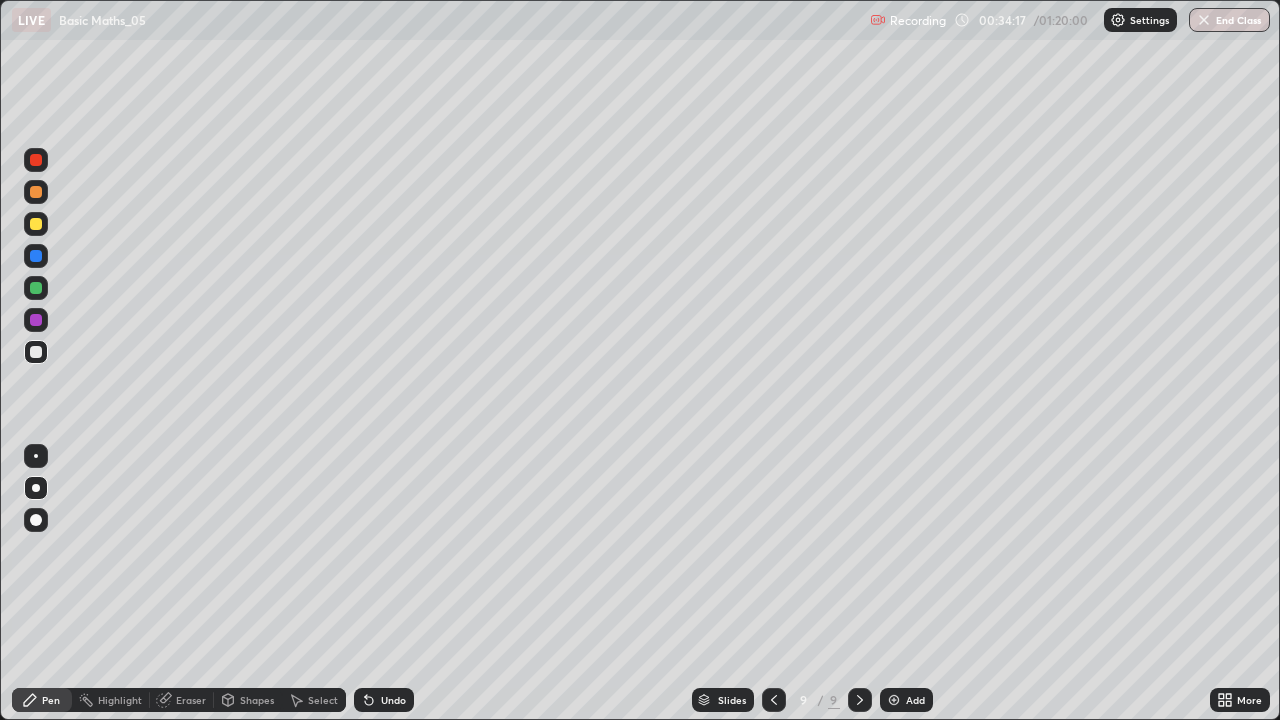 click at bounding box center (36, 224) 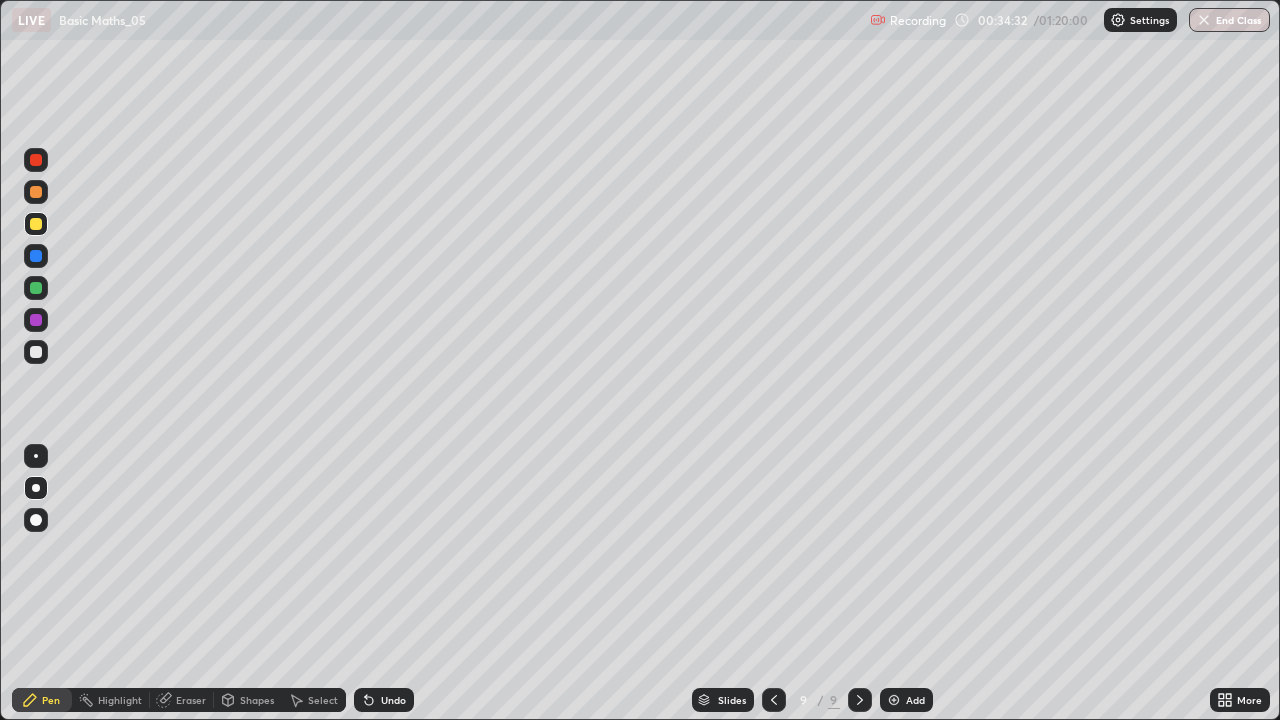 click at bounding box center (36, 352) 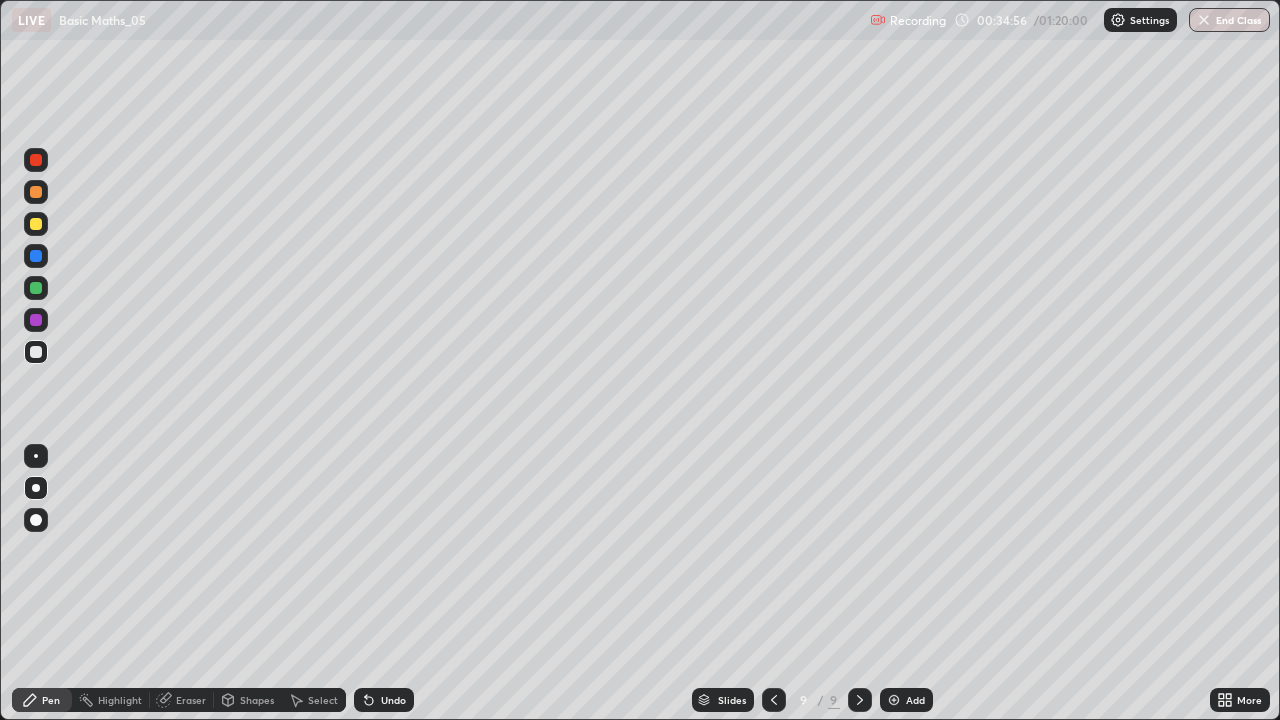 click 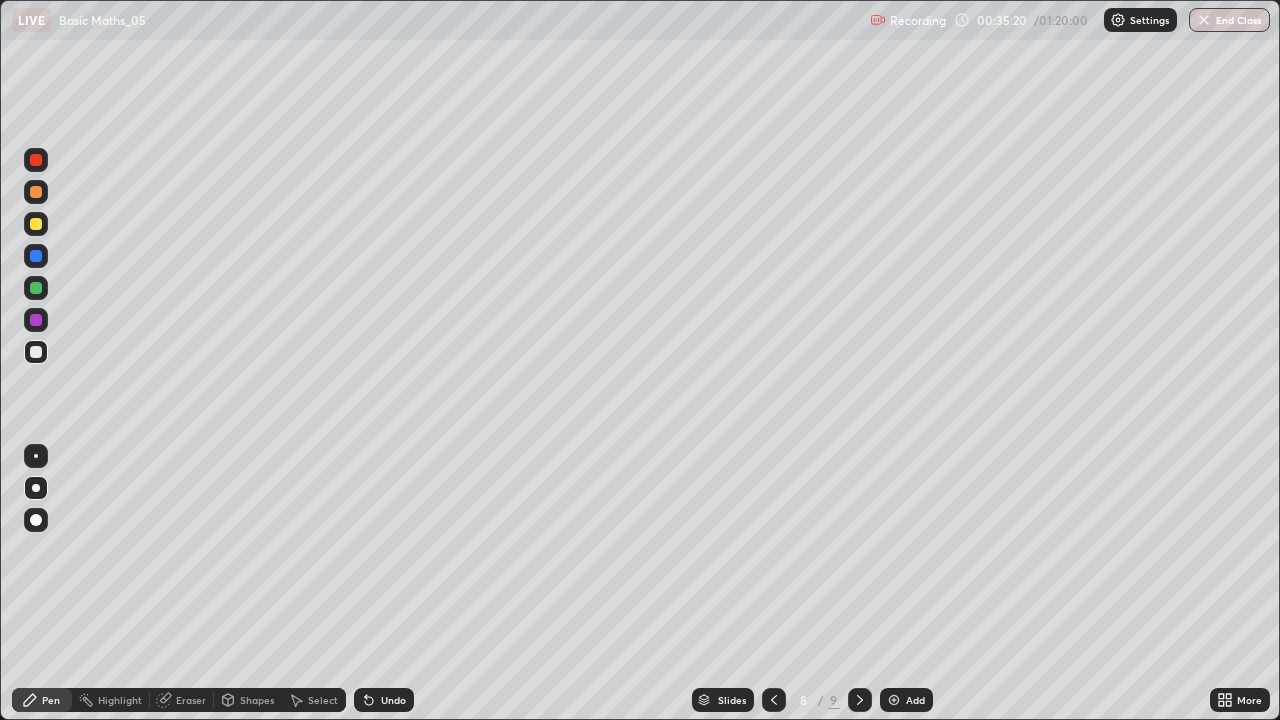 click 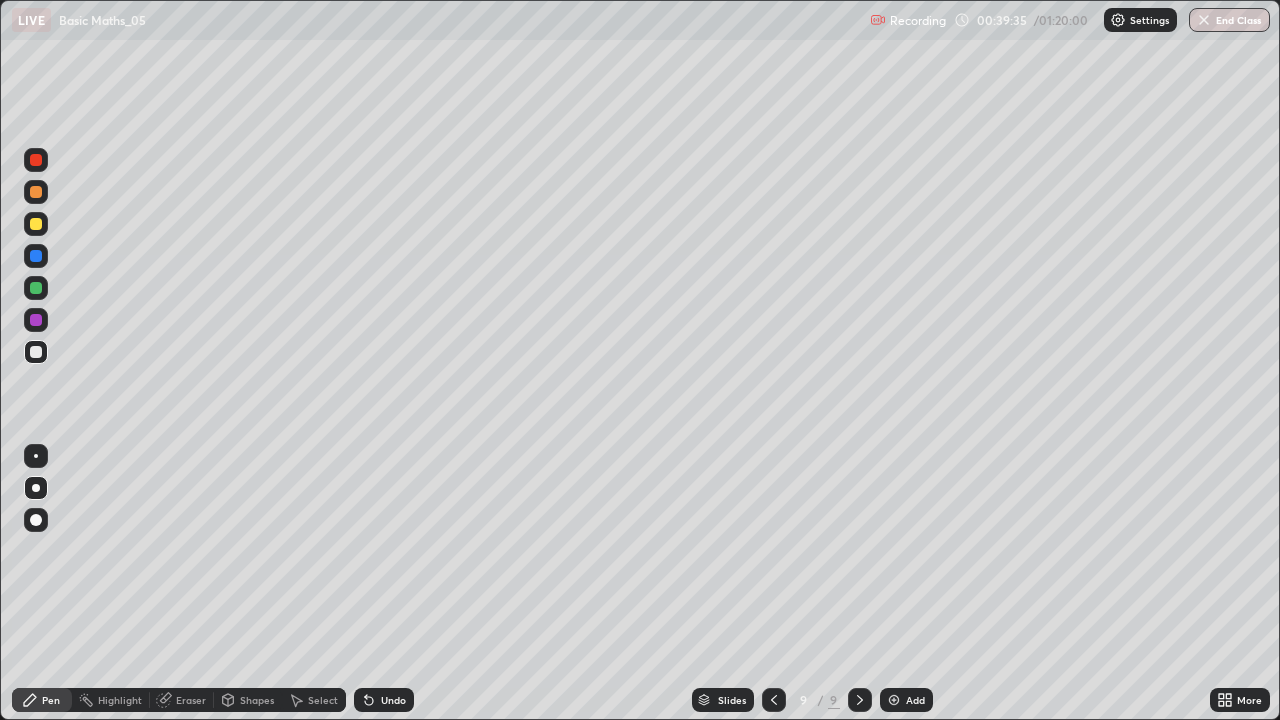 click on "Add" at bounding box center [906, 700] 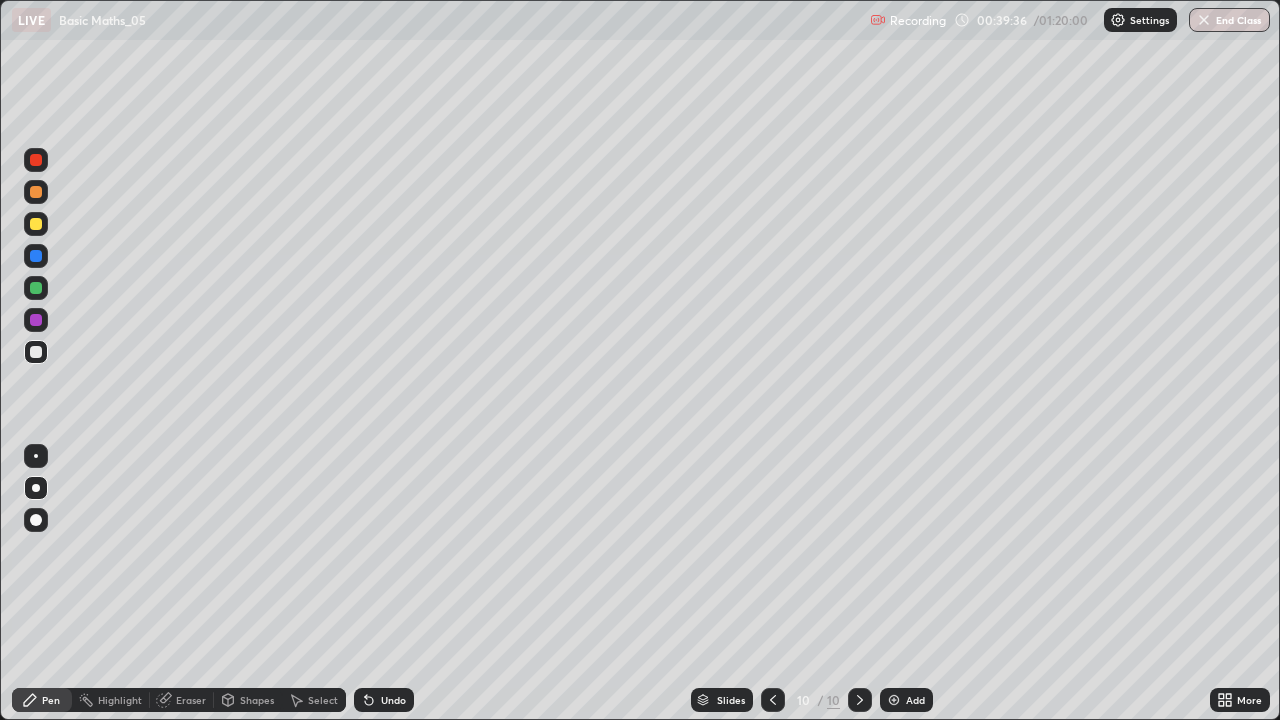 click at bounding box center (36, 224) 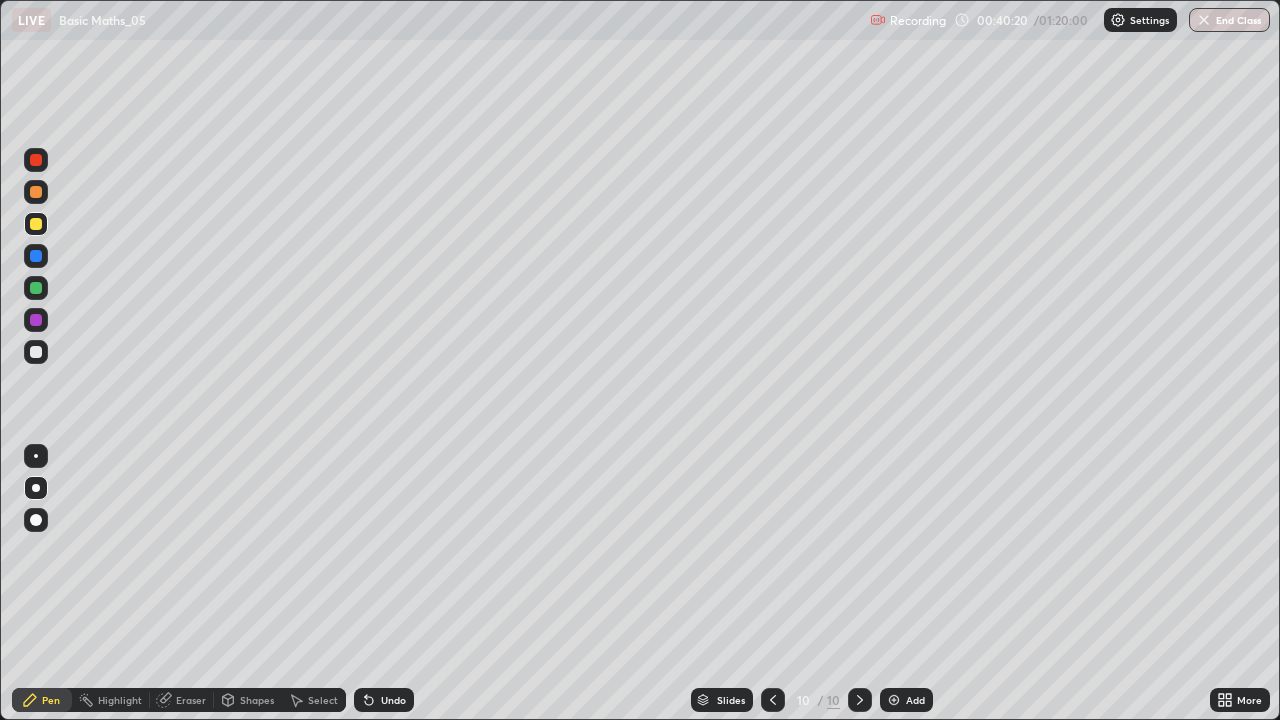 click on "Shapes" at bounding box center [257, 700] 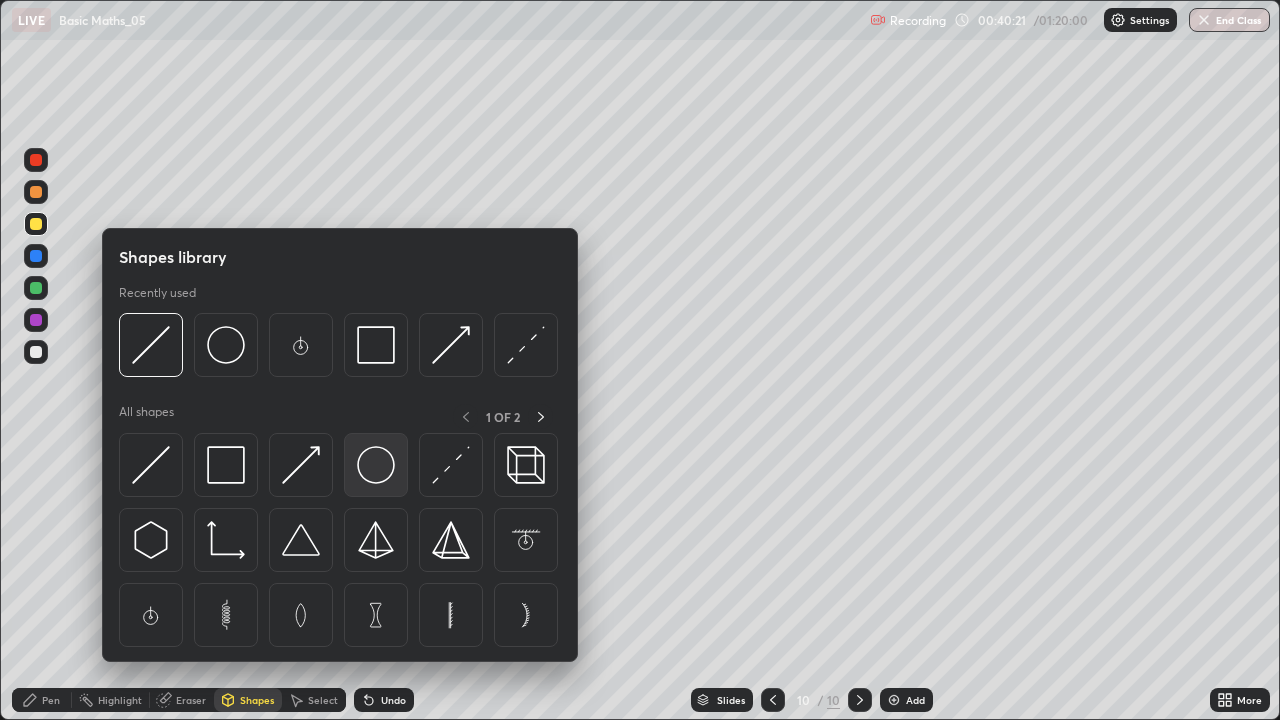click at bounding box center (376, 465) 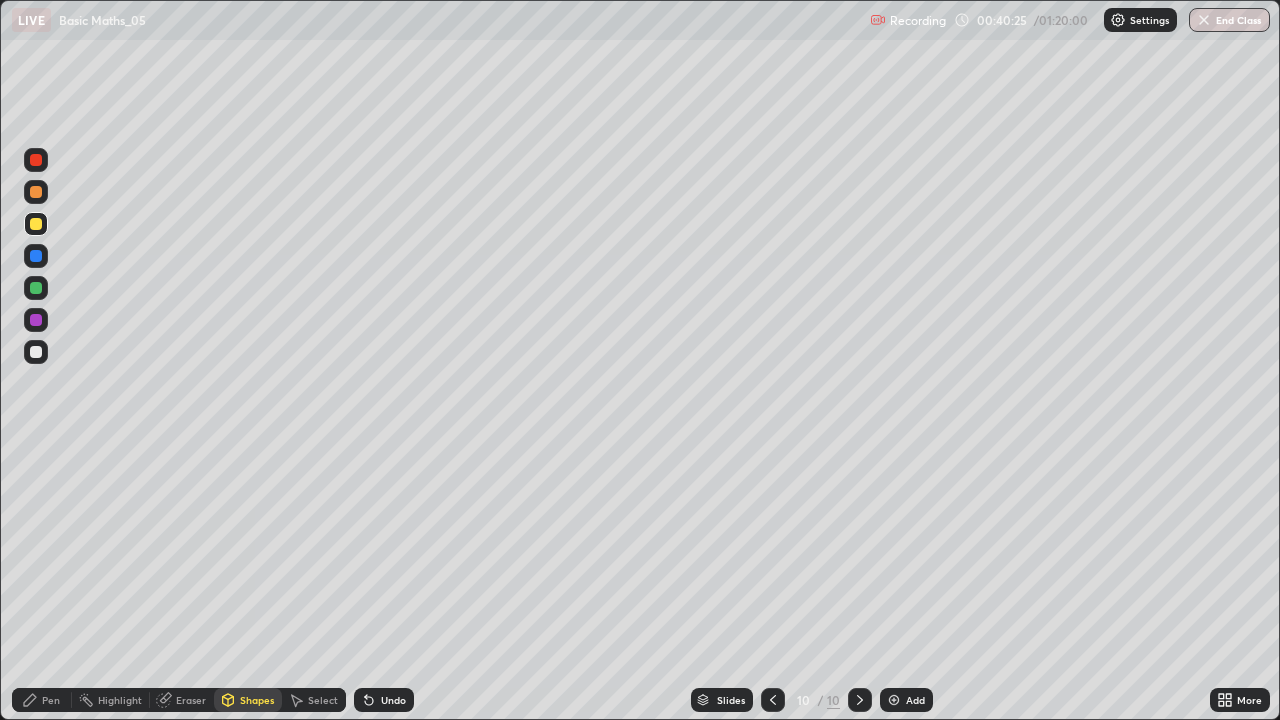 click on "Shapes" at bounding box center [257, 700] 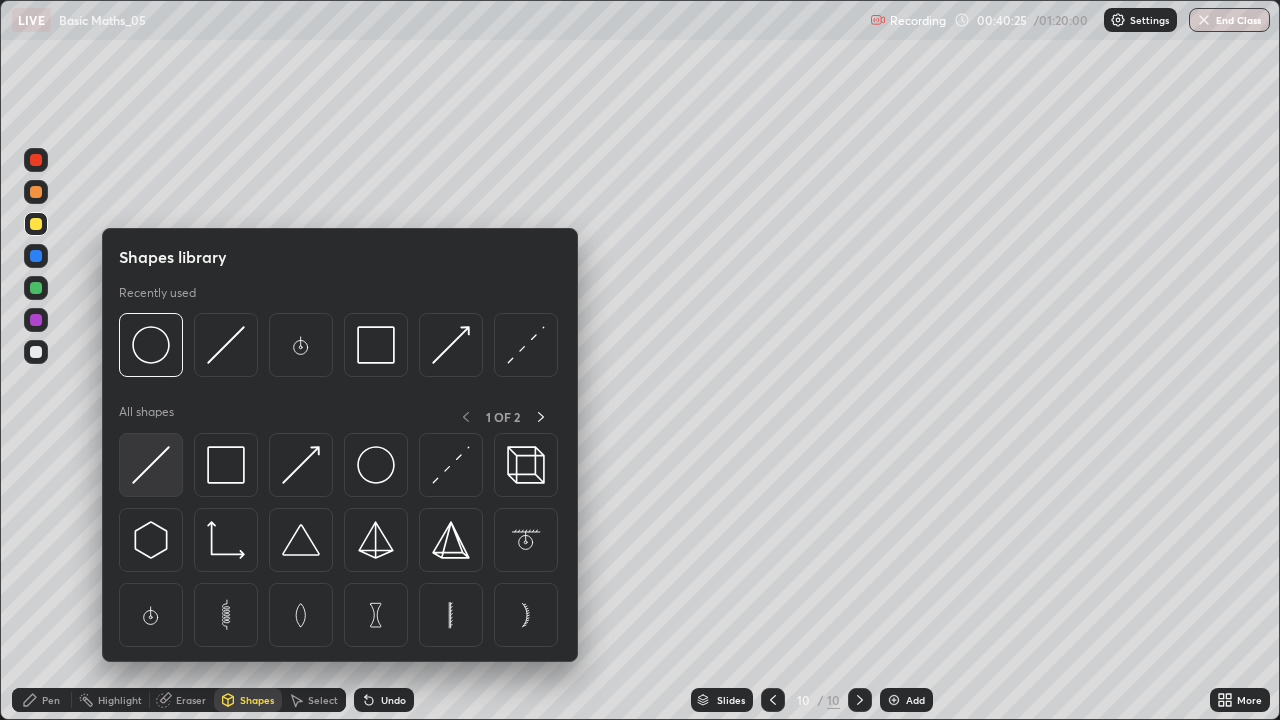 click at bounding box center (151, 465) 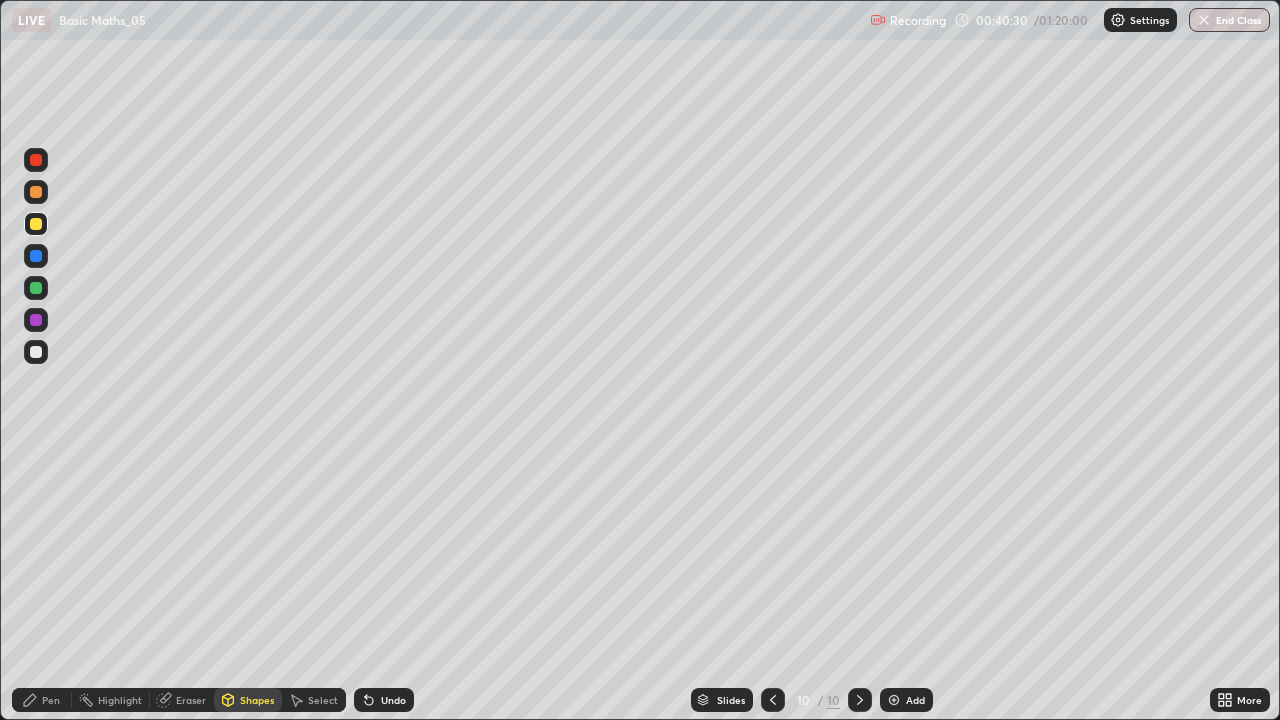 click on "Undo" at bounding box center (393, 700) 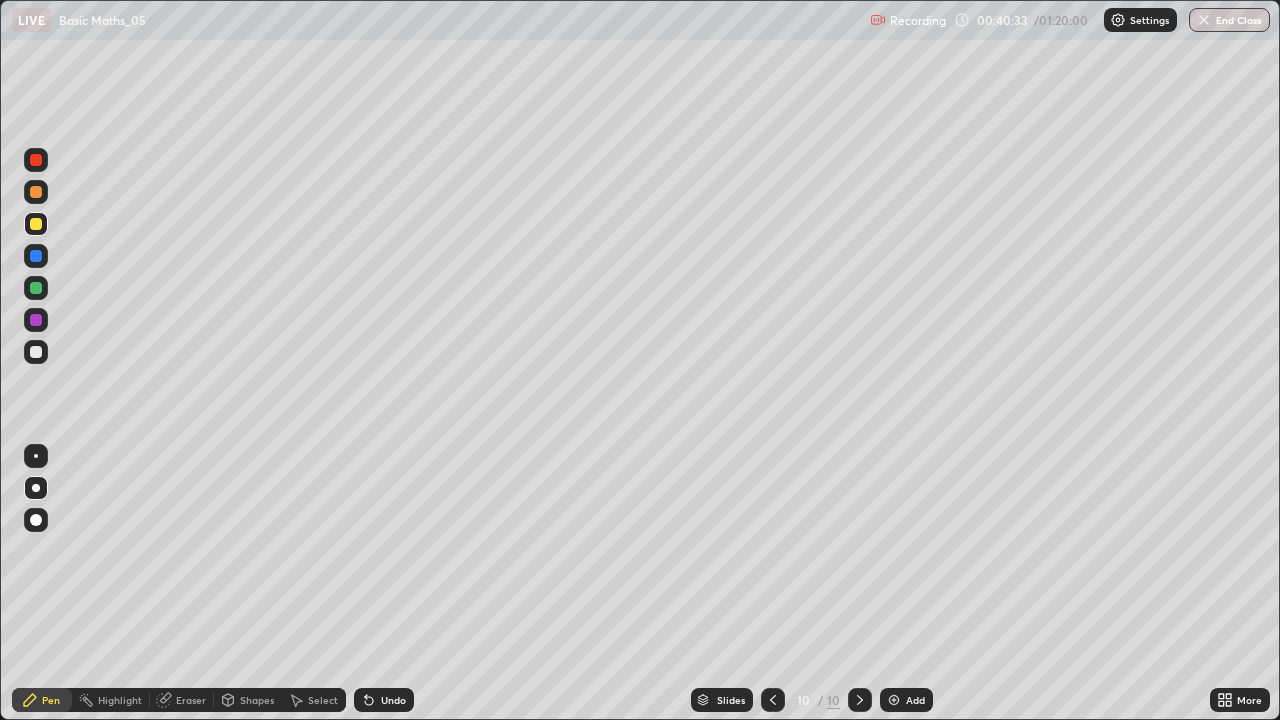 click on "Select" at bounding box center (323, 700) 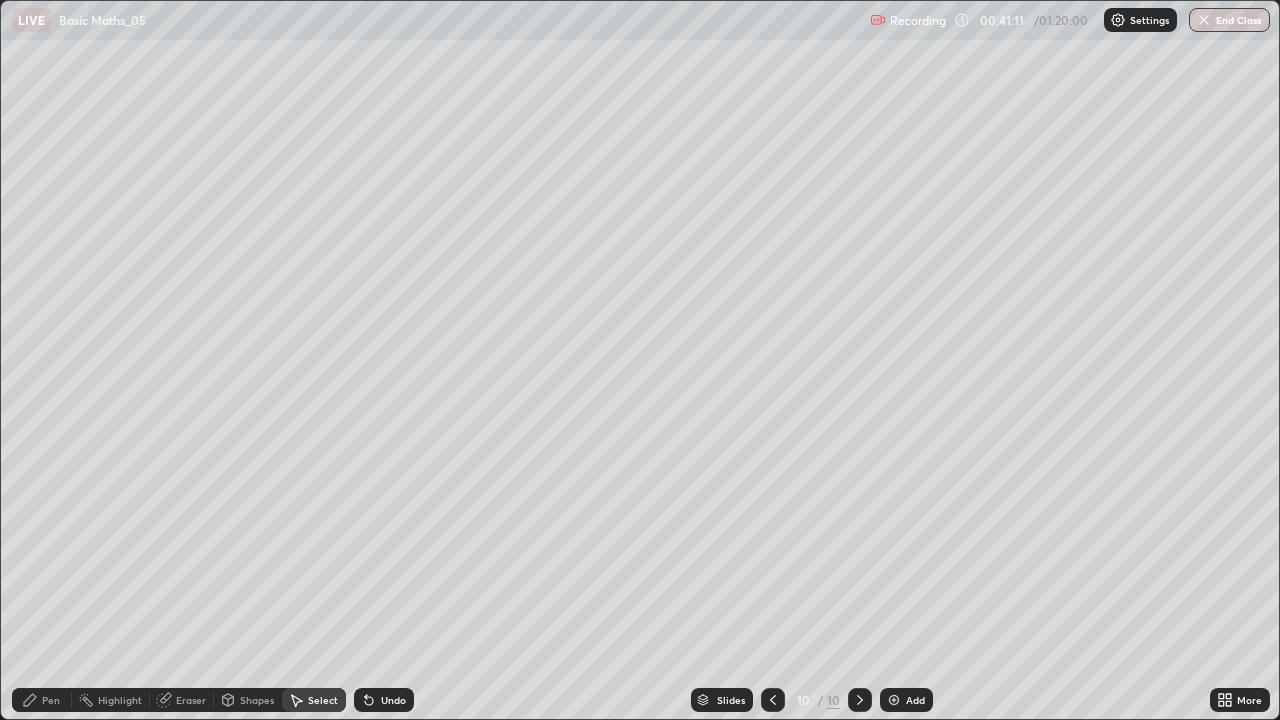 click 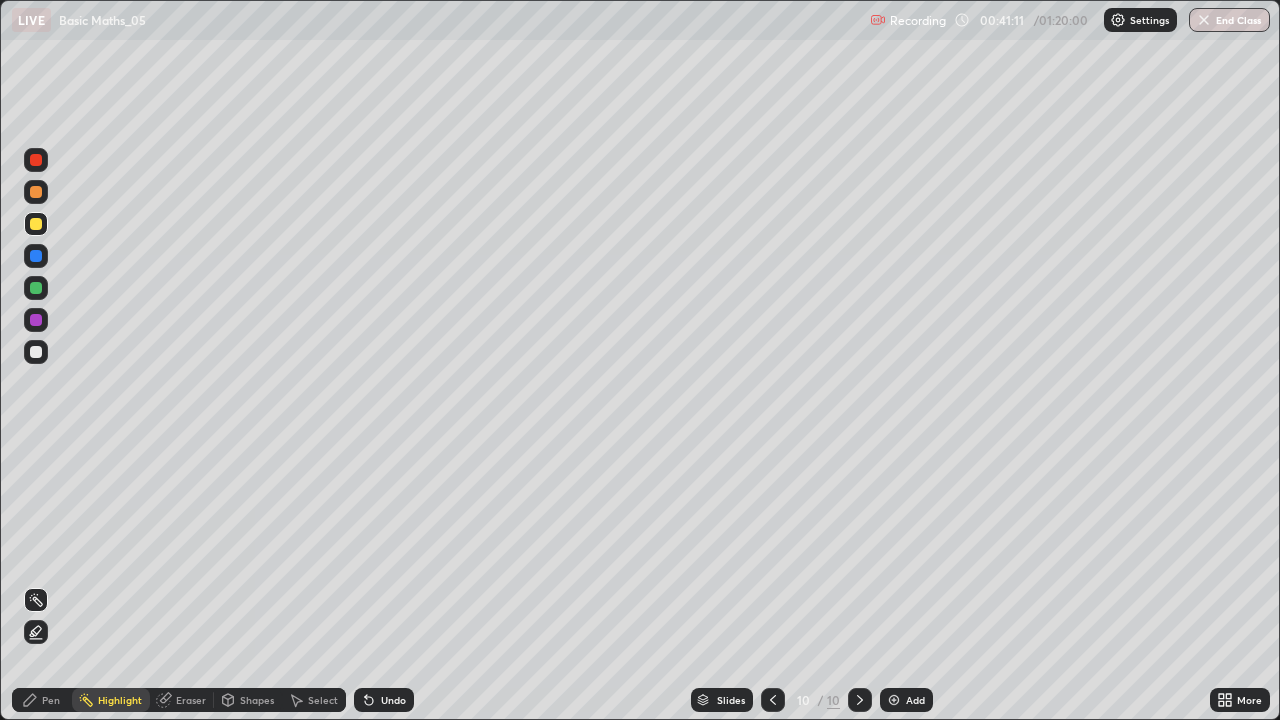 click on "Pen" at bounding box center (51, 700) 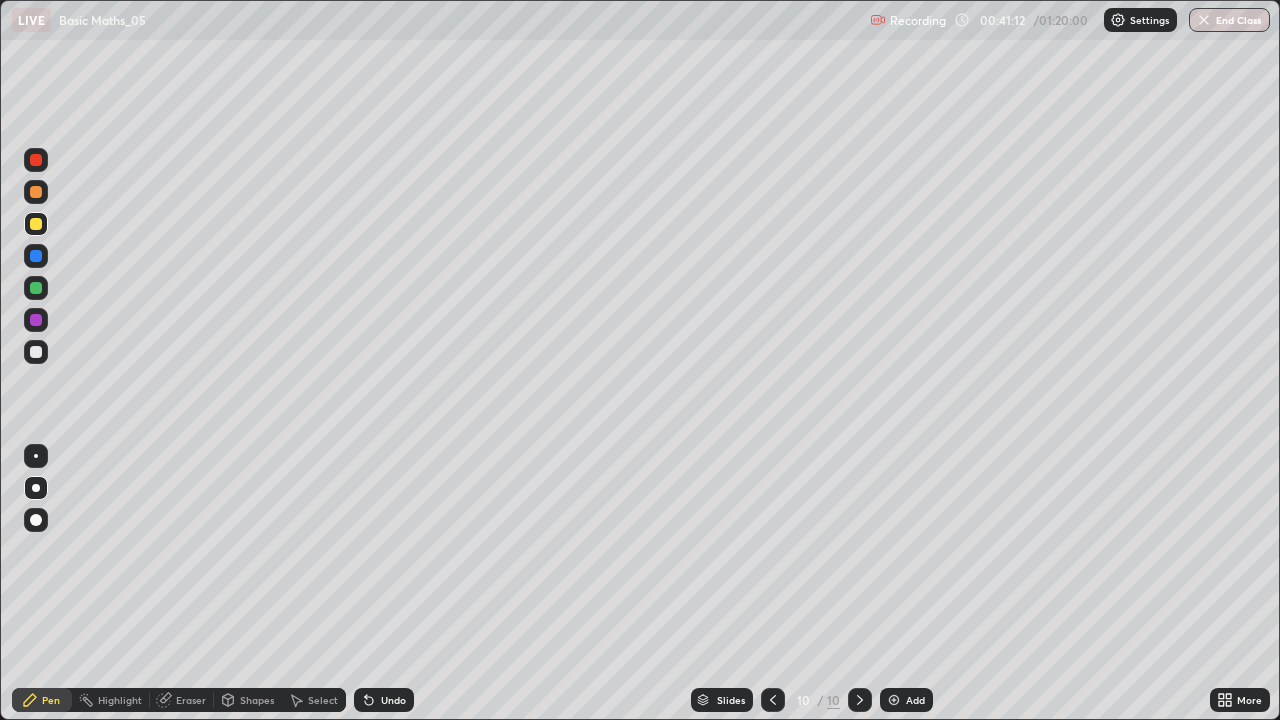 click at bounding box center (36, 352) 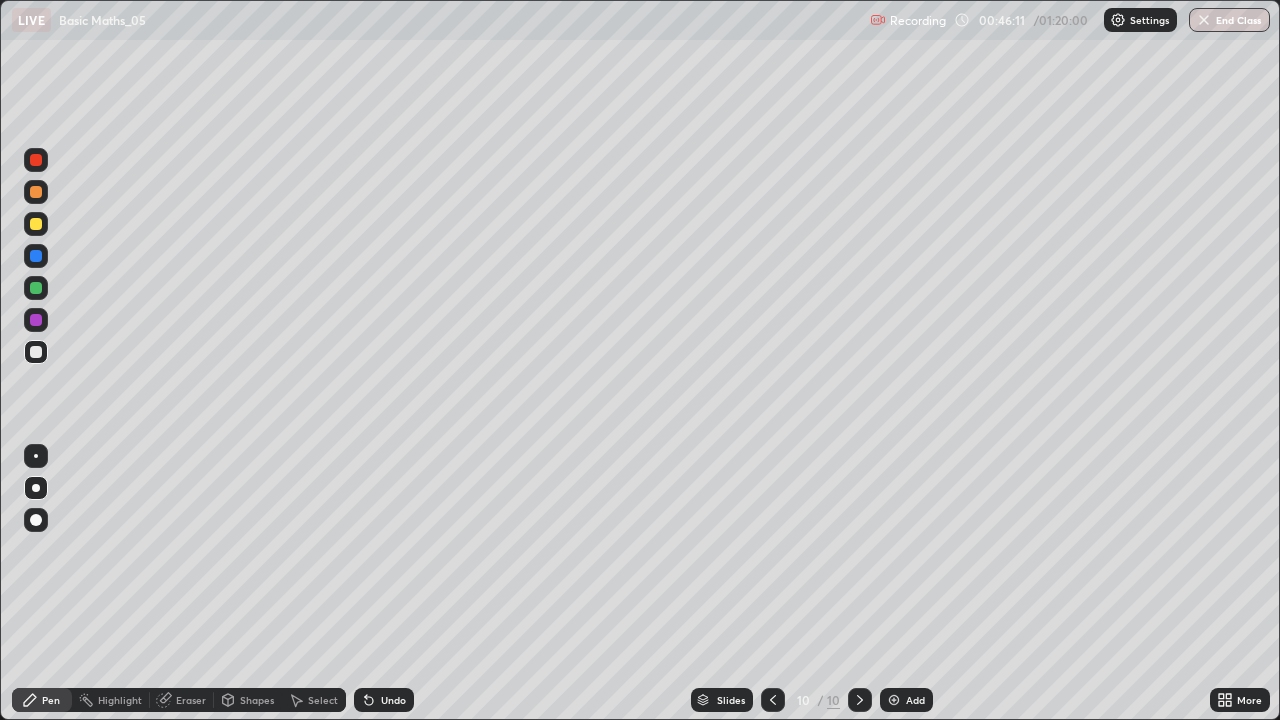 click on "Add" at bounding box center (906, 700) 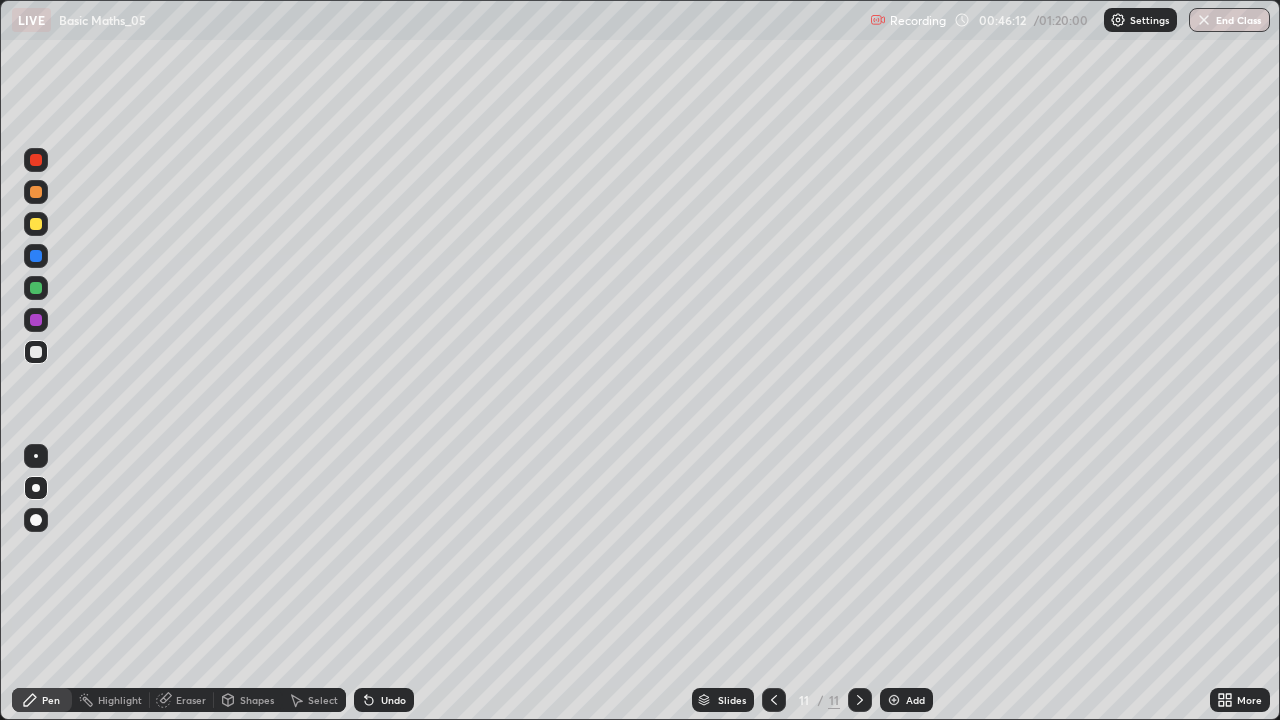 click at bounding box center [36, 224] 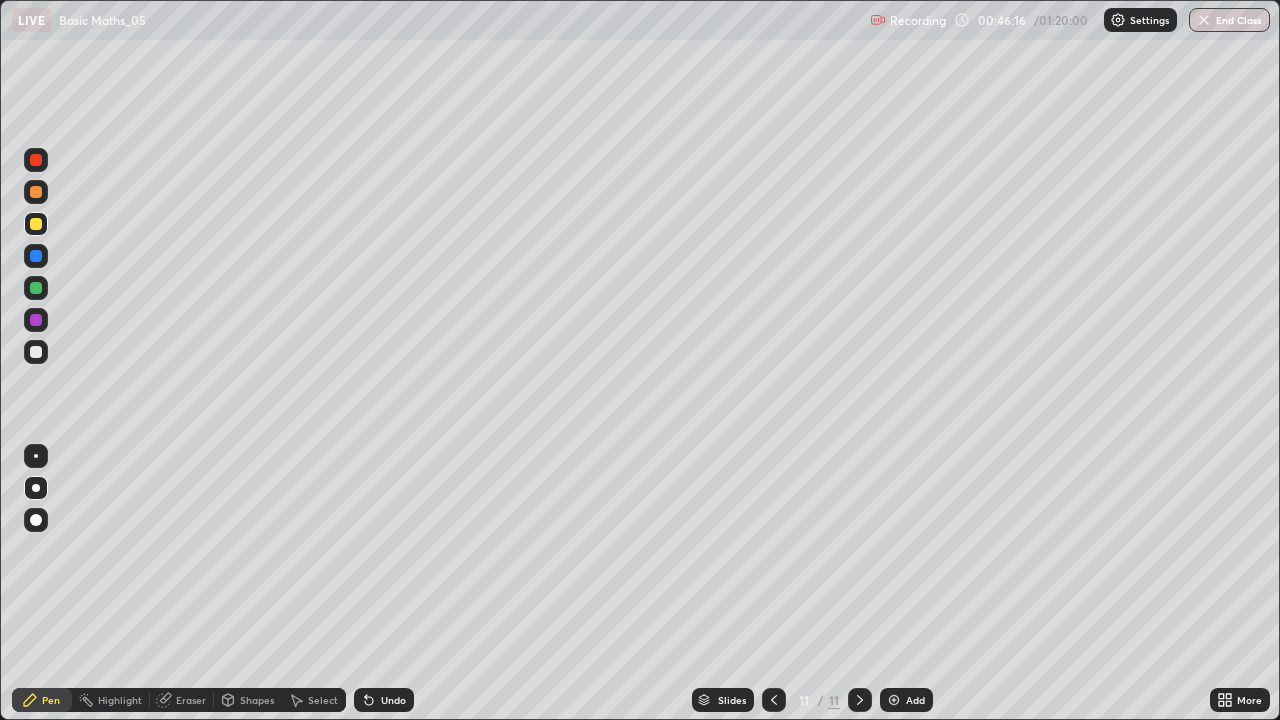 click on "Undo" at bounding box center [393, 700] 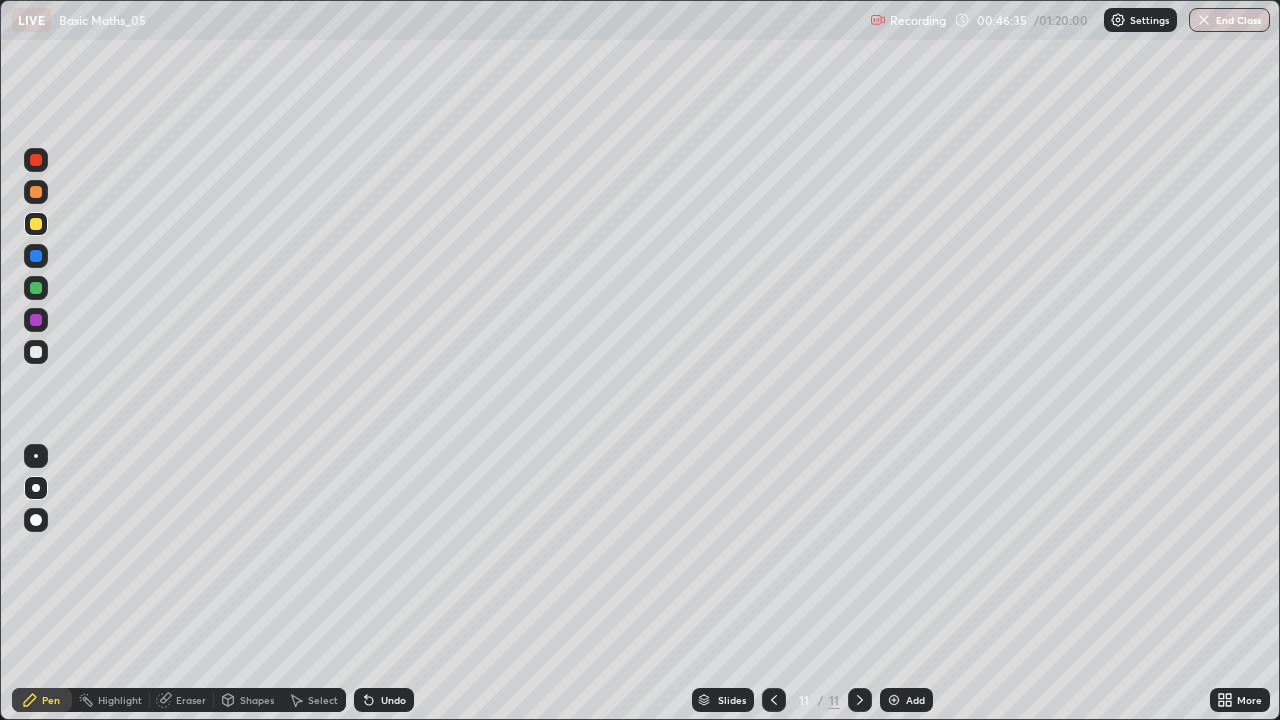 click at bounding box center [36, 352] 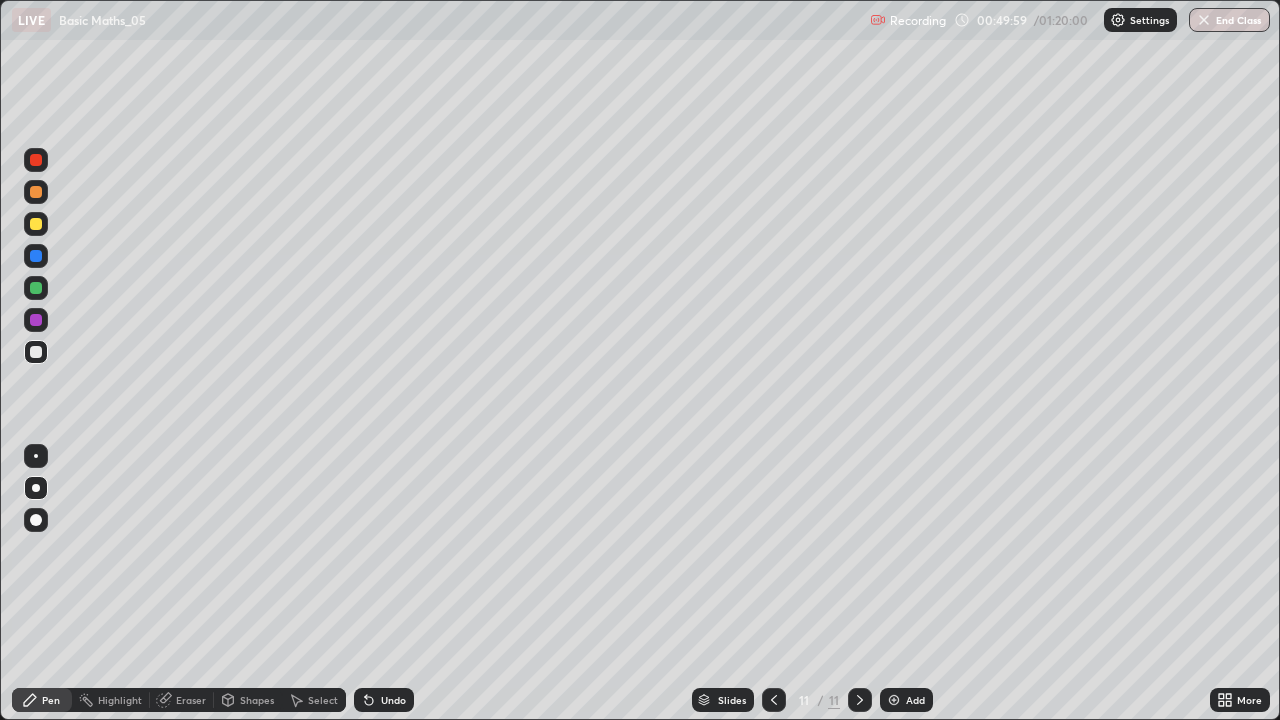 click on "Add" at bounding box center [906, 700] 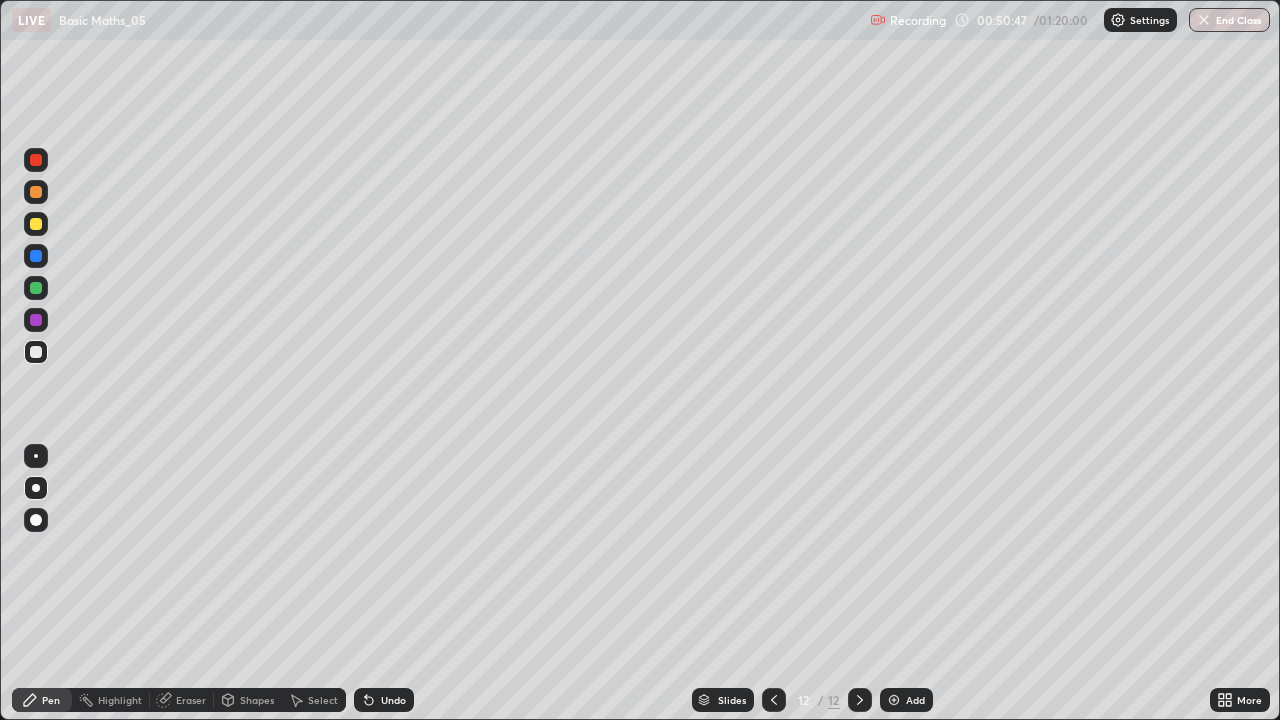 click on "Shapes" at bounding box center (257, 700) 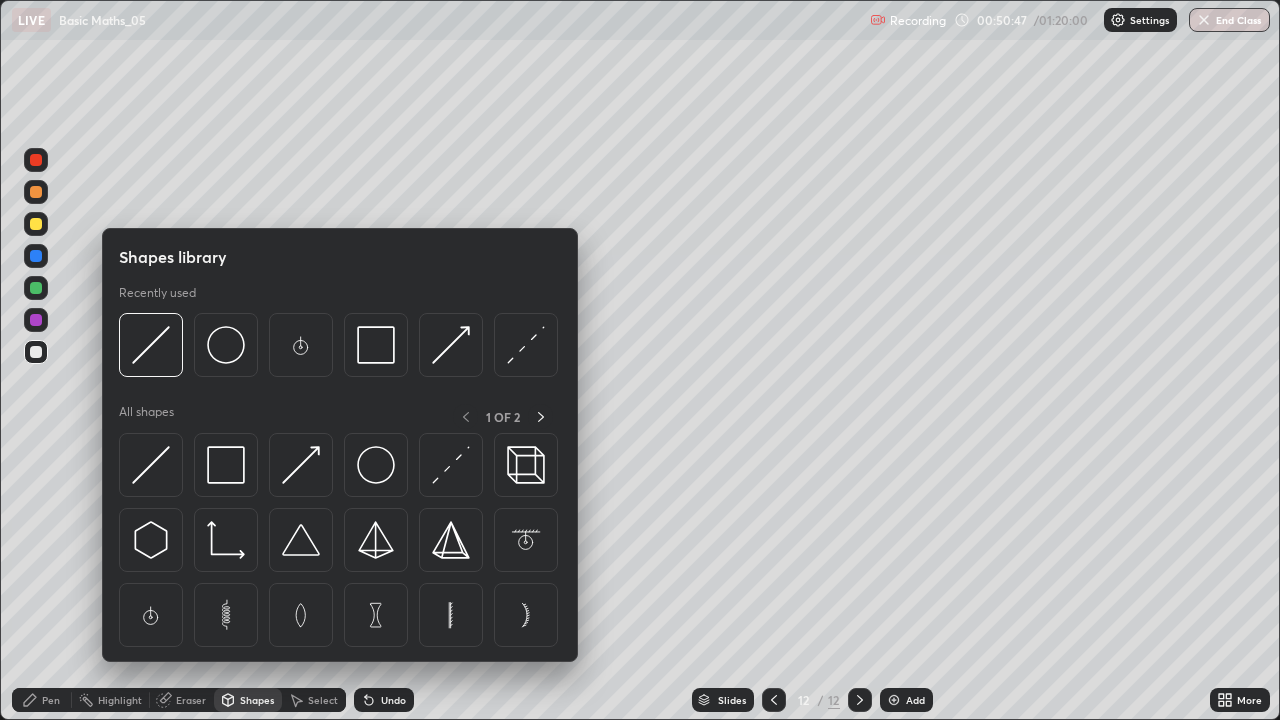 click on "Select" at bounding box center [323, 700] 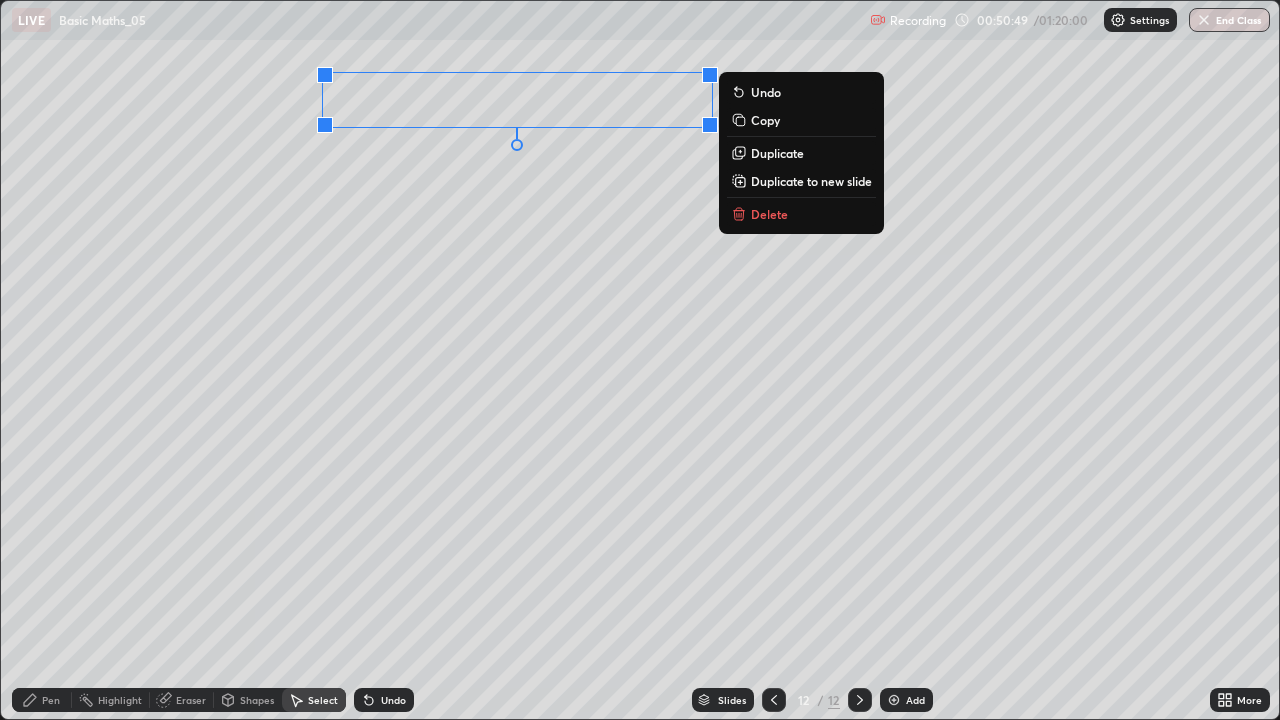 click on "Delete" at bounding box center [769, 214] 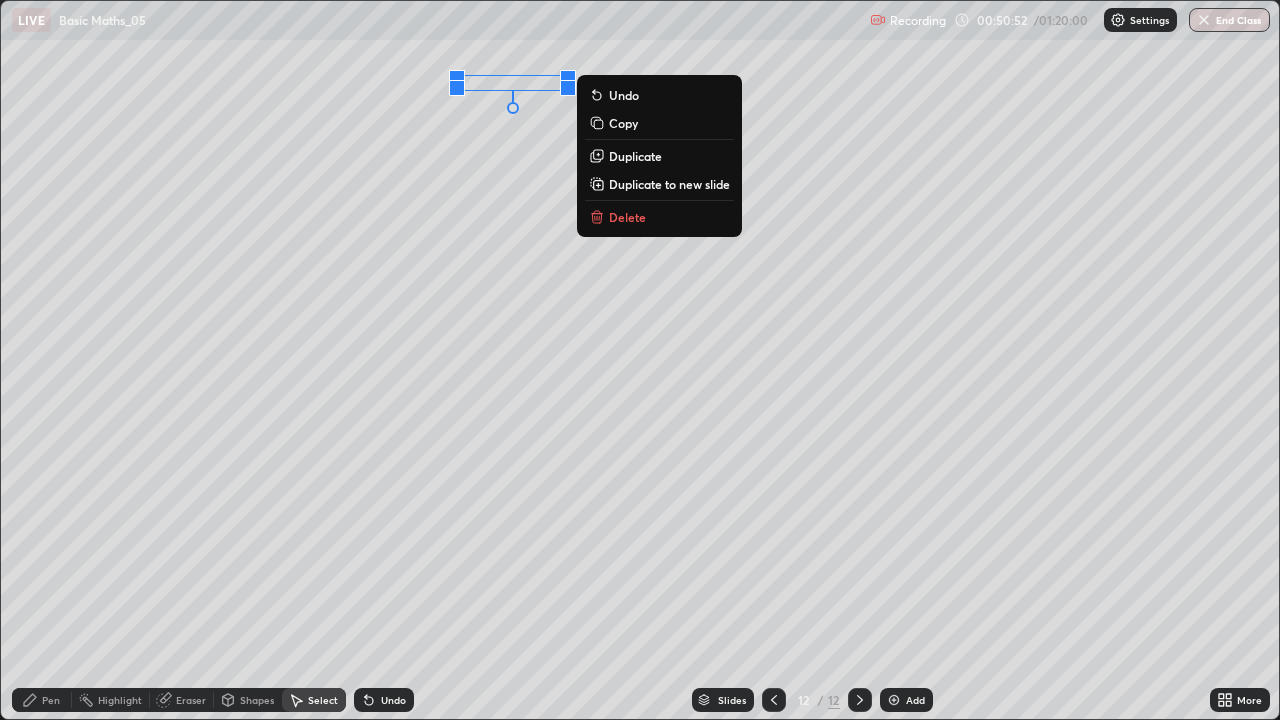 click on "Delete" at bounding box center (627, 217) 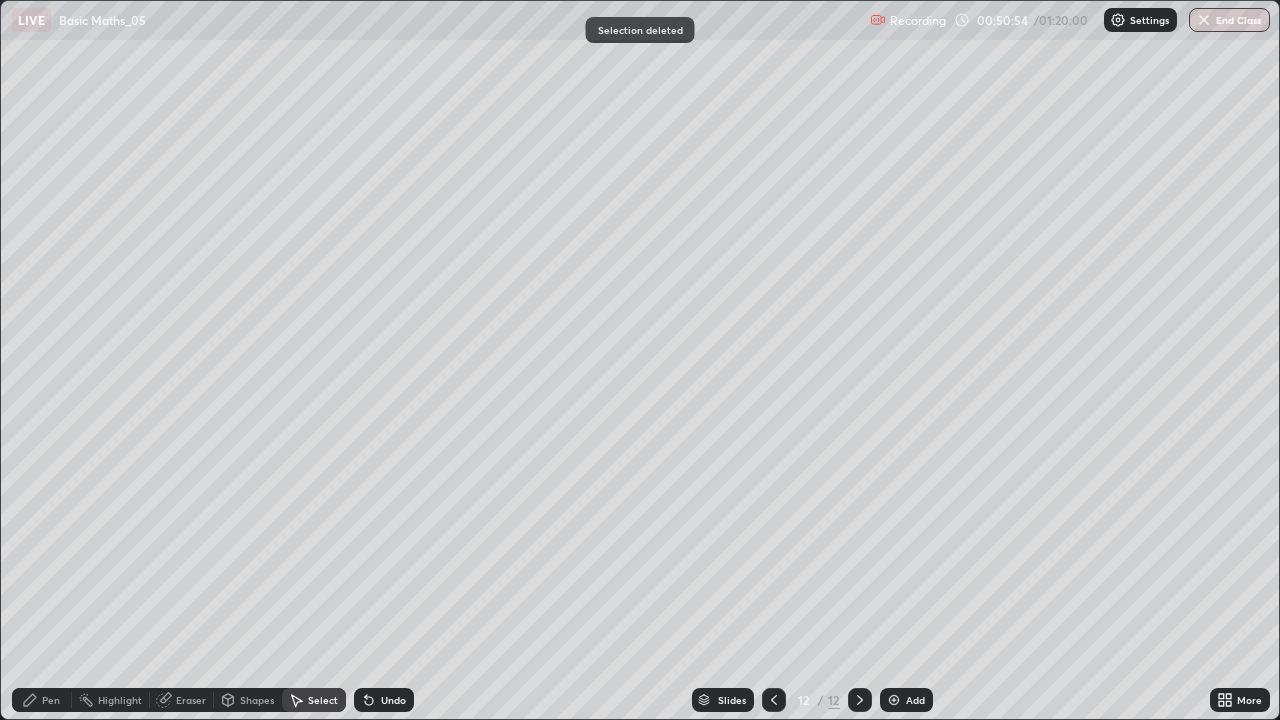 click on "Pen" at bounding box center (42, 700) 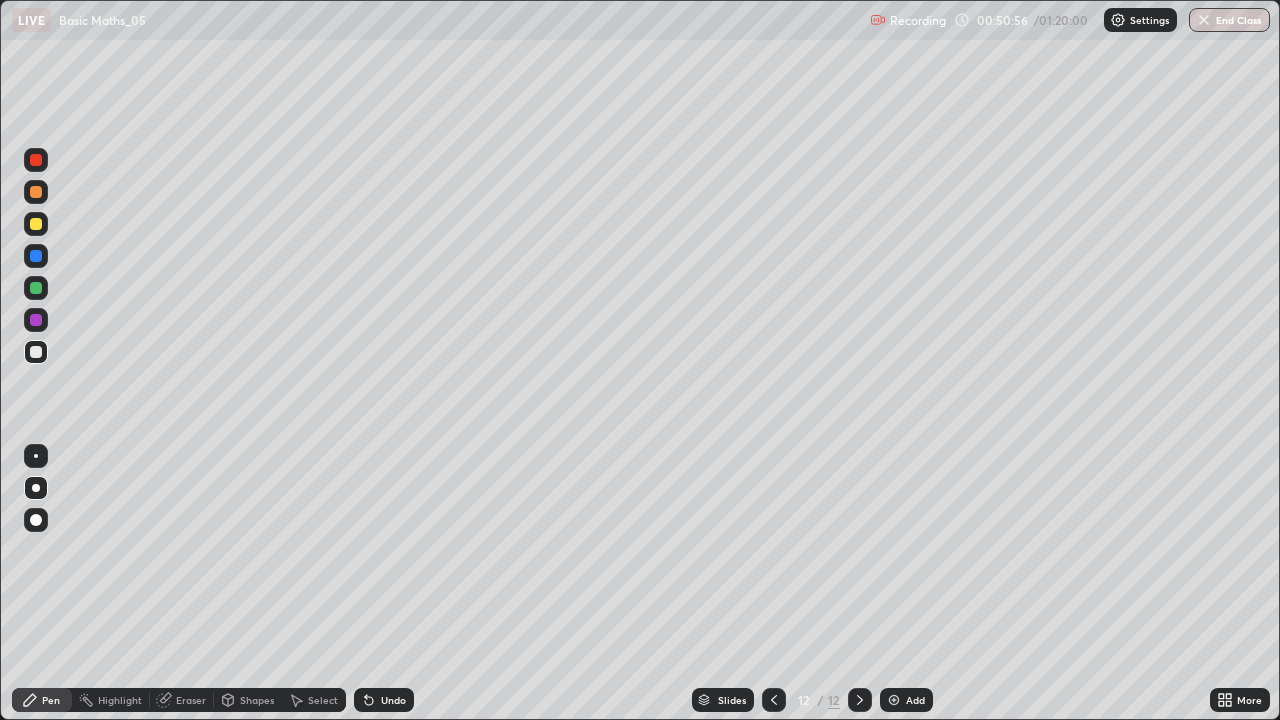 click at bounding box center (36, 224) 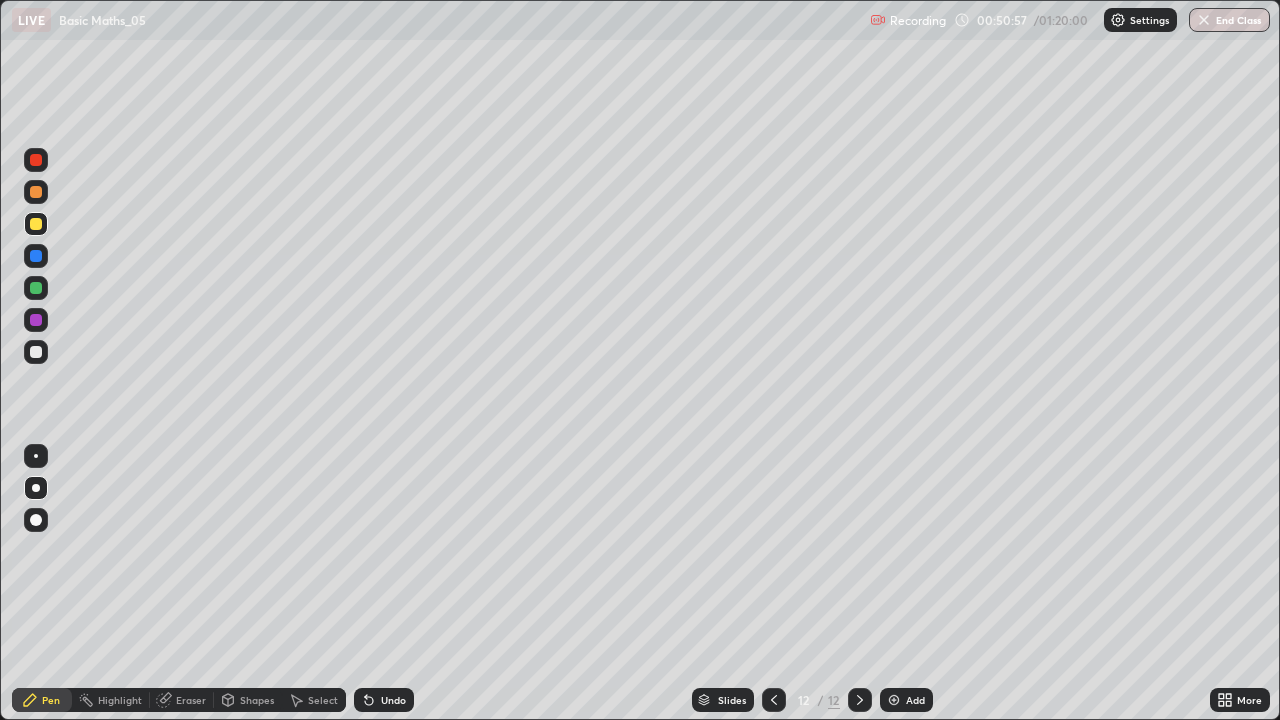 click on "Eraser" at bounding box center [191, 700] 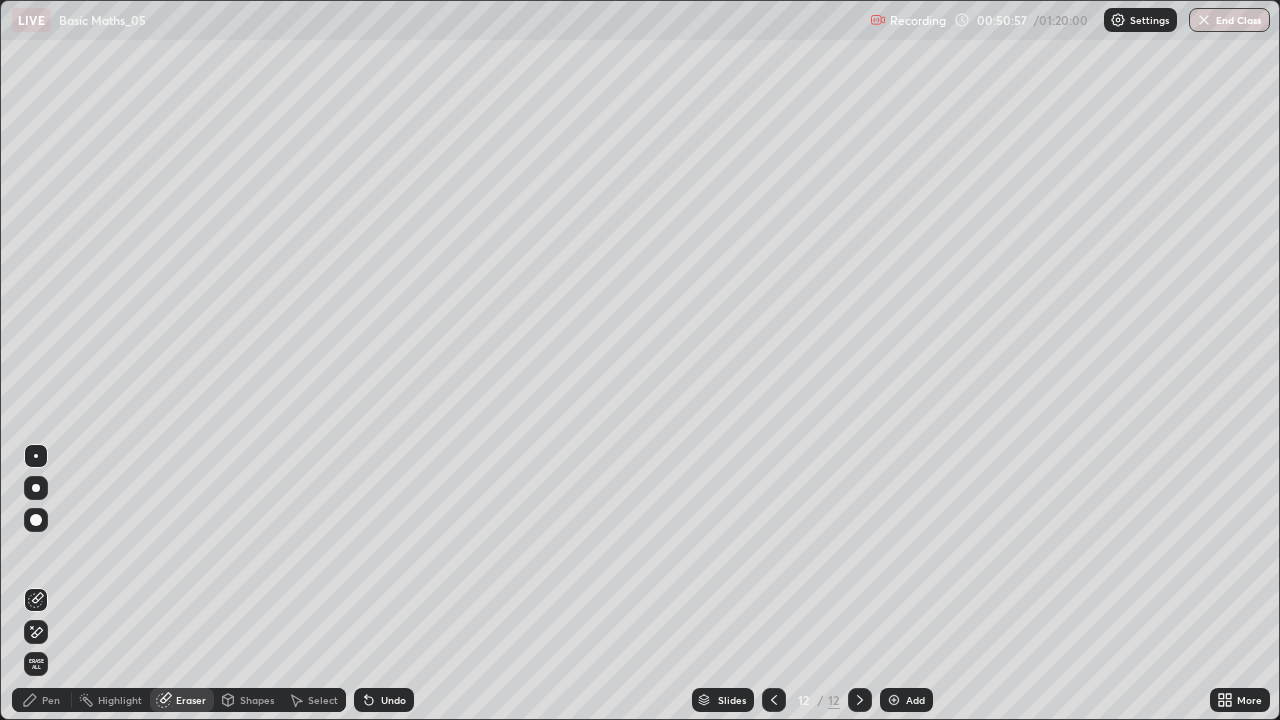 click on "Shapes" at bounding box center (257, 700) 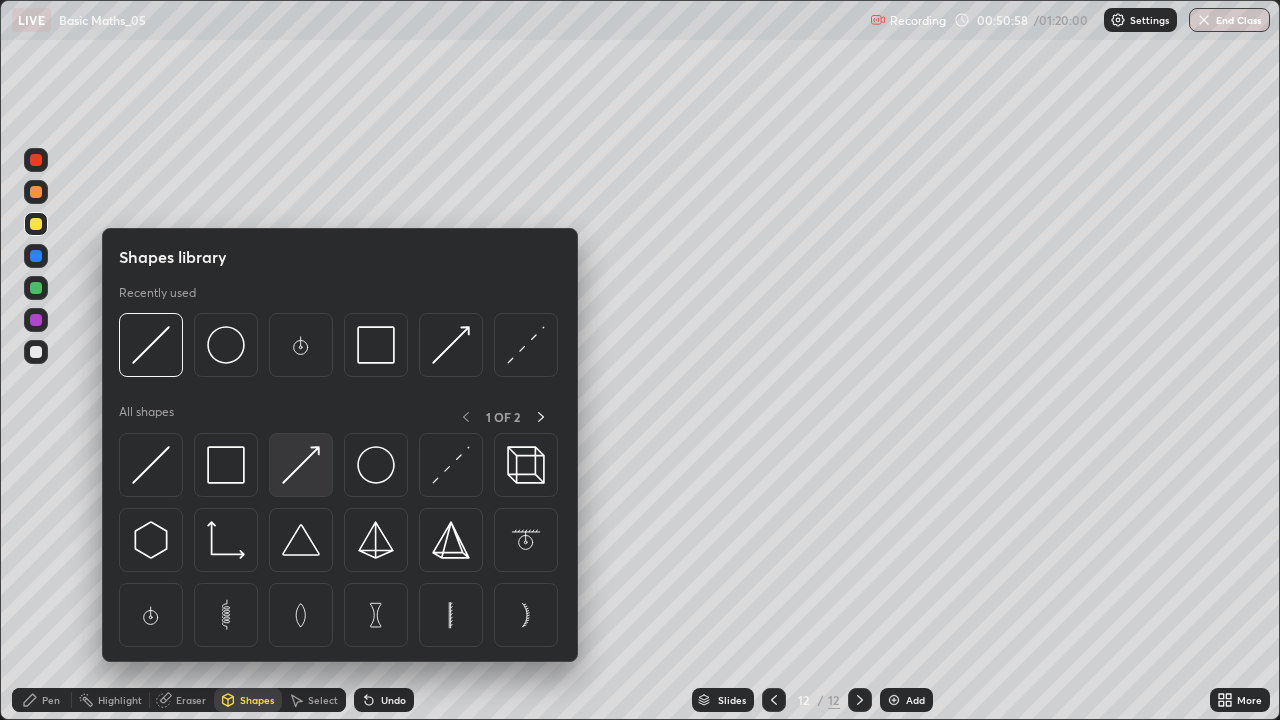 click at bounding box center [301, 465] 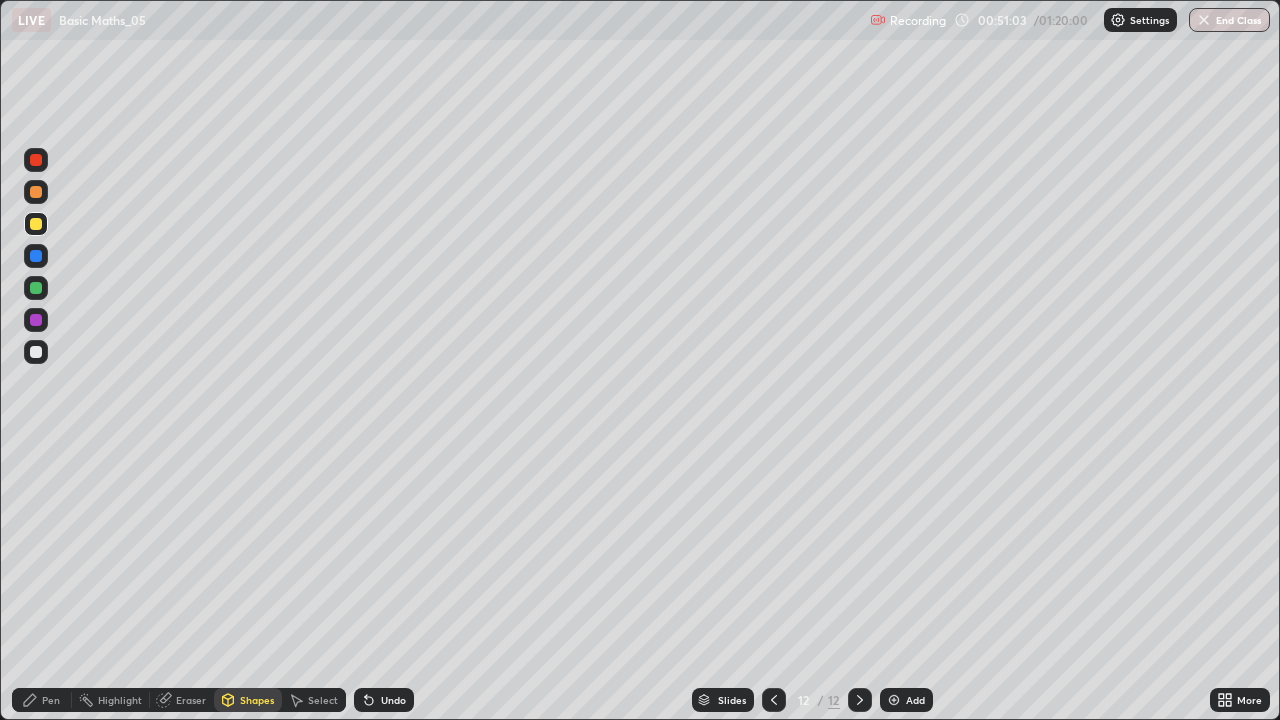 click on "Pen" at bounding box center [51, 700] 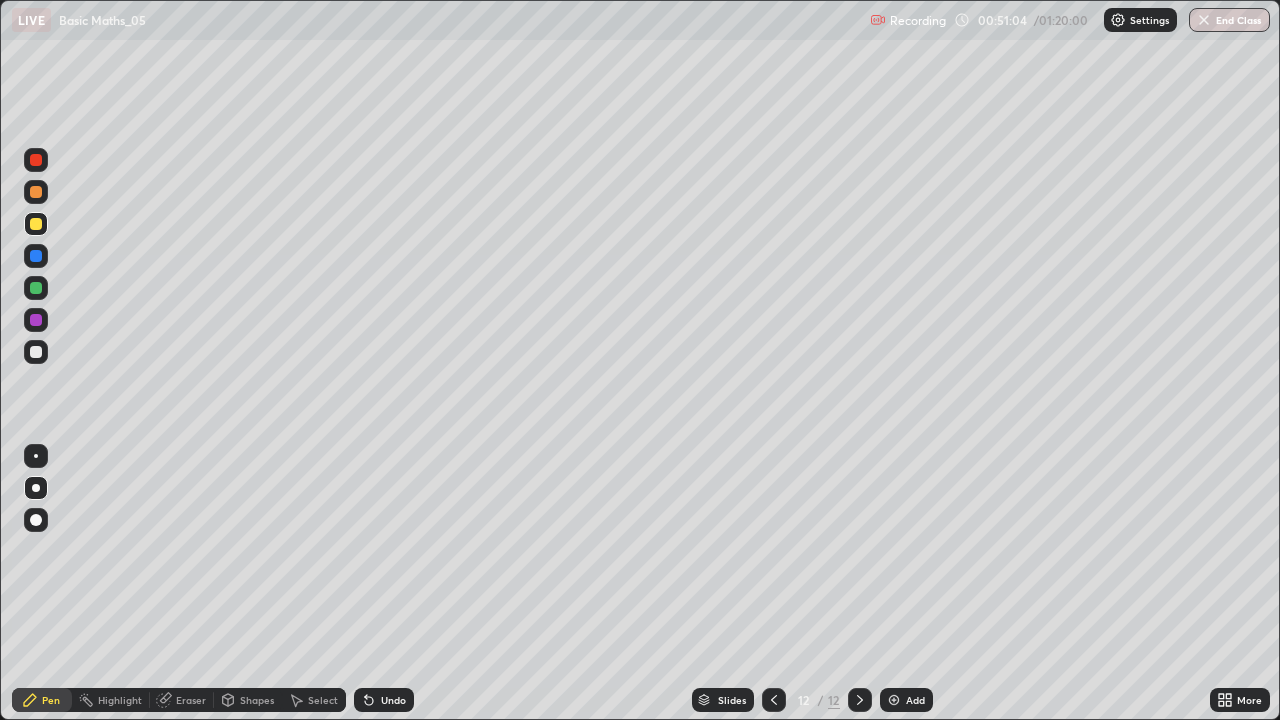 click at bounding box center (36, 352) 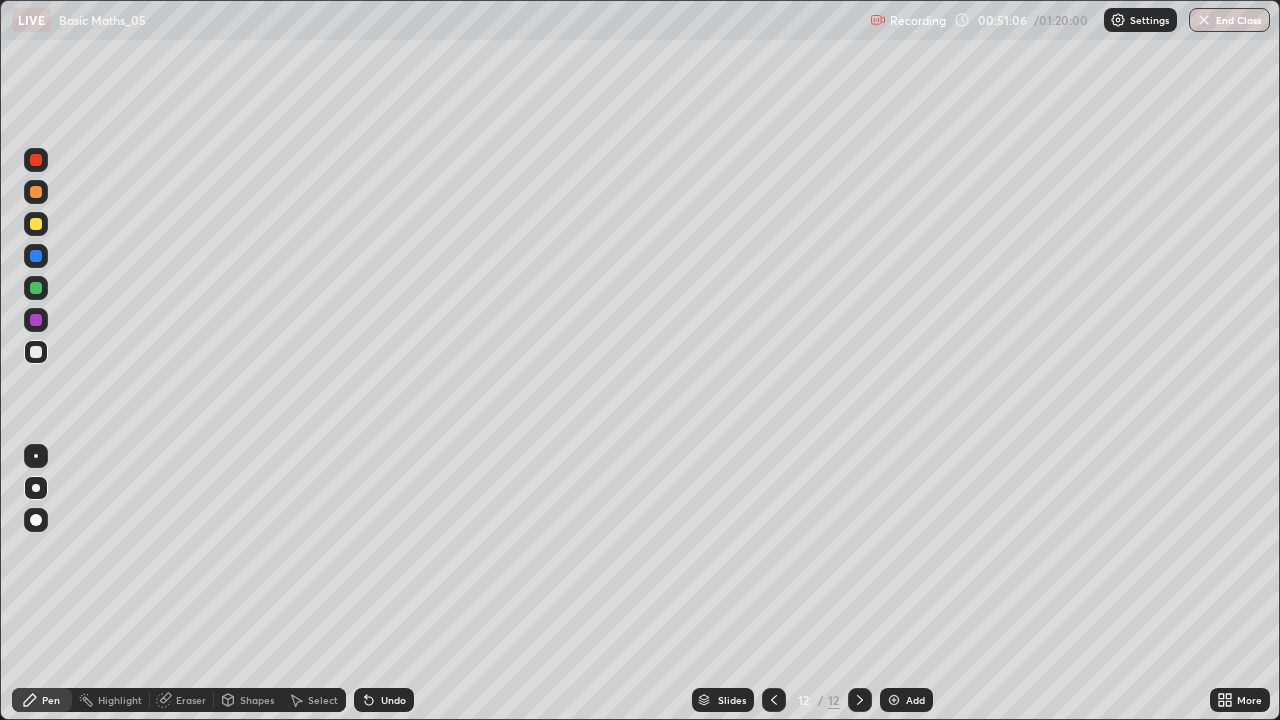 click at bounding box center (36, 160) 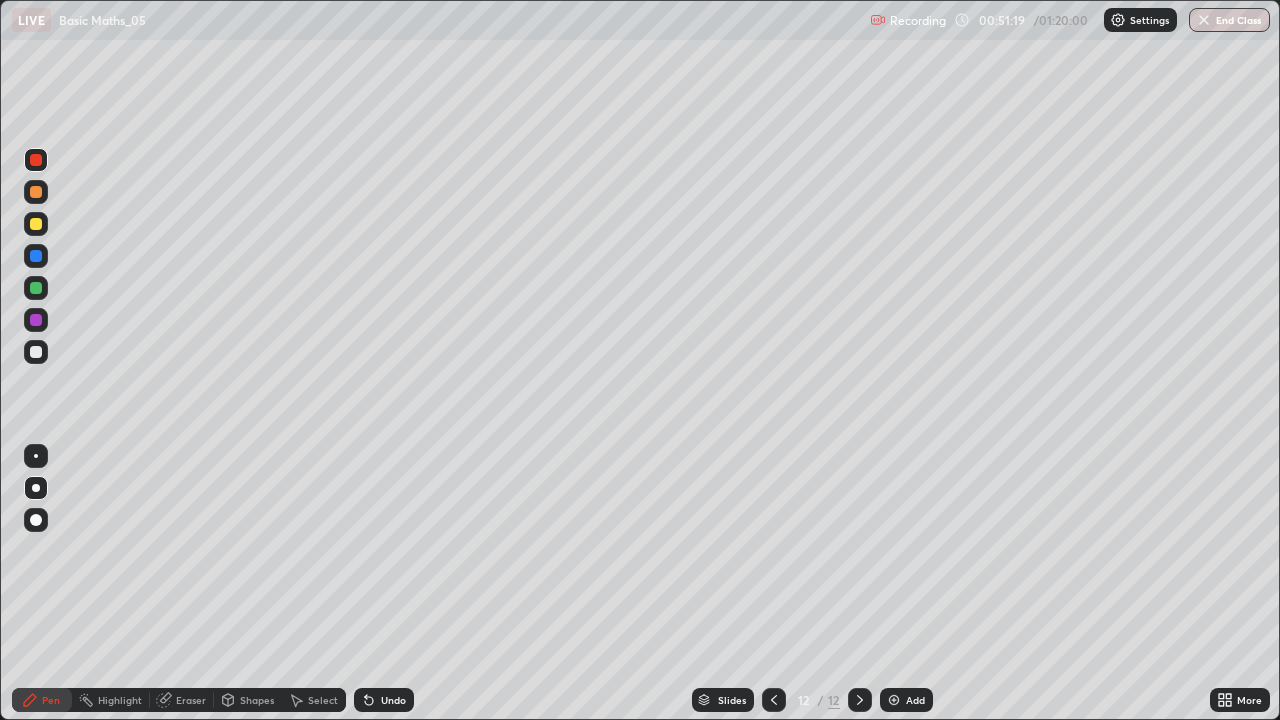 click at bounding box center (36, 352) 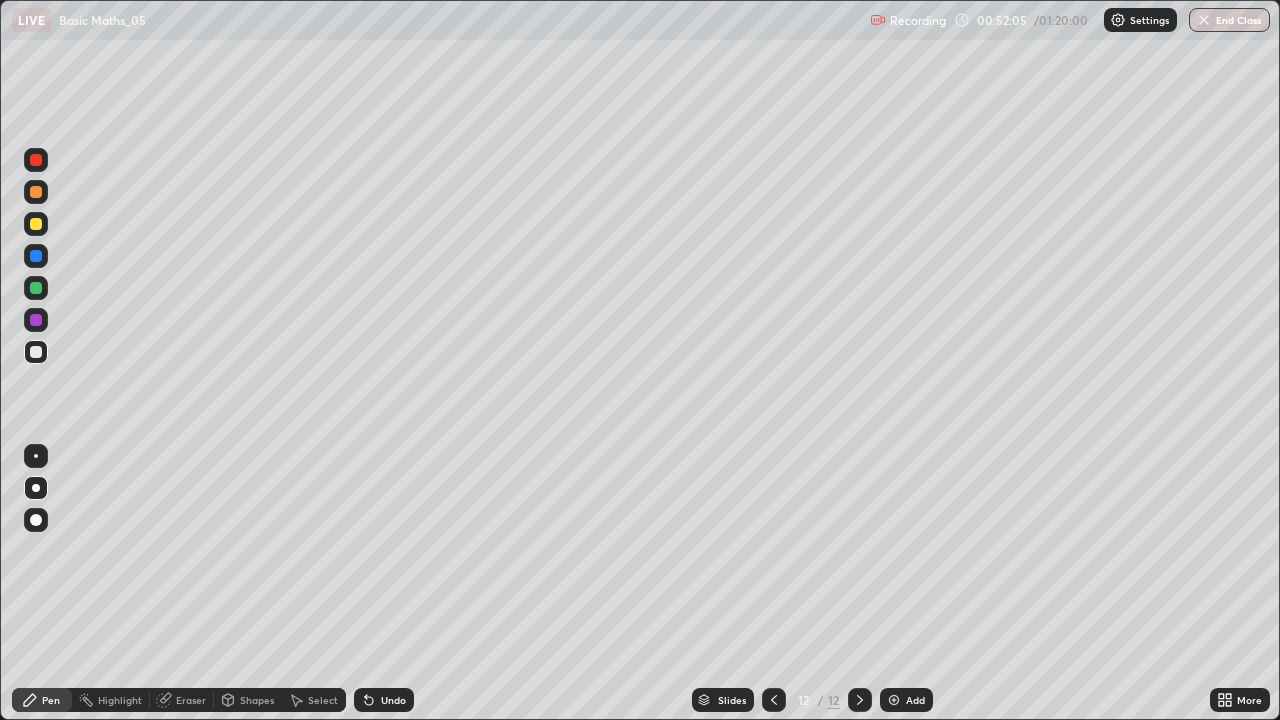 click at bounding box center [36, 160] 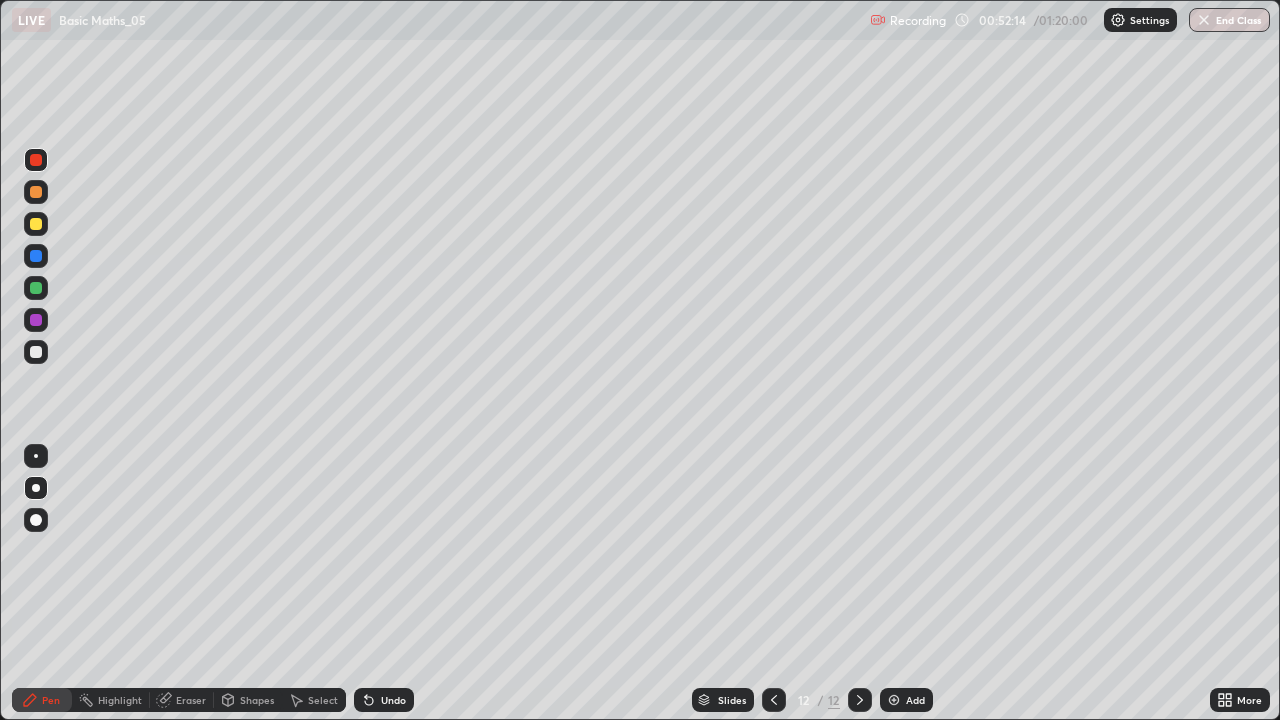 click on "Undo" at bounding box center (384, 700) 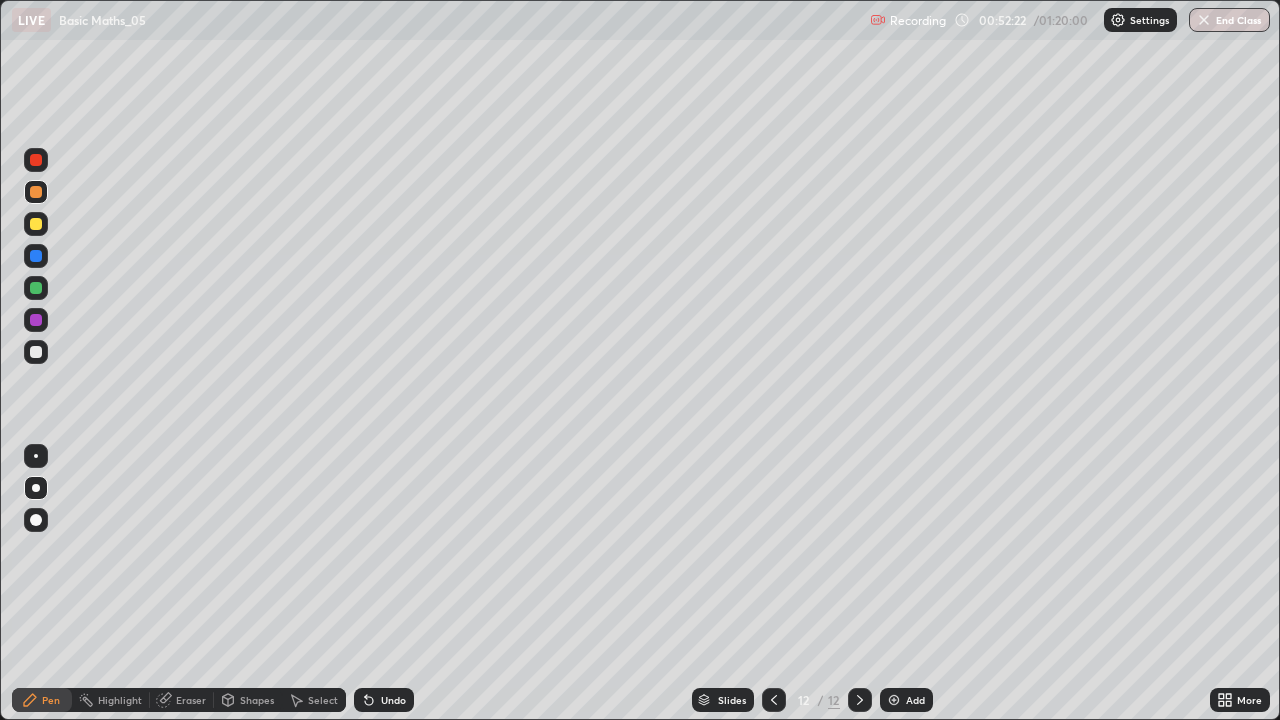 click on "Undo" at bounding box center [384, 700] 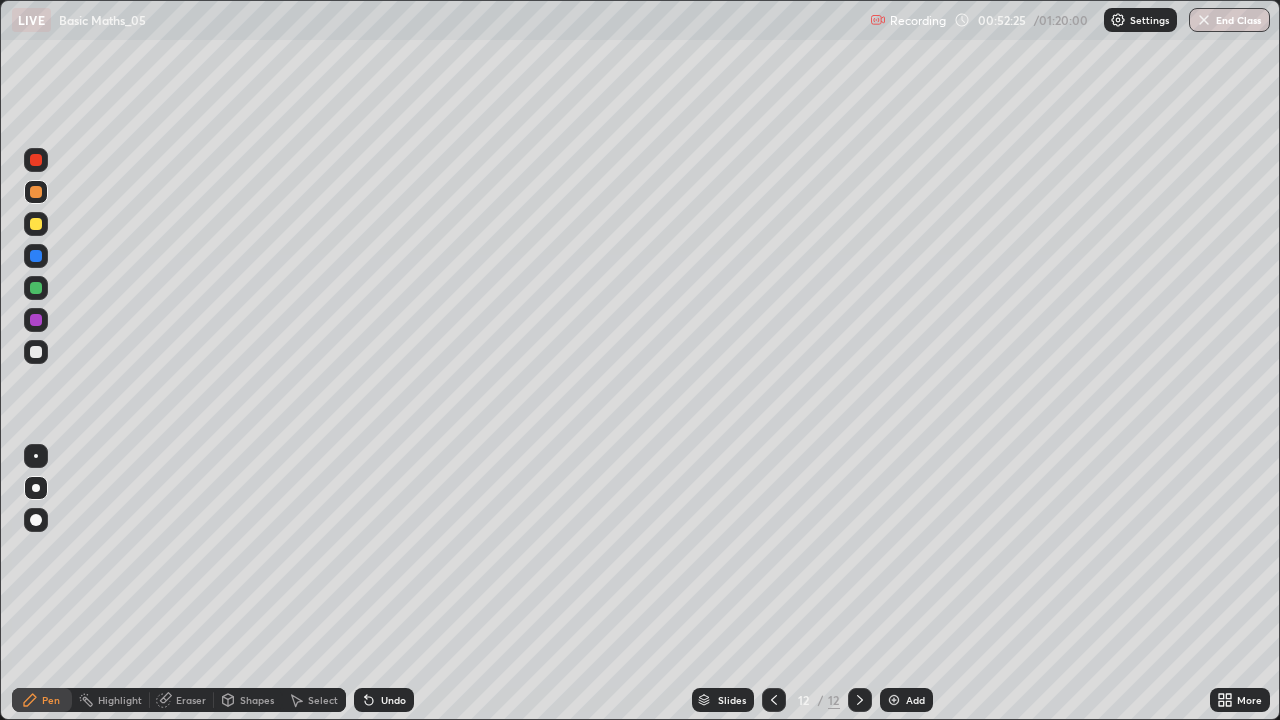 click on "Undo" at bounding box center (384, 700) 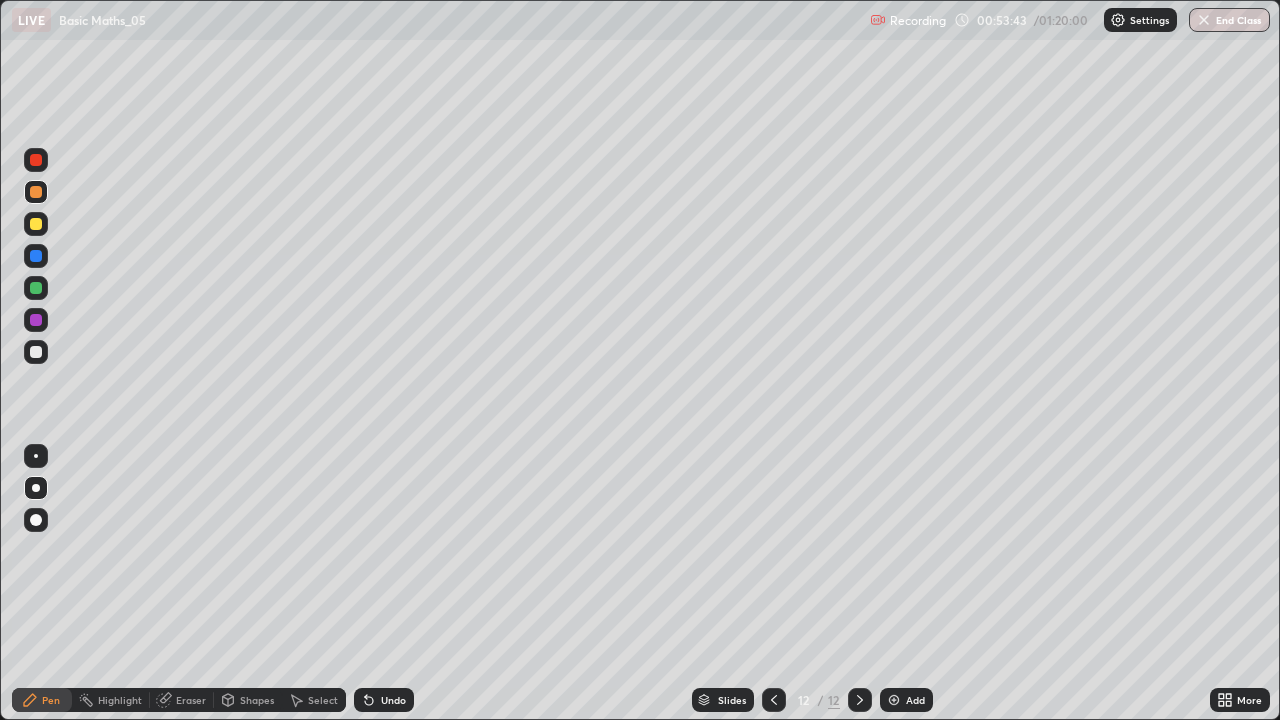 click 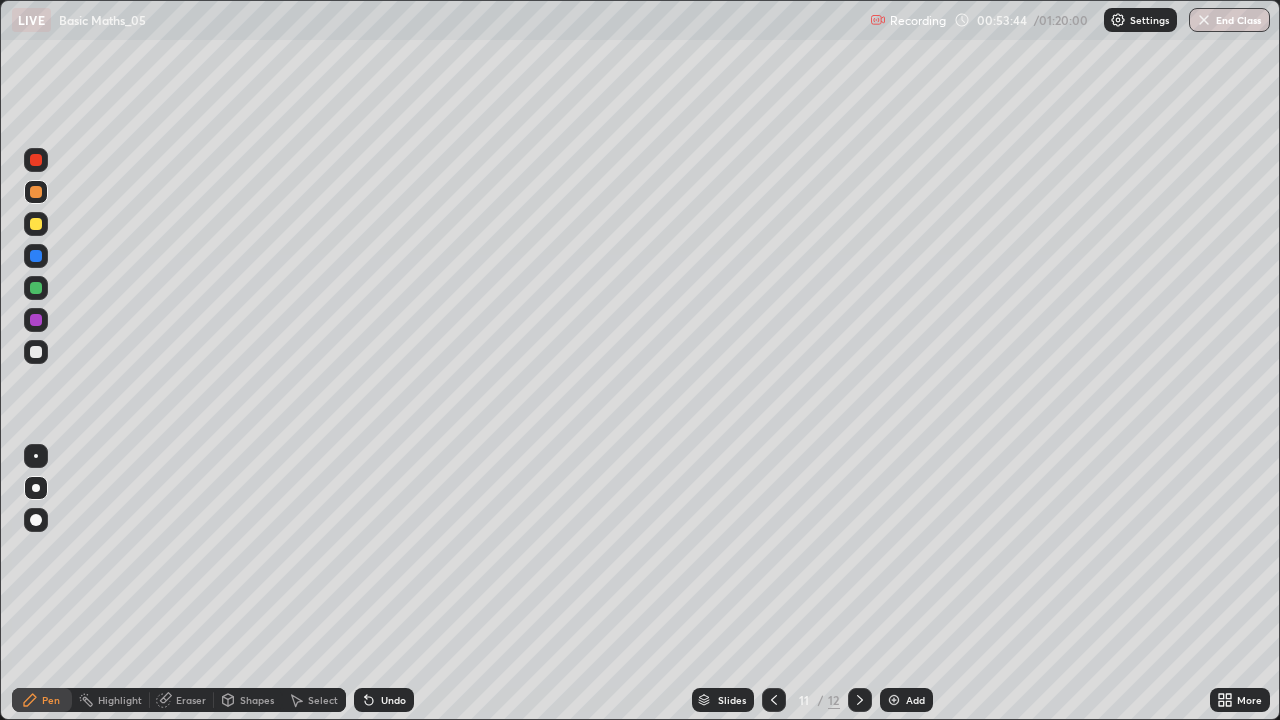 click 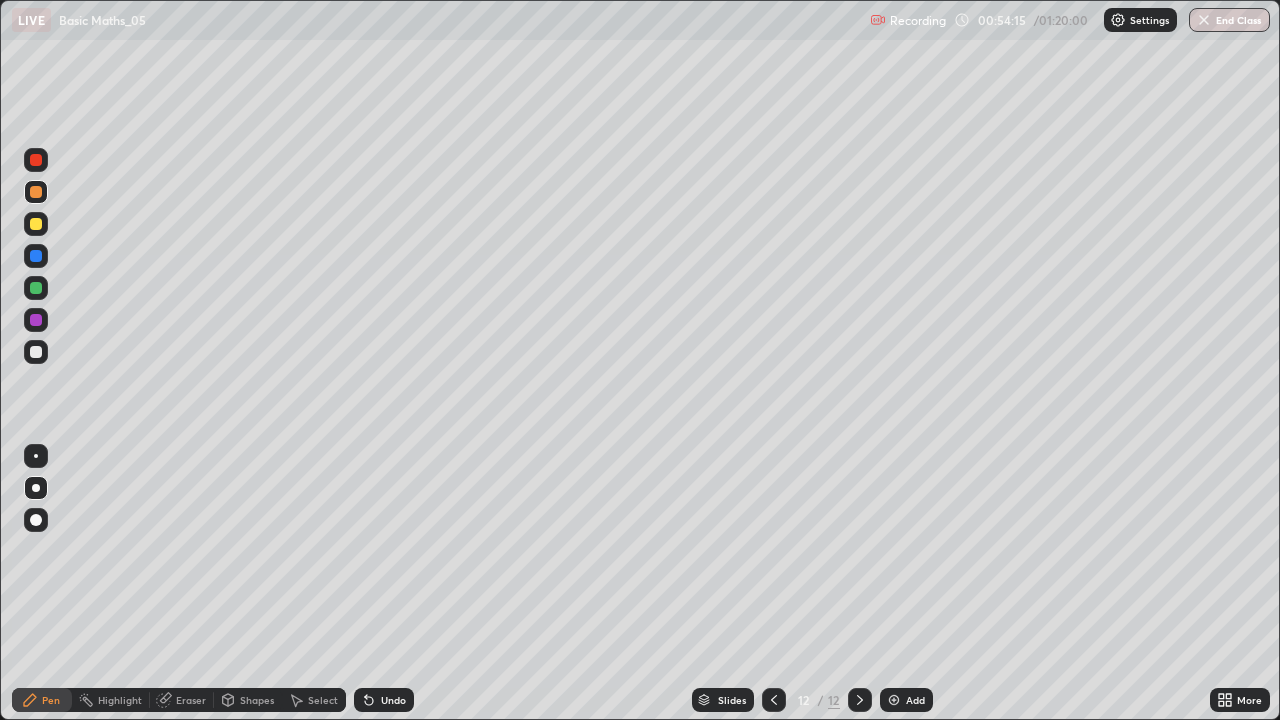 click at bounding box center (36, 352) 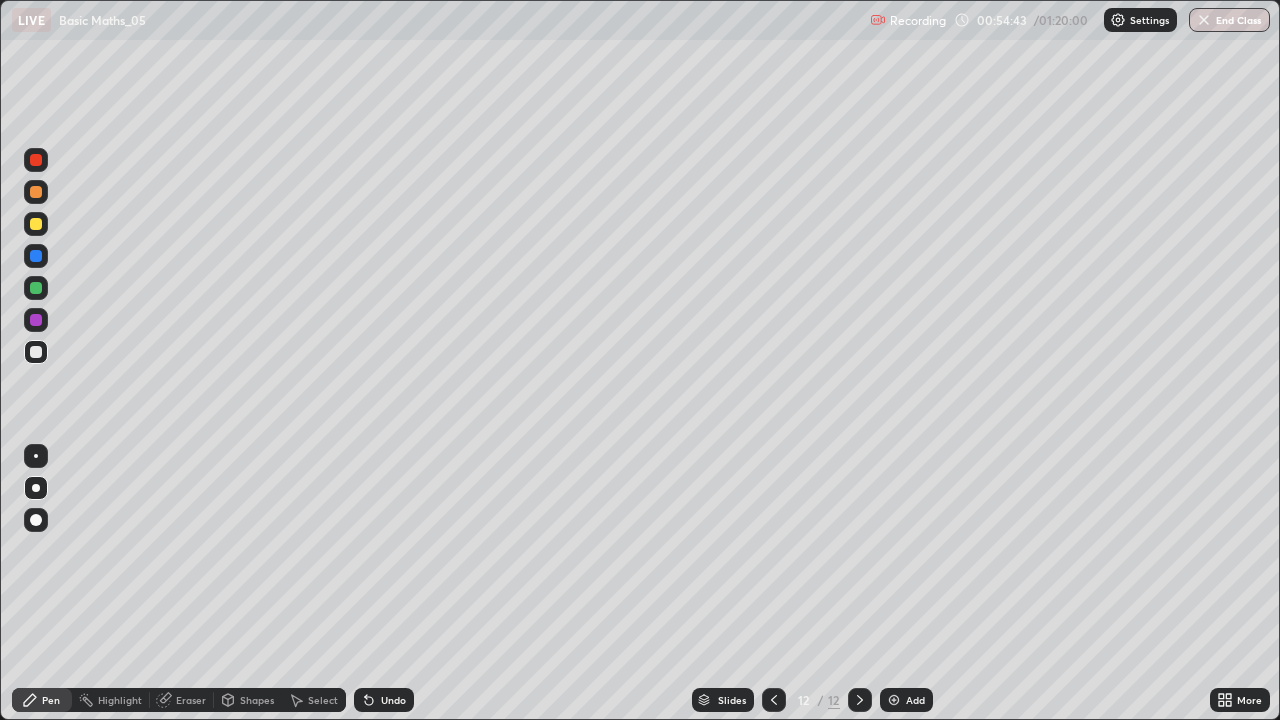 click at bounding box center [36, 352] 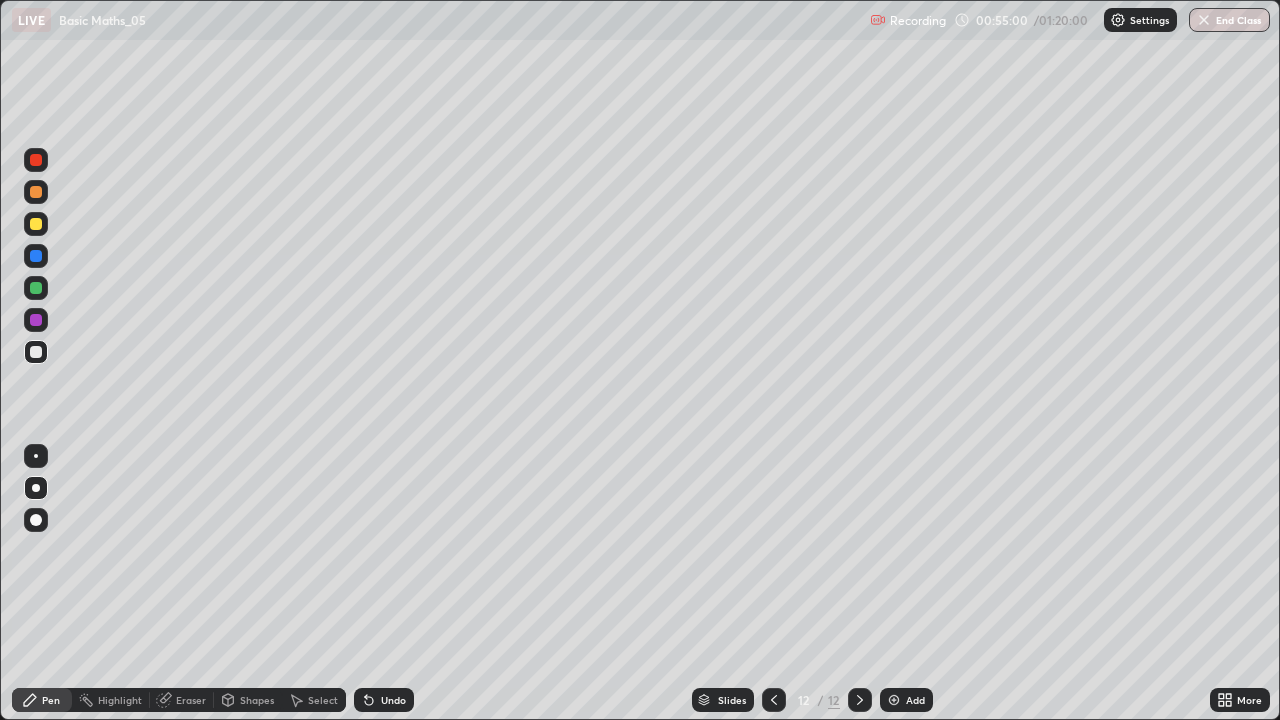 click at bounding box center (36, 224) 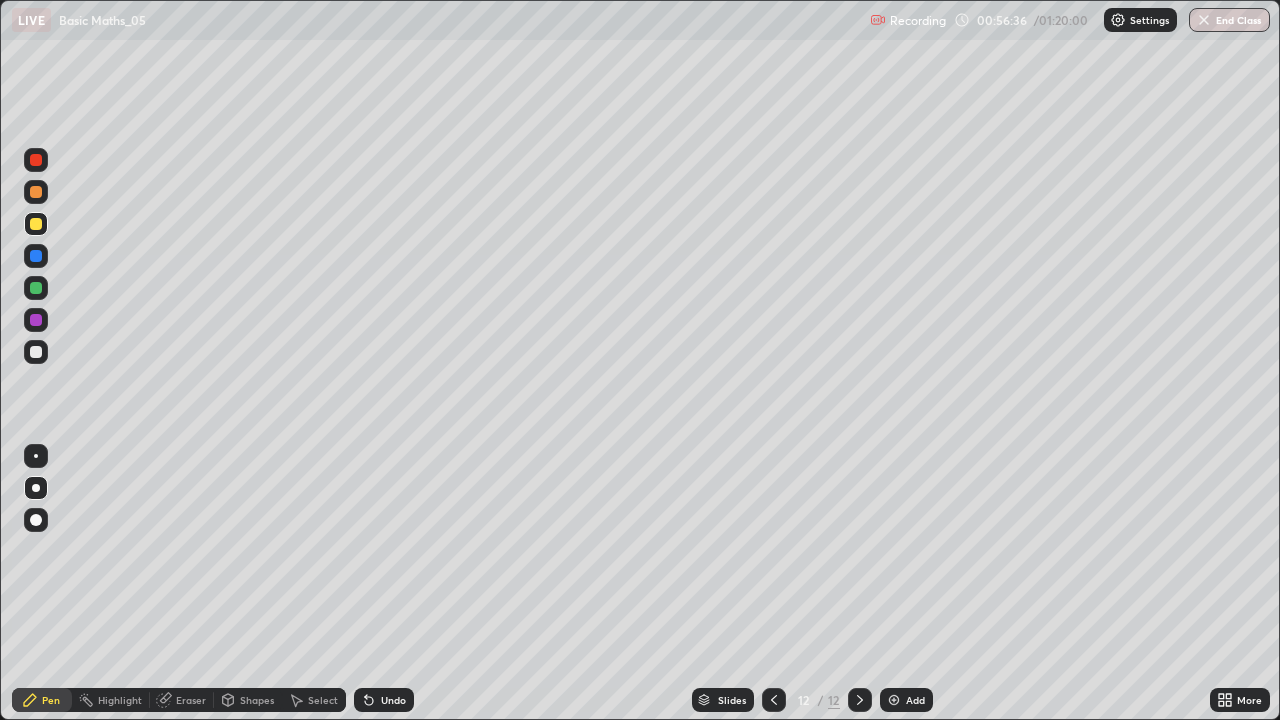 click at bounding box center [36, 352] 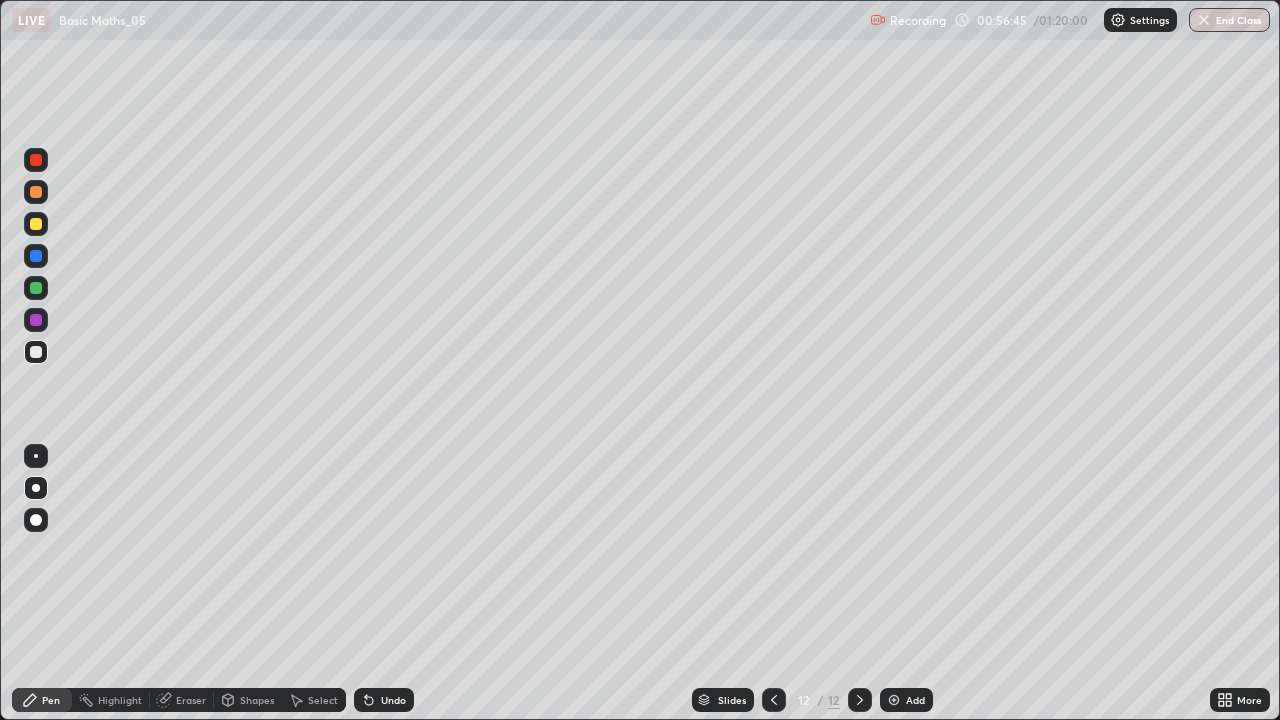 click on "Undo" at bounding box center (384, 700) 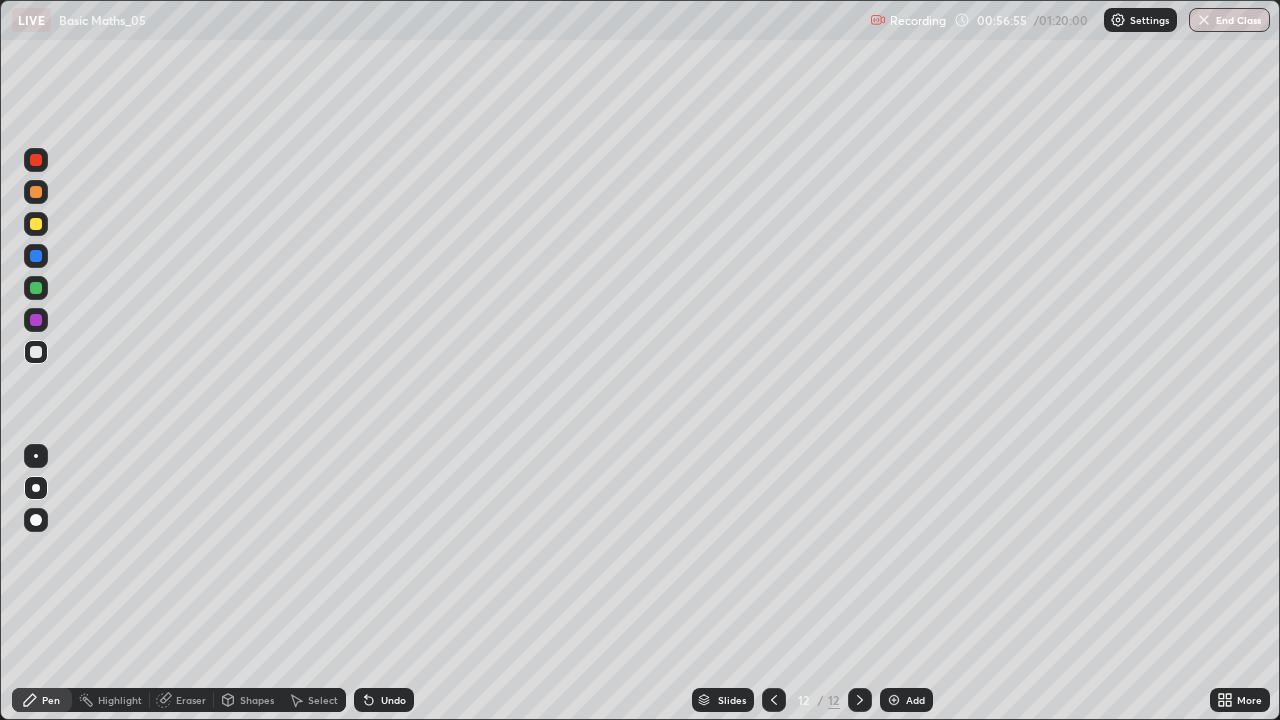 click on "Undo" at bounding box center (384, 700) 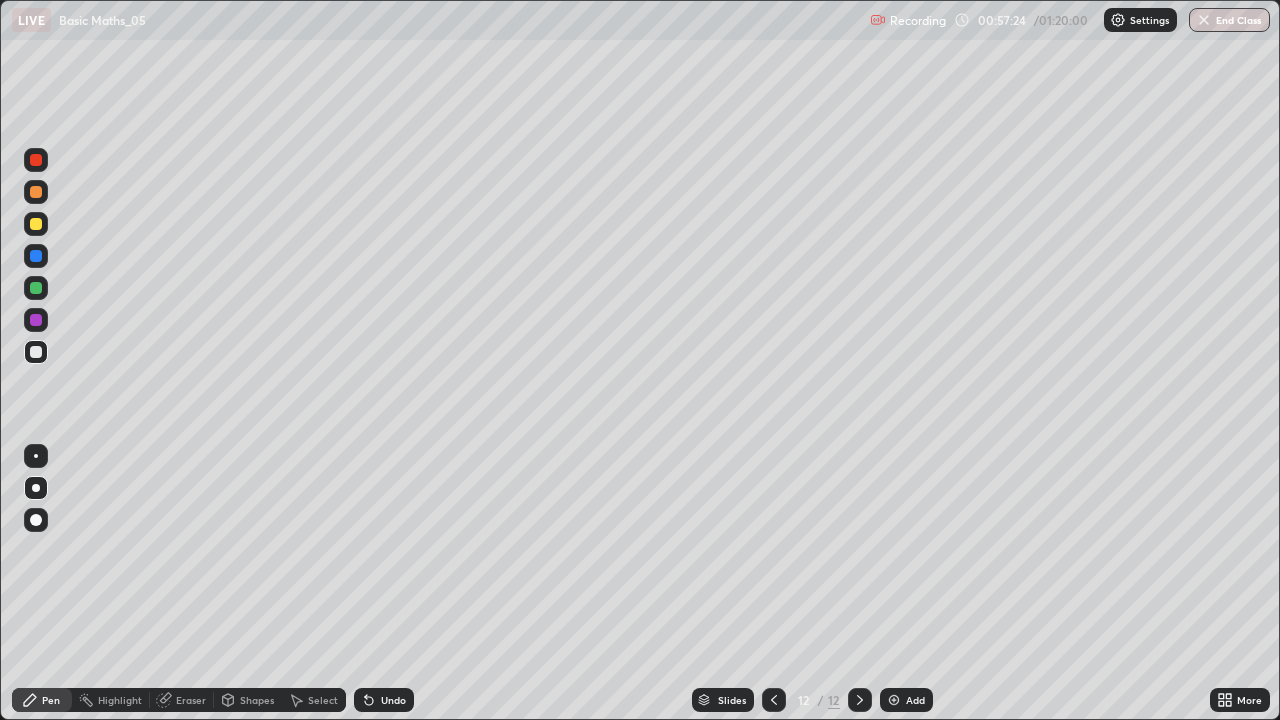 click at bounding box center [36, 352] 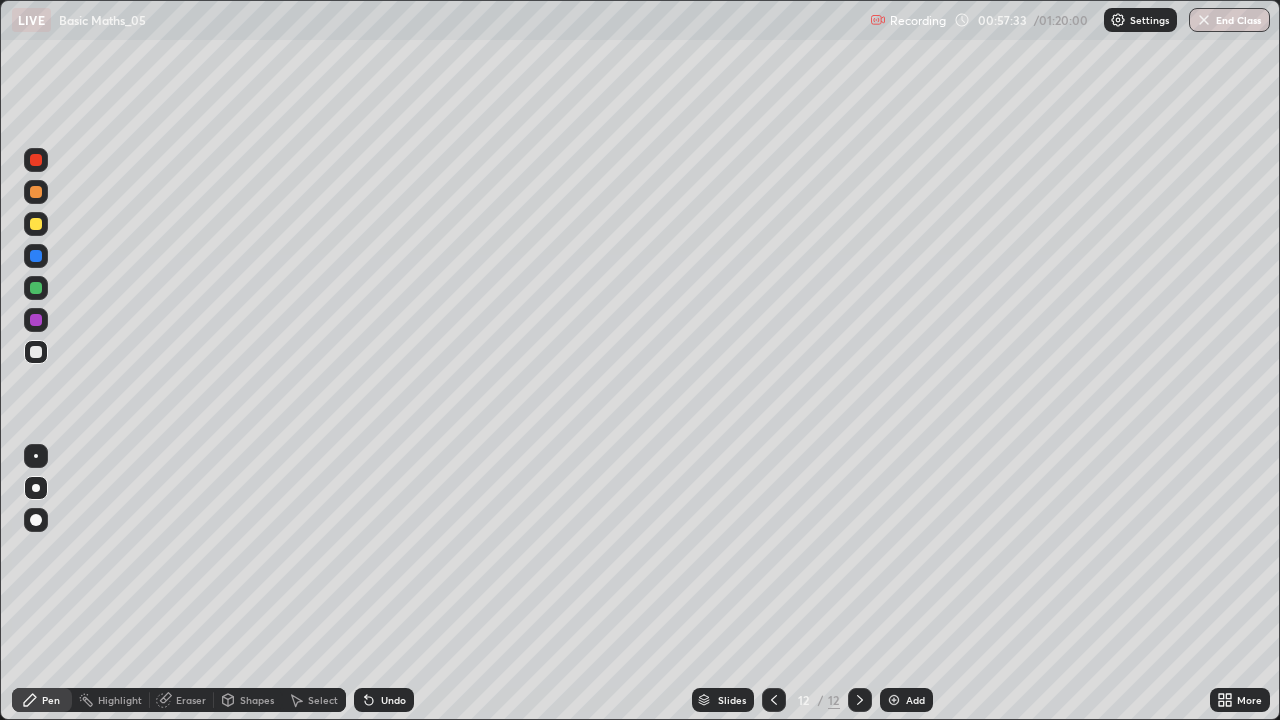 click at bounding box center [36, 224] 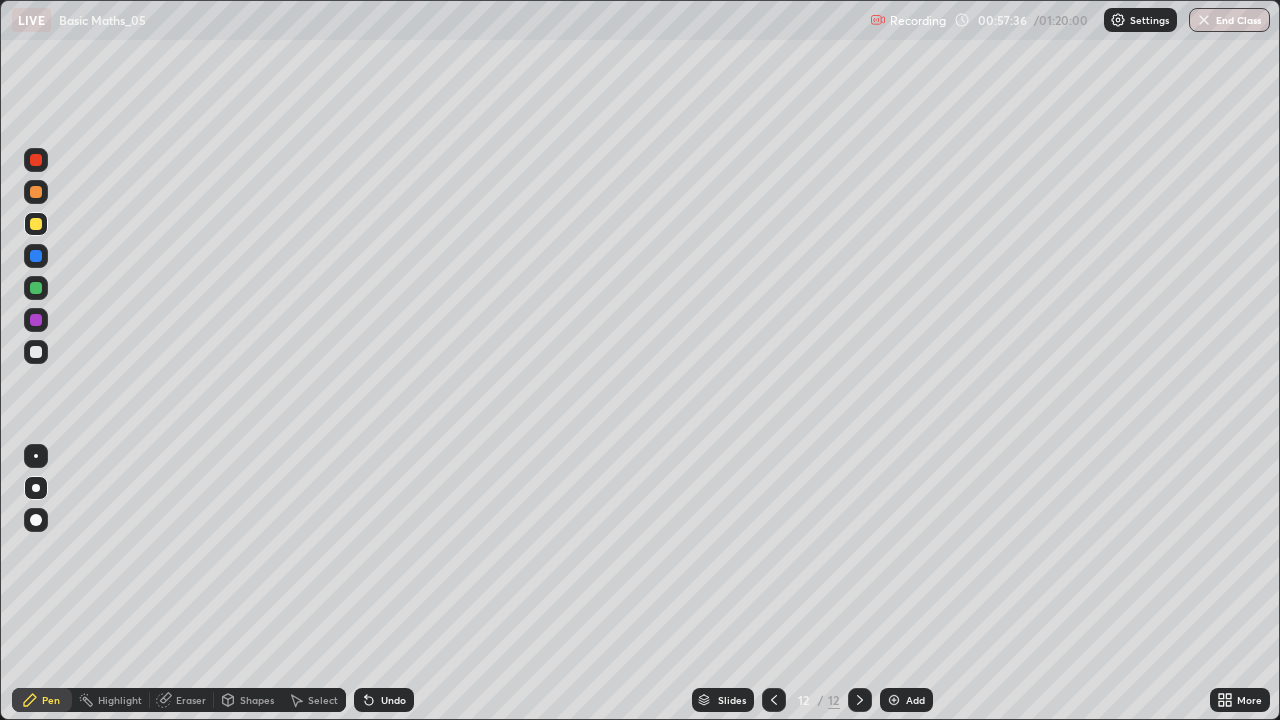 click on "Undo" at bounding box center [384, 700] 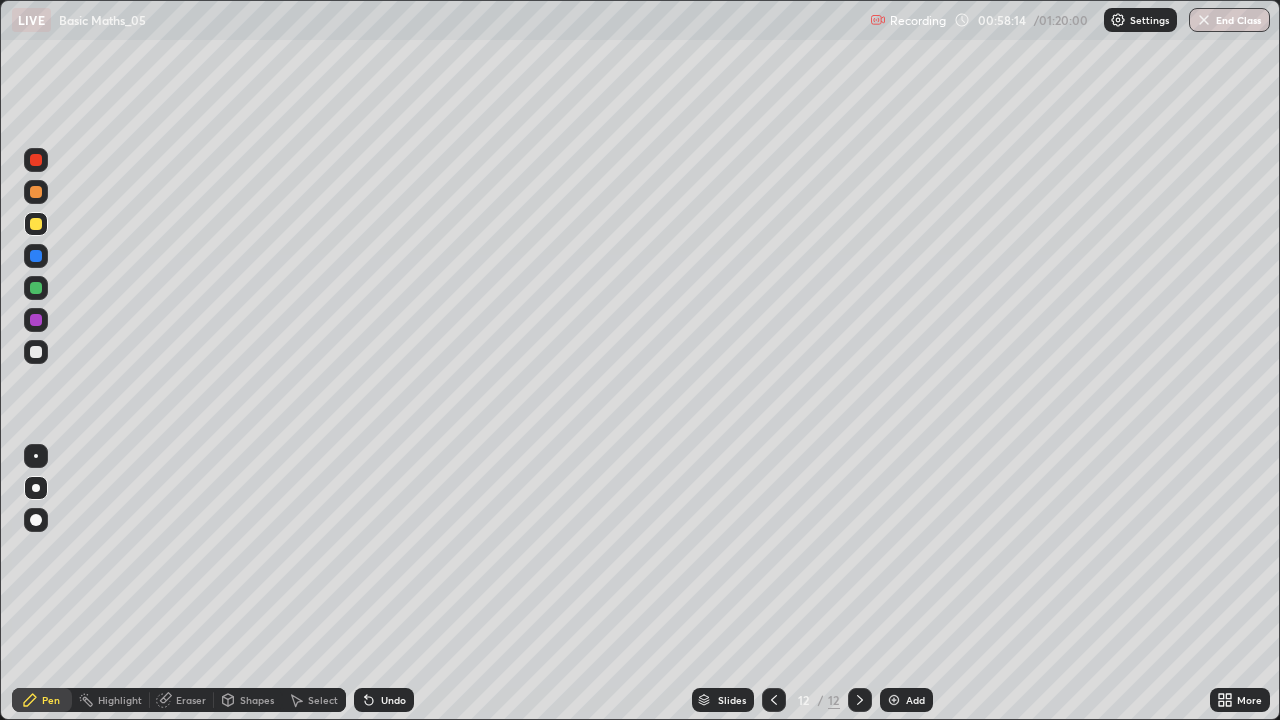 click at bounding box center (36, 352) 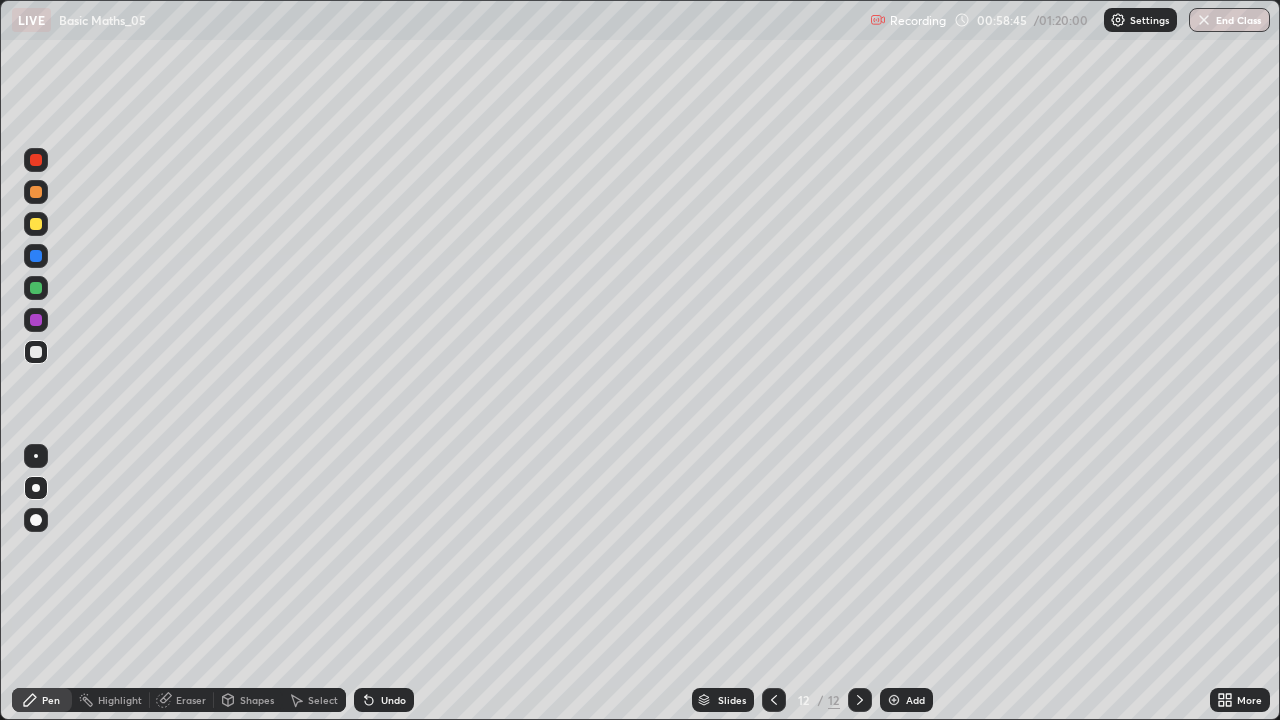 click at bounding box center (36, 224) 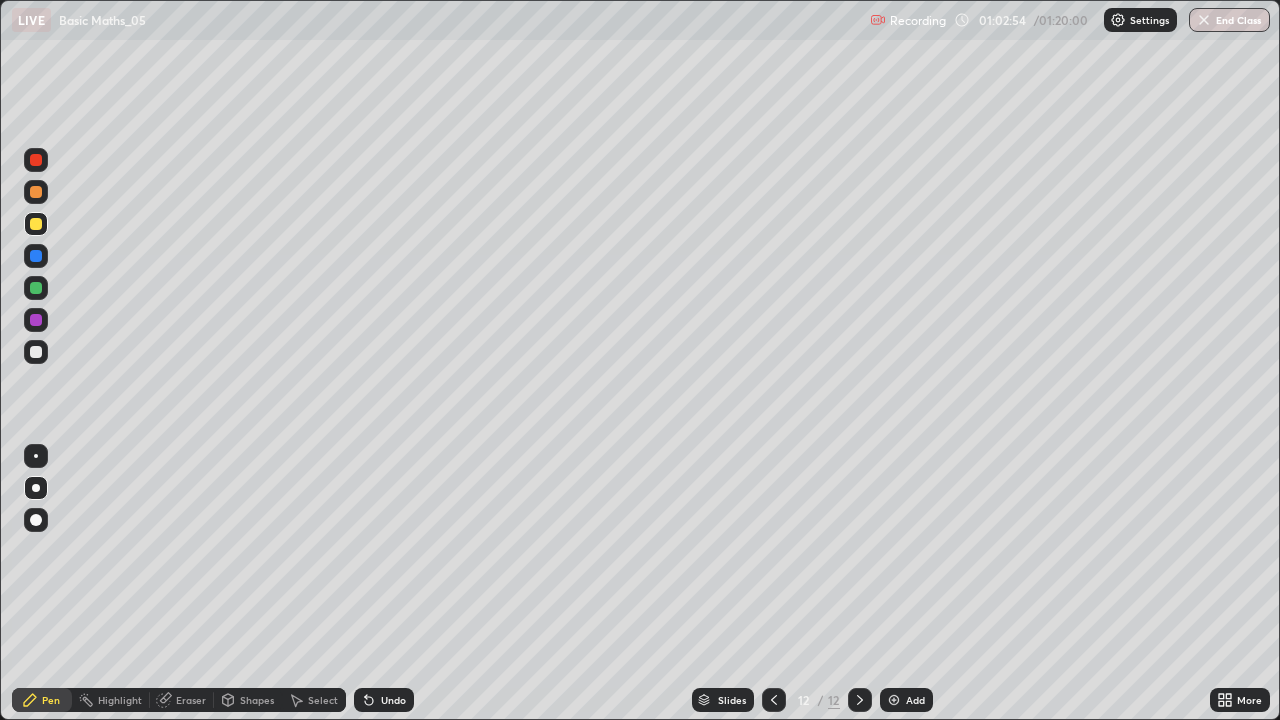 click on "Add" at bounding box center [915, 700] 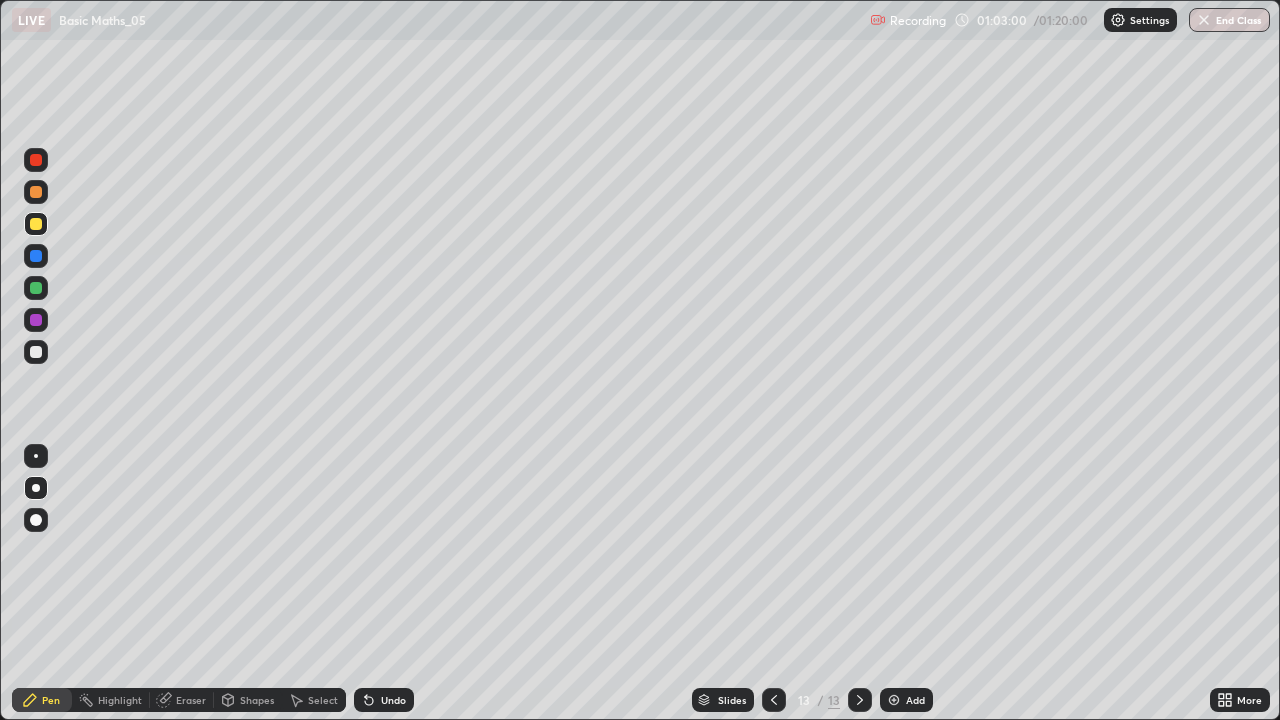 click at bounding box center (36, 224) 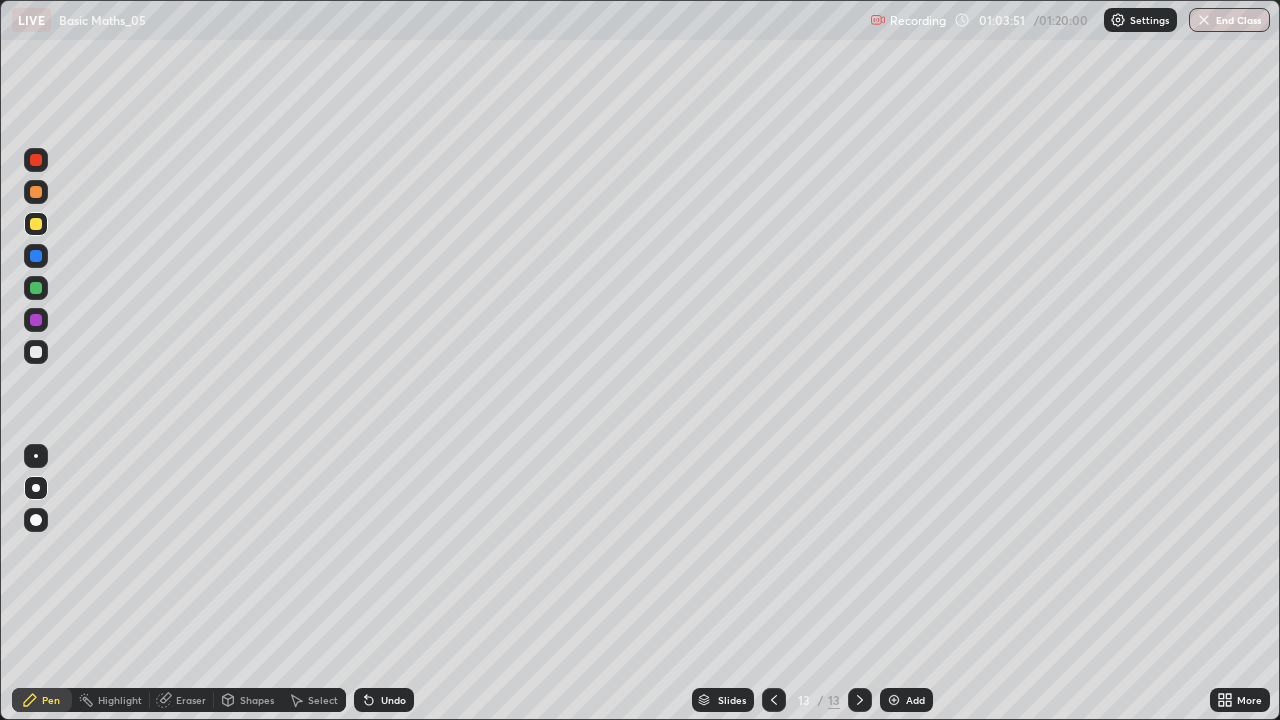 click at bounding box center [36, 352] 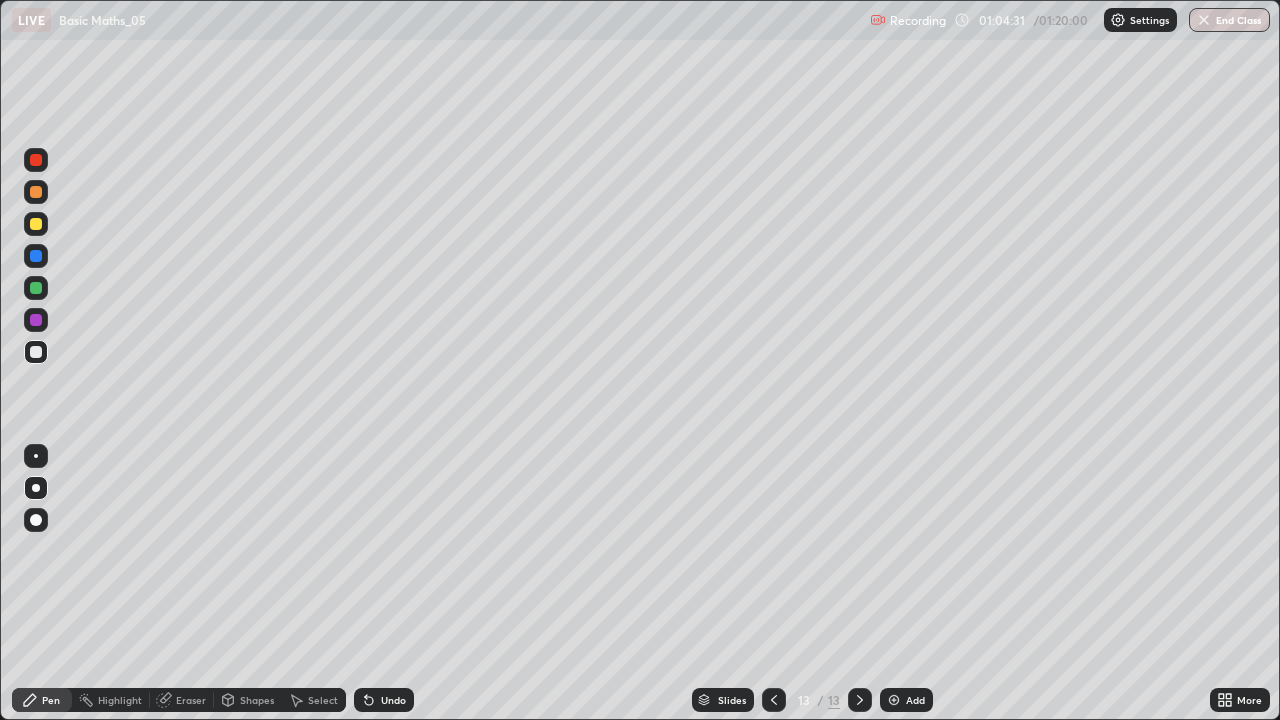 click on "Setting up your live class" at bounding box center [640, 360] 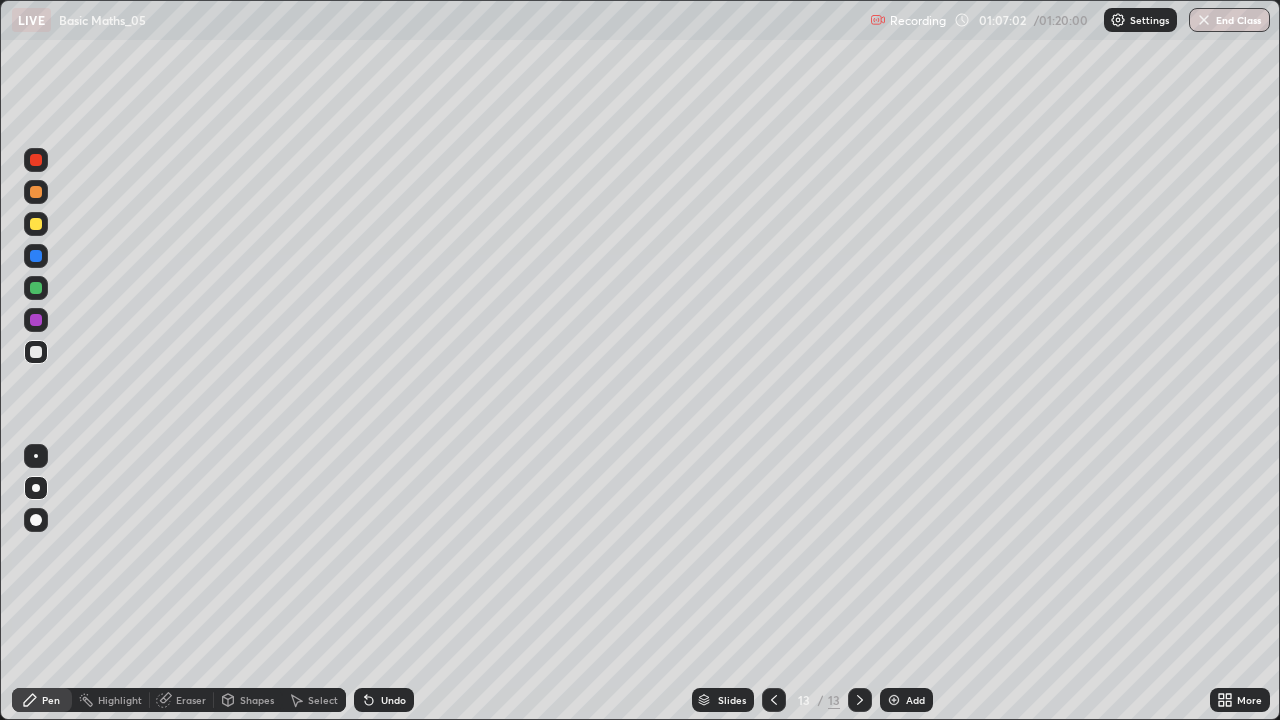 click at bounding box center (894, 700) 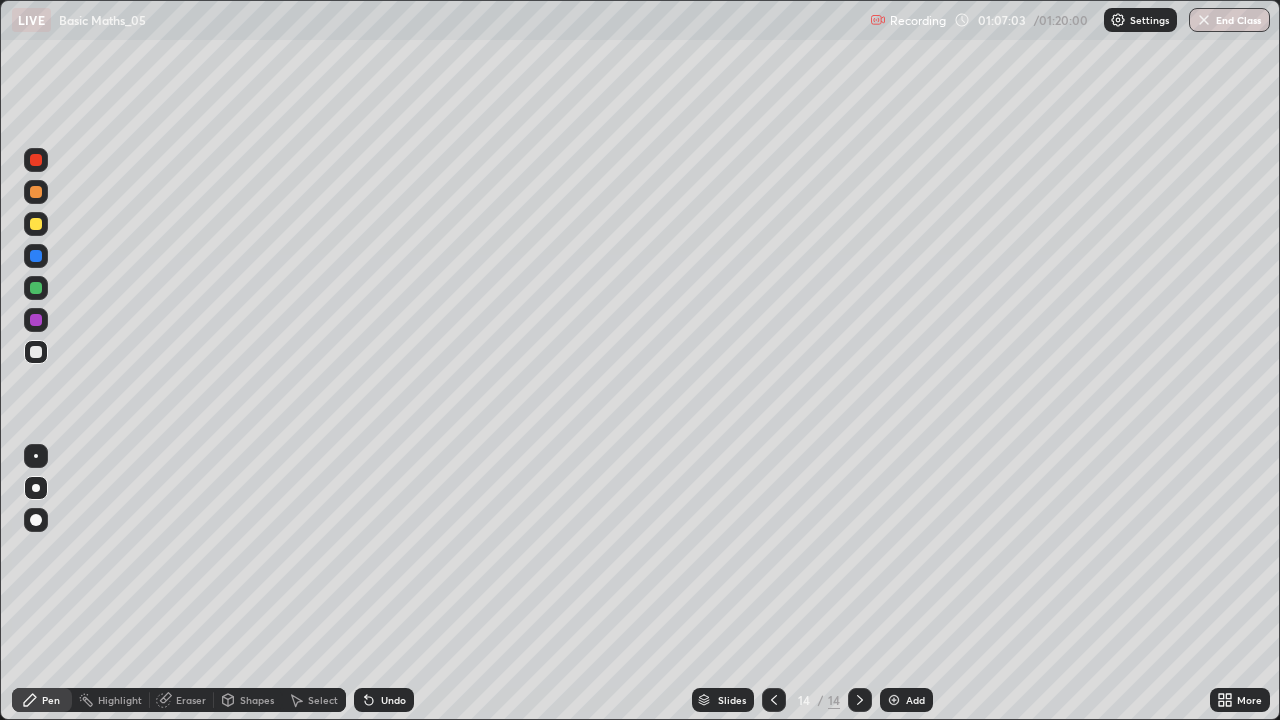 click at bounding box center [36, 224] 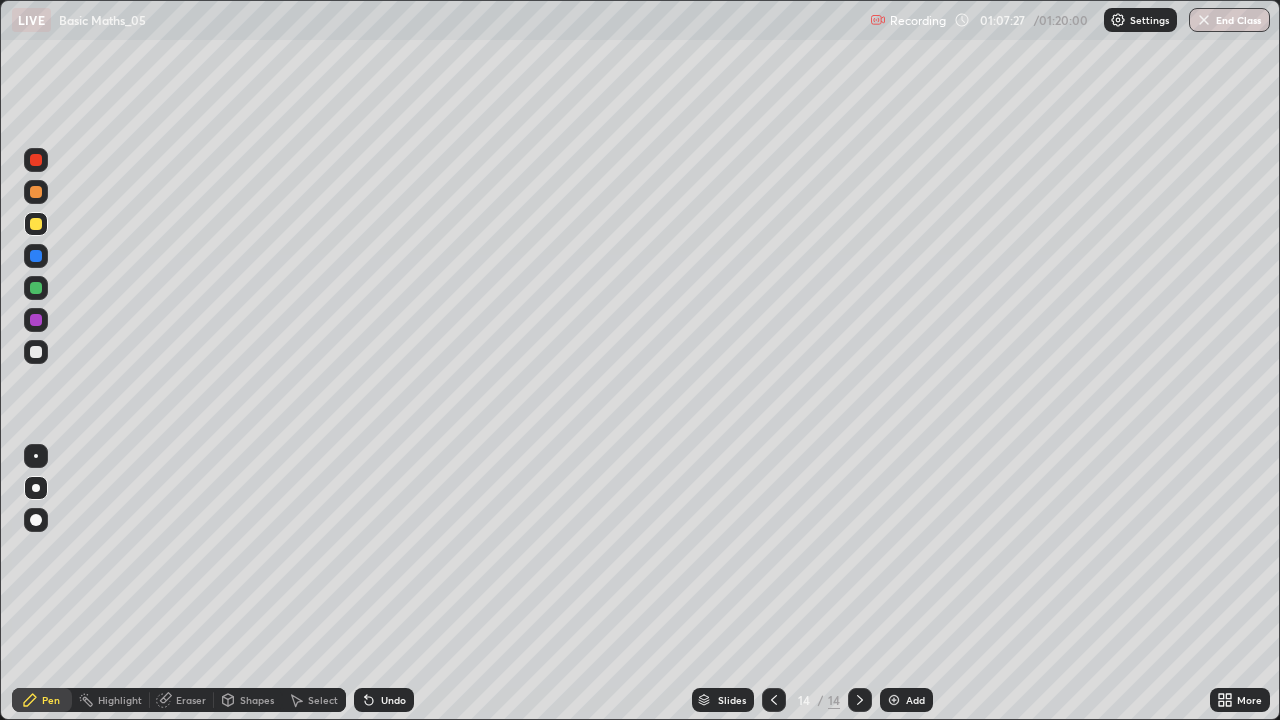click on "Eraser" at bounding box center (191, 700) 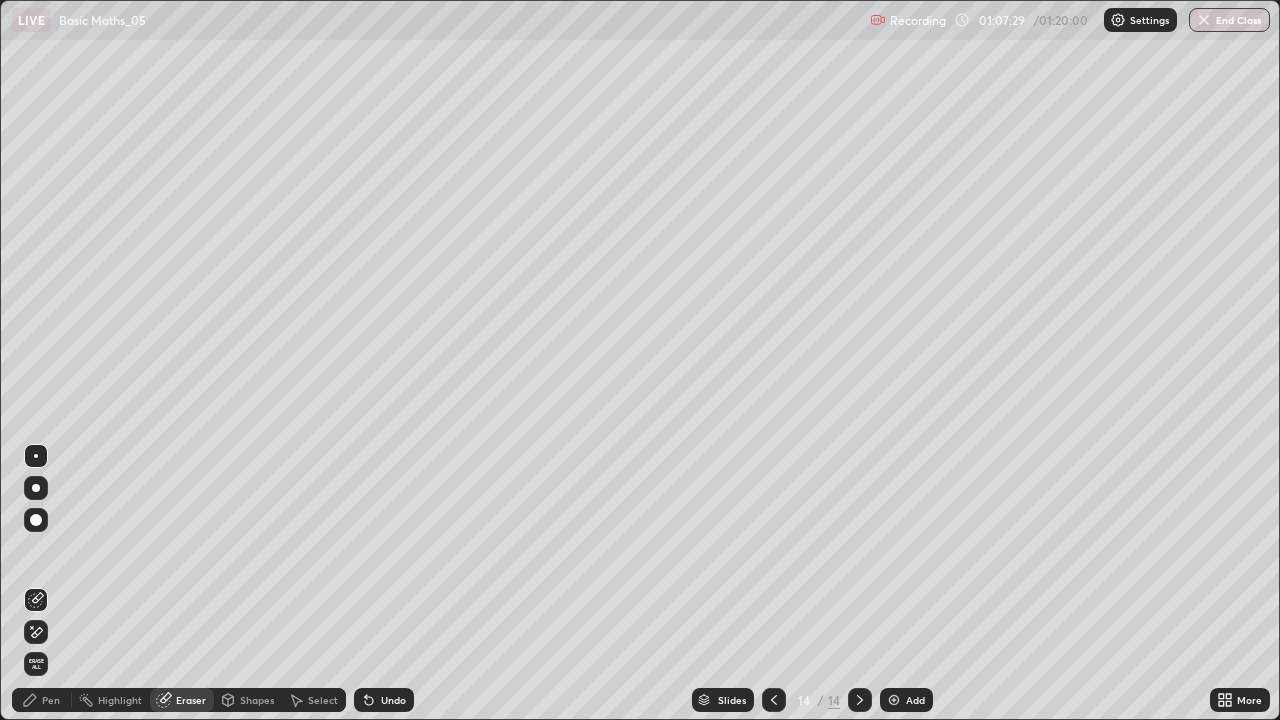 click on "Pen" at bounding box center (42, 700) 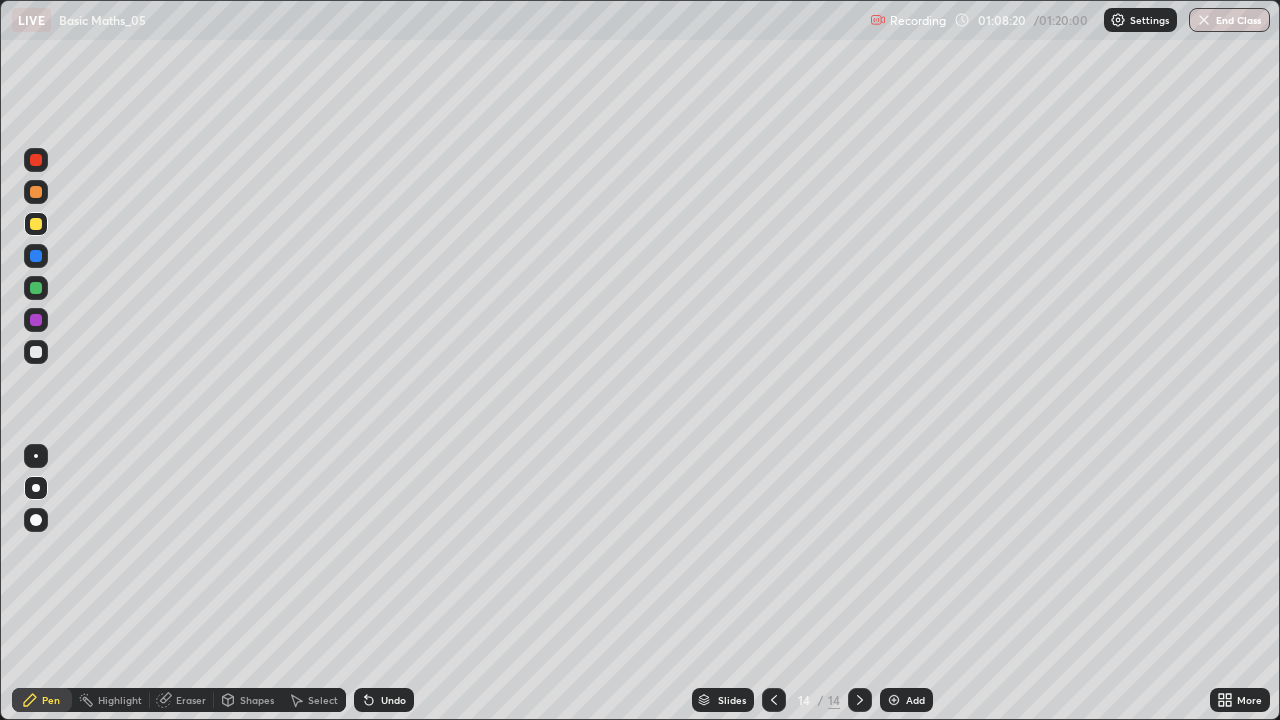 click 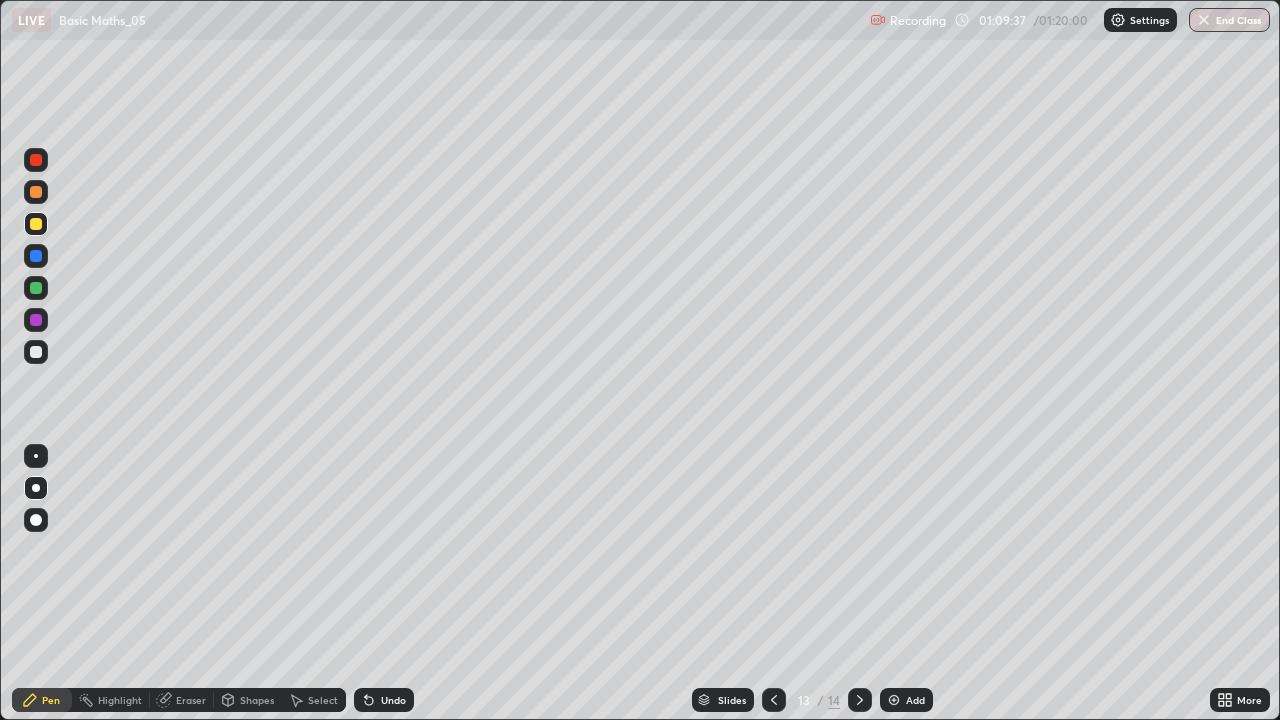 click 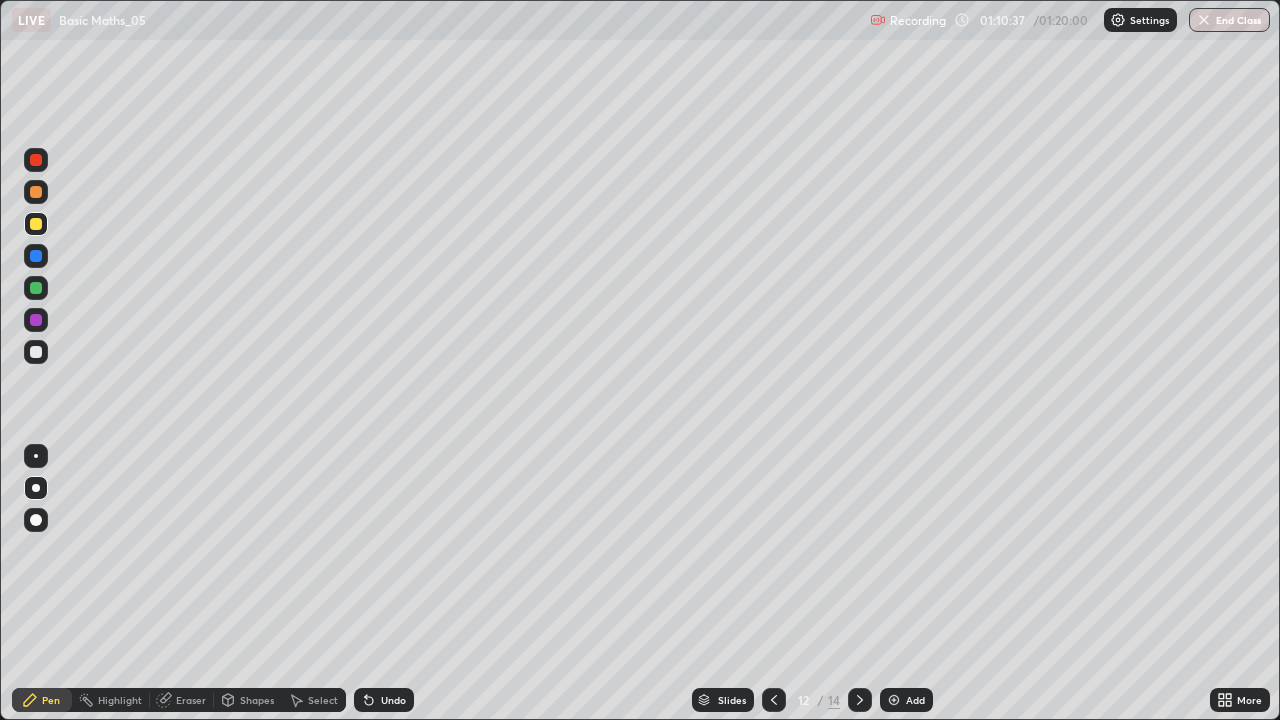 click 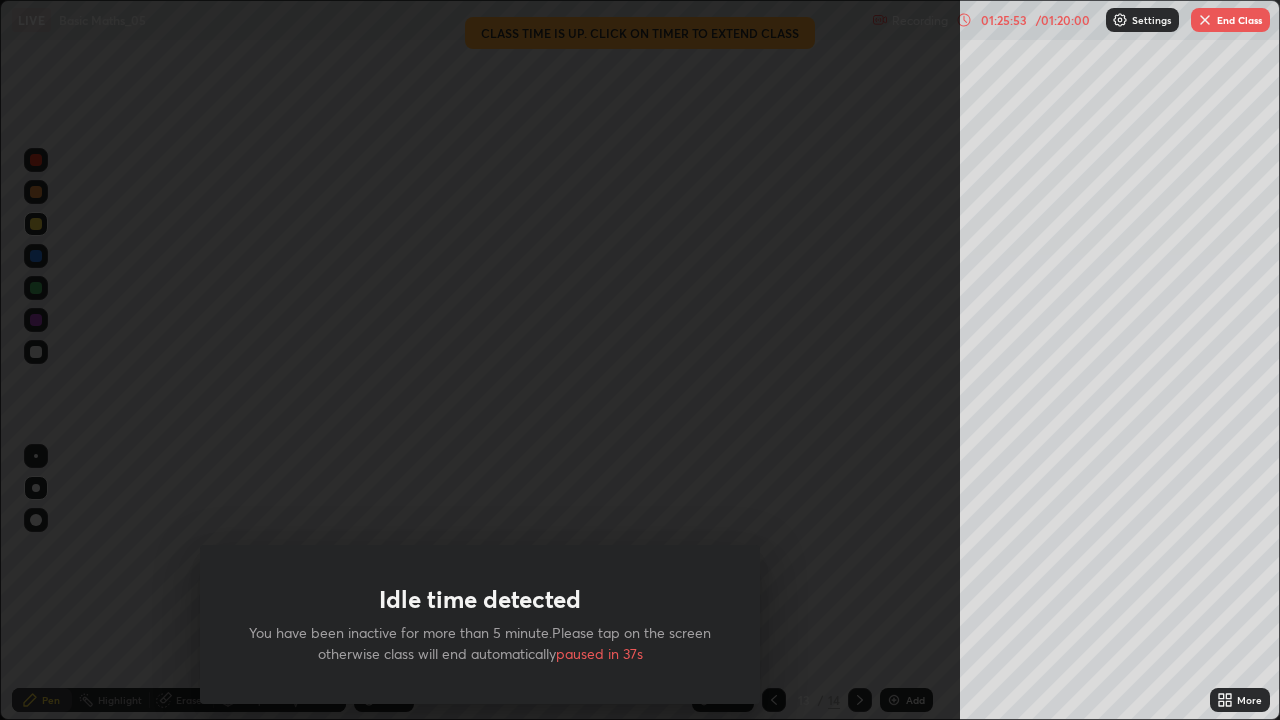 click on "End Class" at bounding box center (1230, 20) 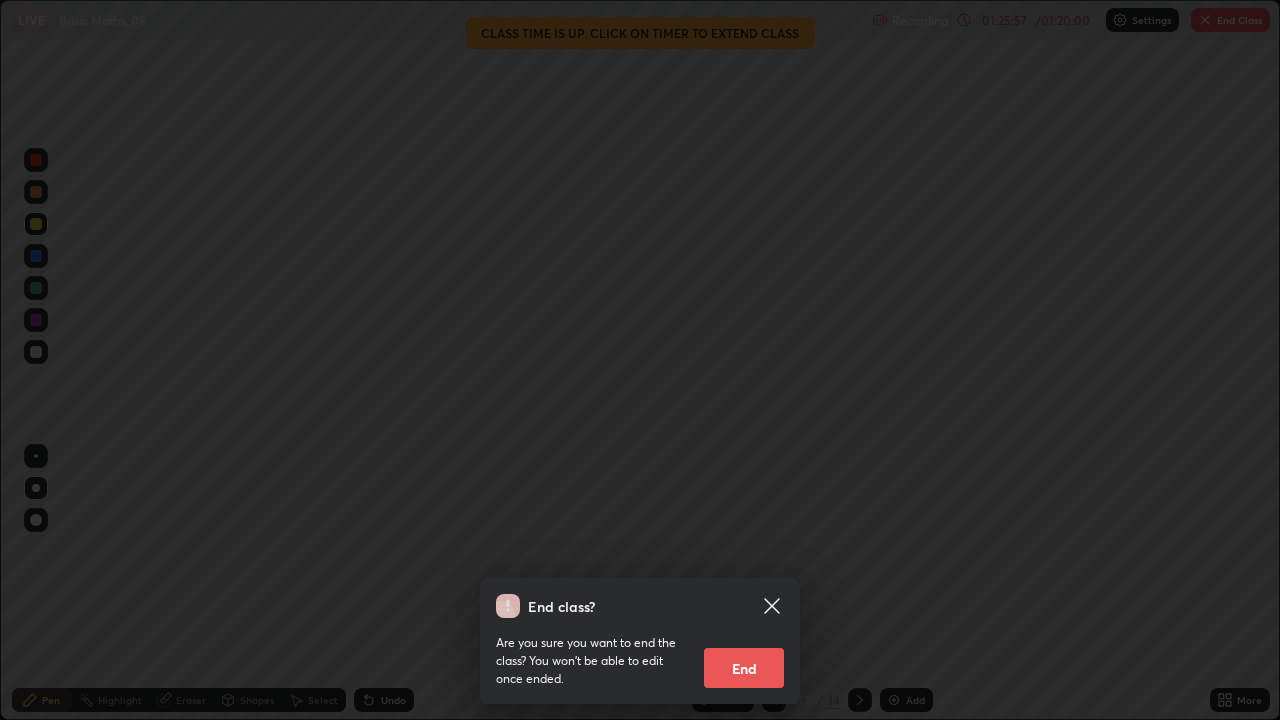 click on "End" at bounding box center [744, 668] 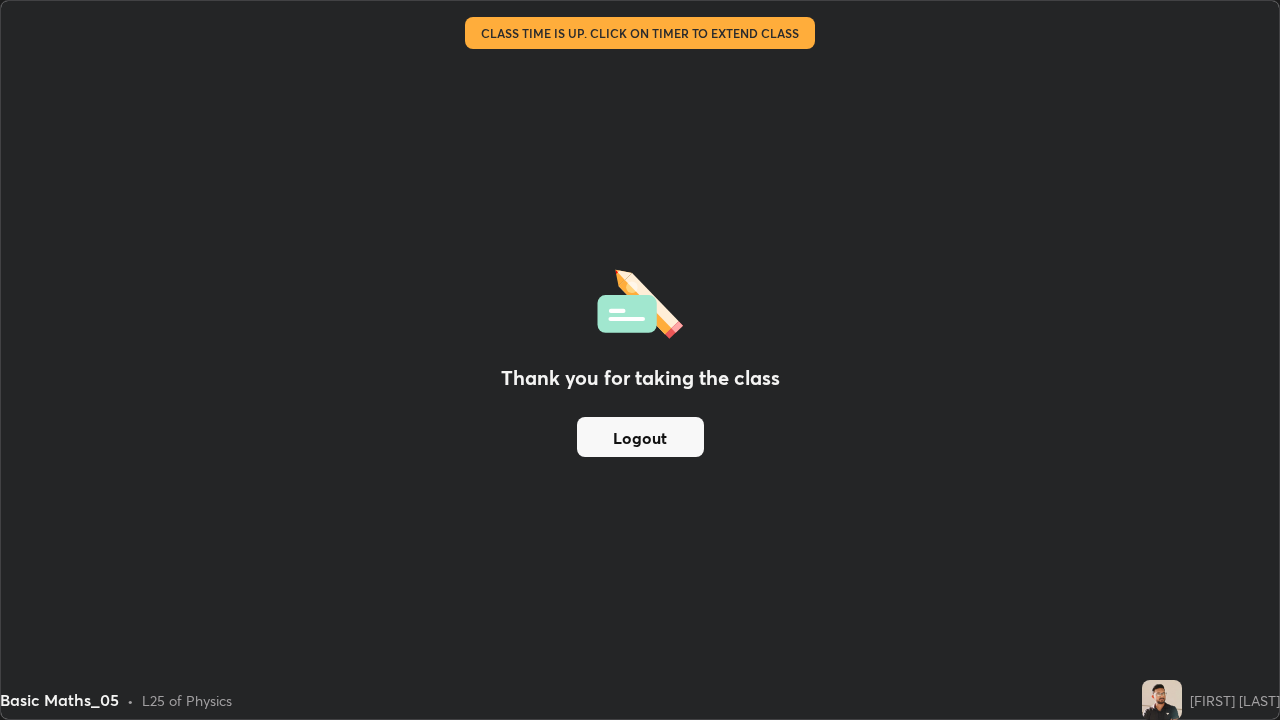 click on "Thank you for taking the class Logout" at bounding box center [640, 360] 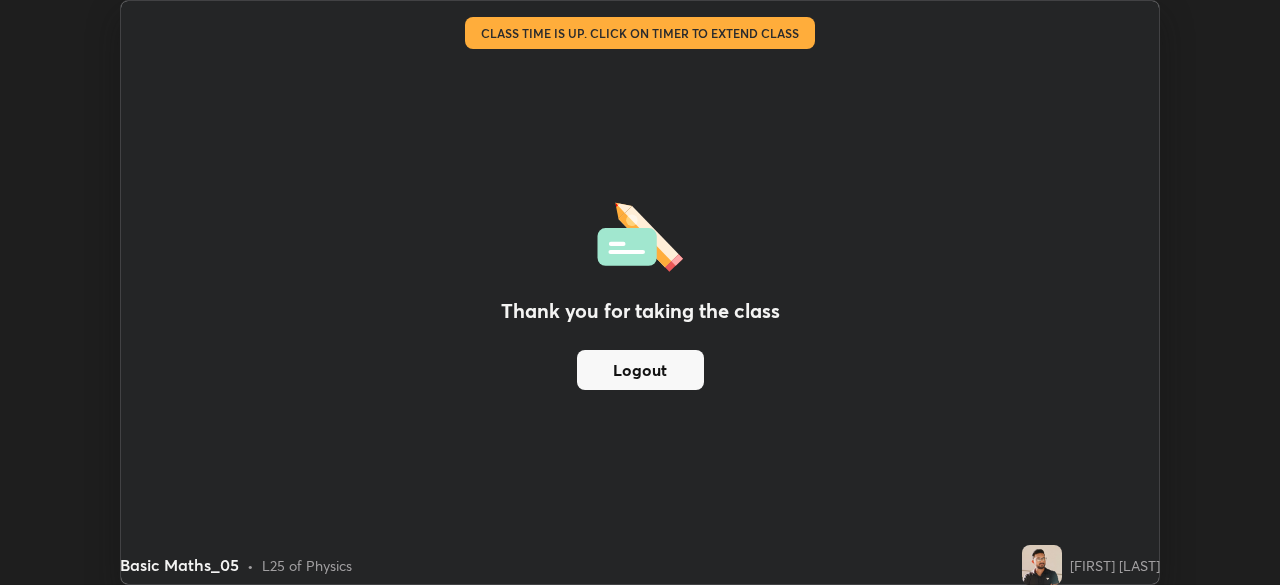 scroll, scrollTop: 585, scrollLeft: 1280, axis: both 